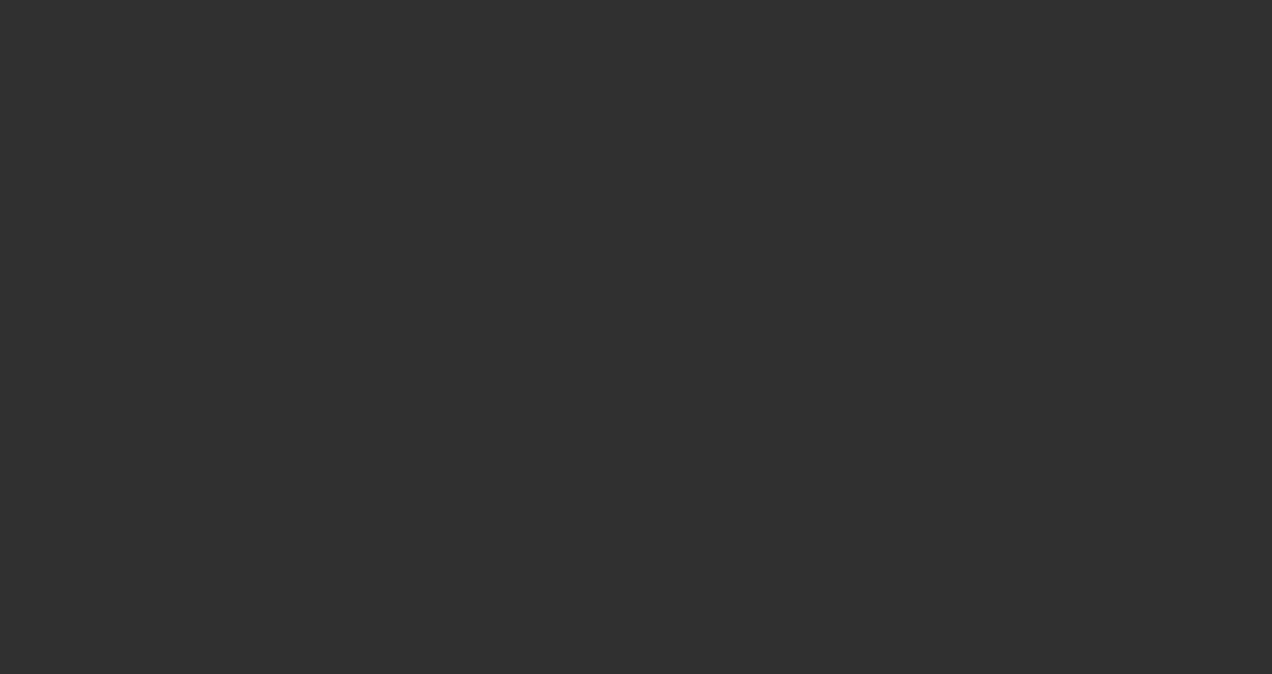 scroll, scrollTop: 0, scrollLeft: 0, axis: both 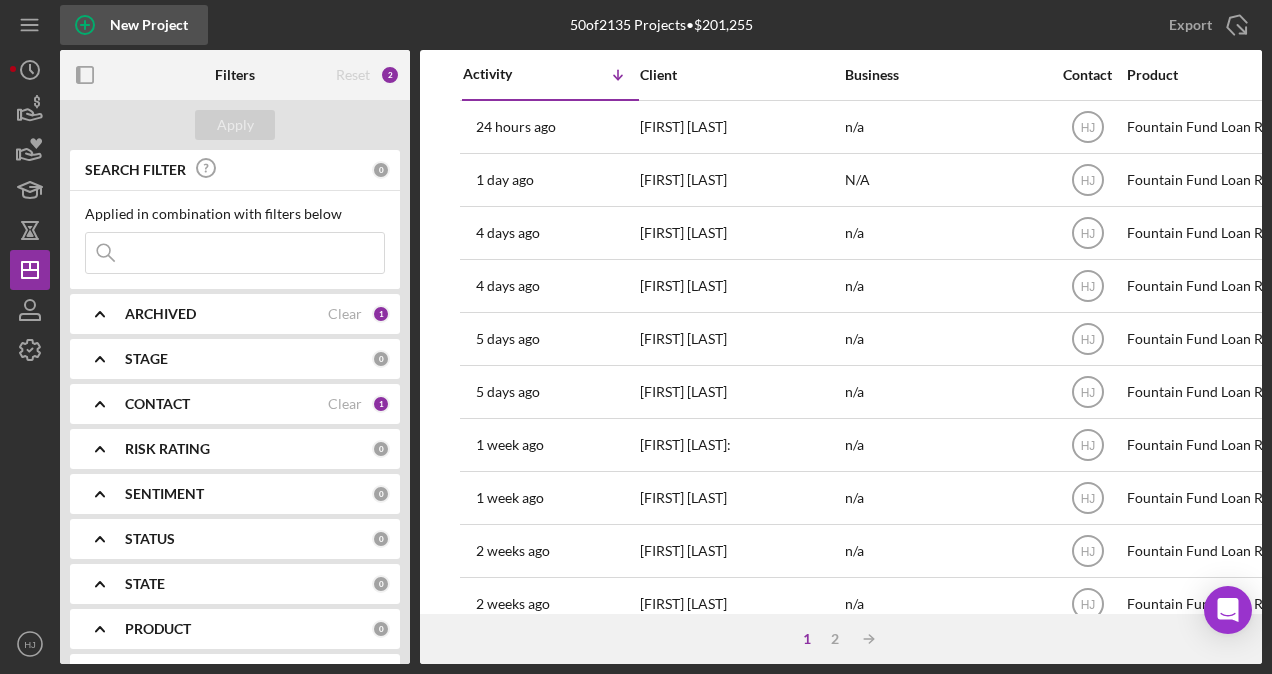 click on "New Project" at bounding box center [149, 25] 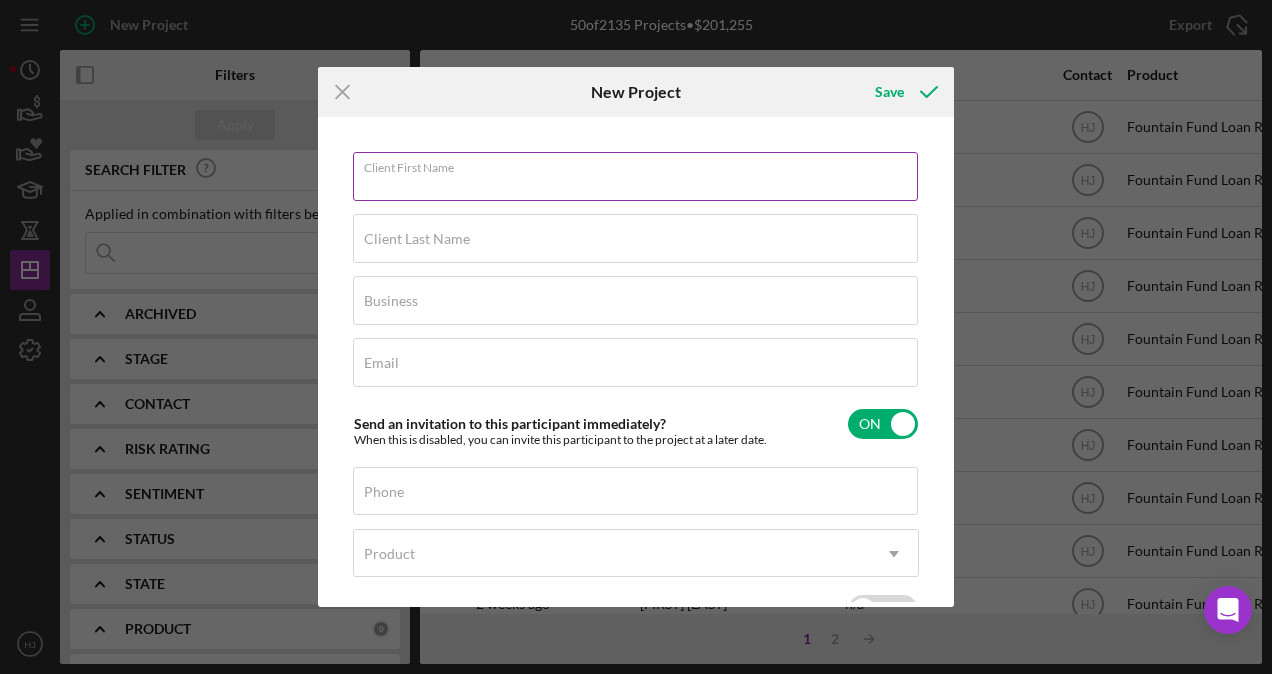 click on "Client First Name Required" at bounding box center (636, 177) 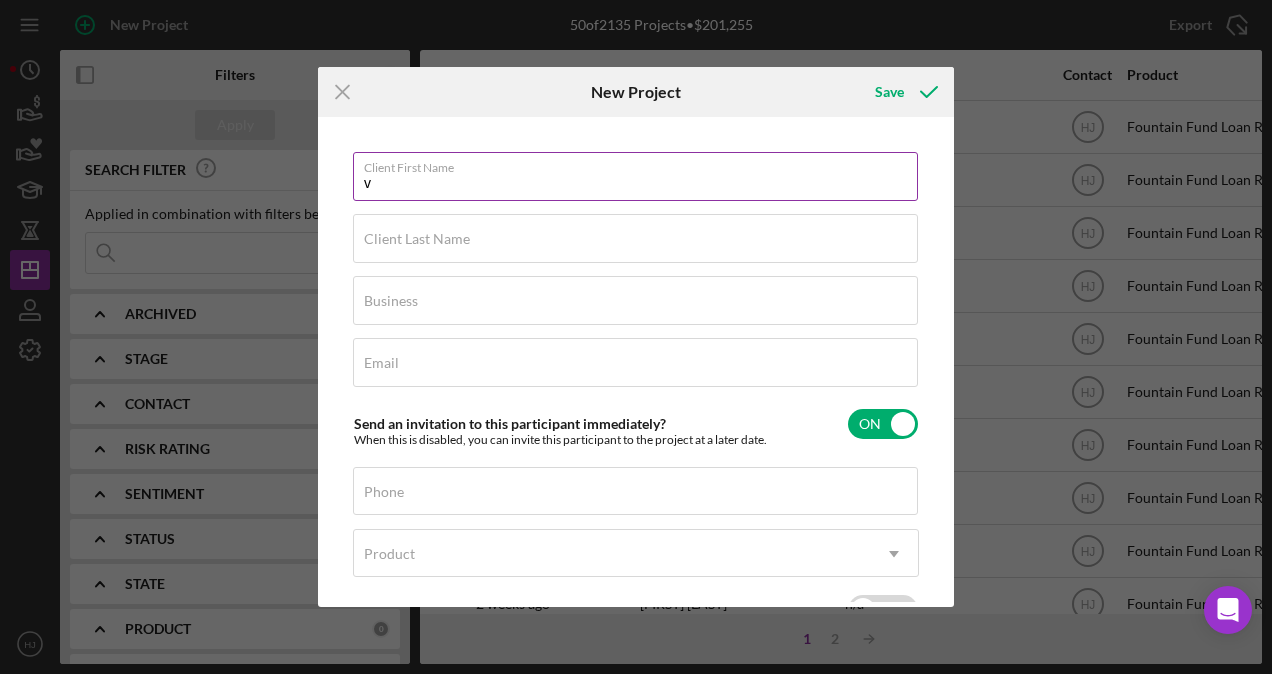 click on "v" at bounding box center (635, 176) 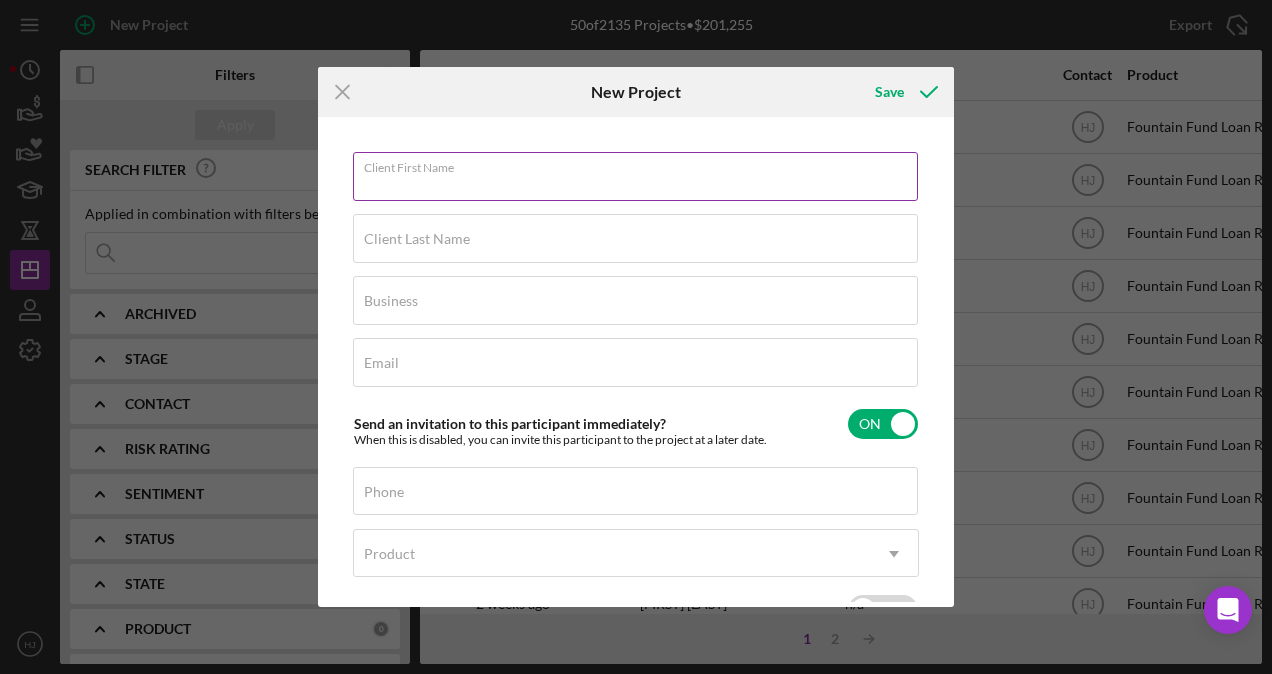 paste on "[FIRST] [LAST]" 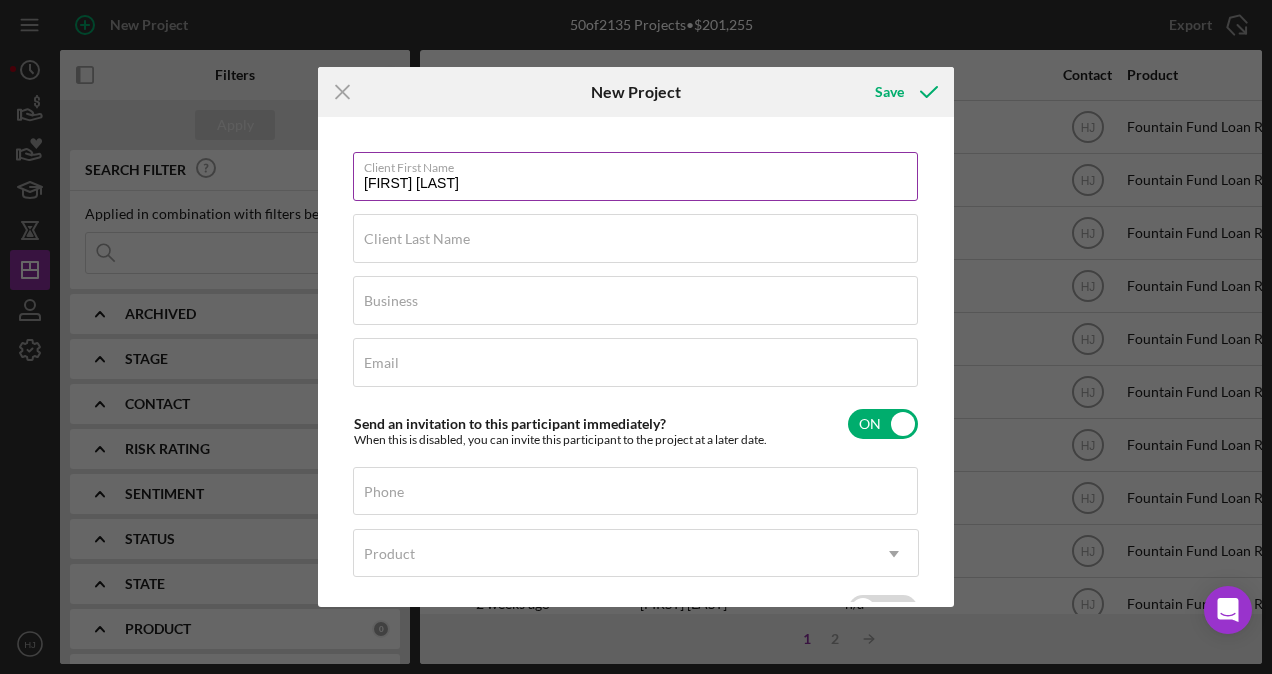 drag, startPoint x: 420, startPoint y: 186, endPoint x: 472, endPoint y: 186, distance: 52 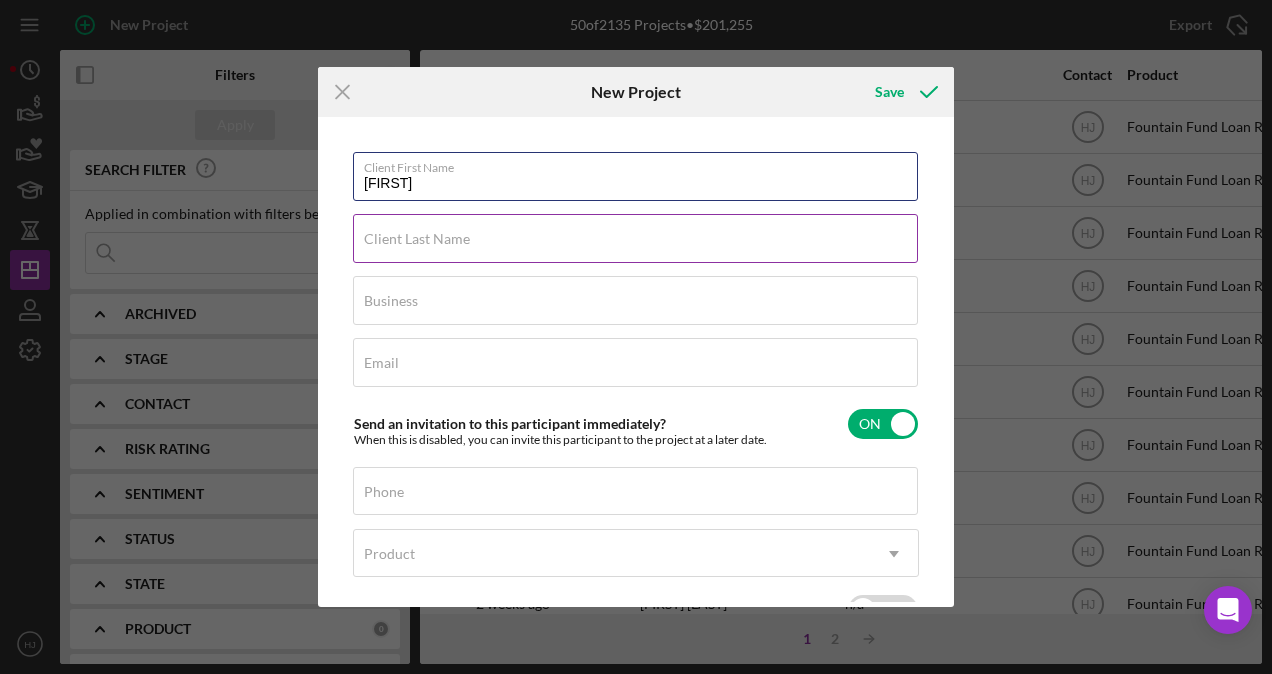 type on "[FIRST]" 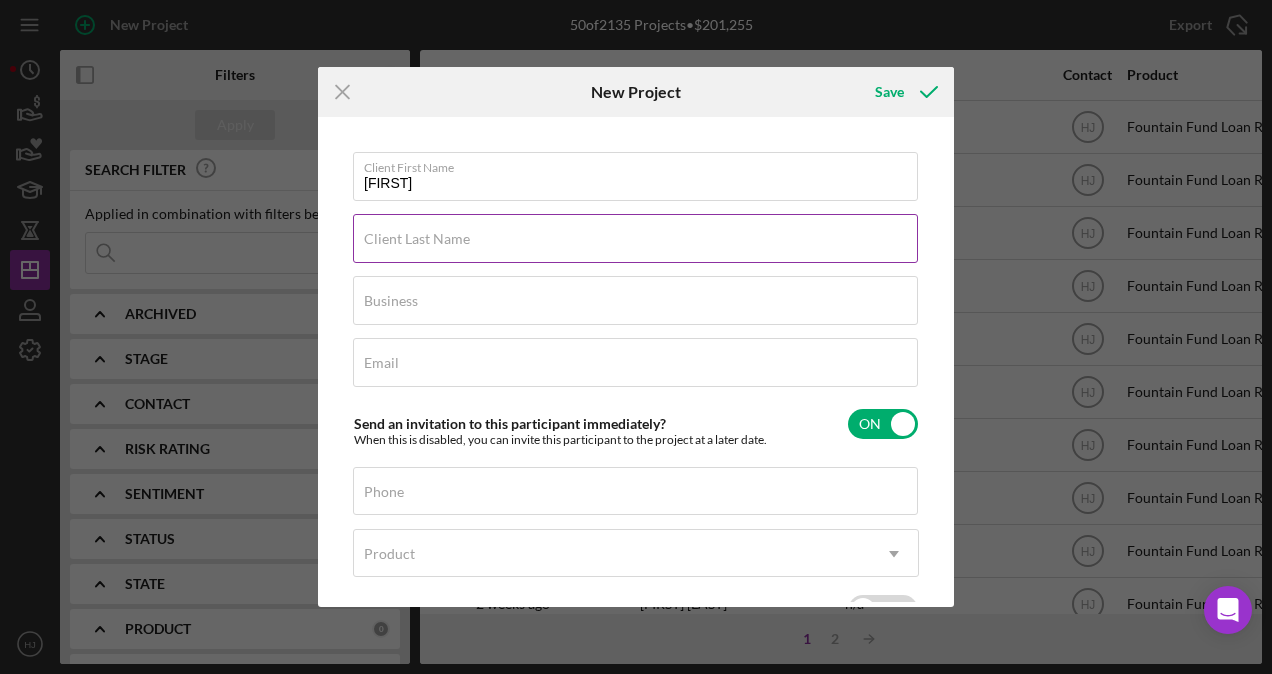 click on "Client Last Name" at bounding box center (417, 239) 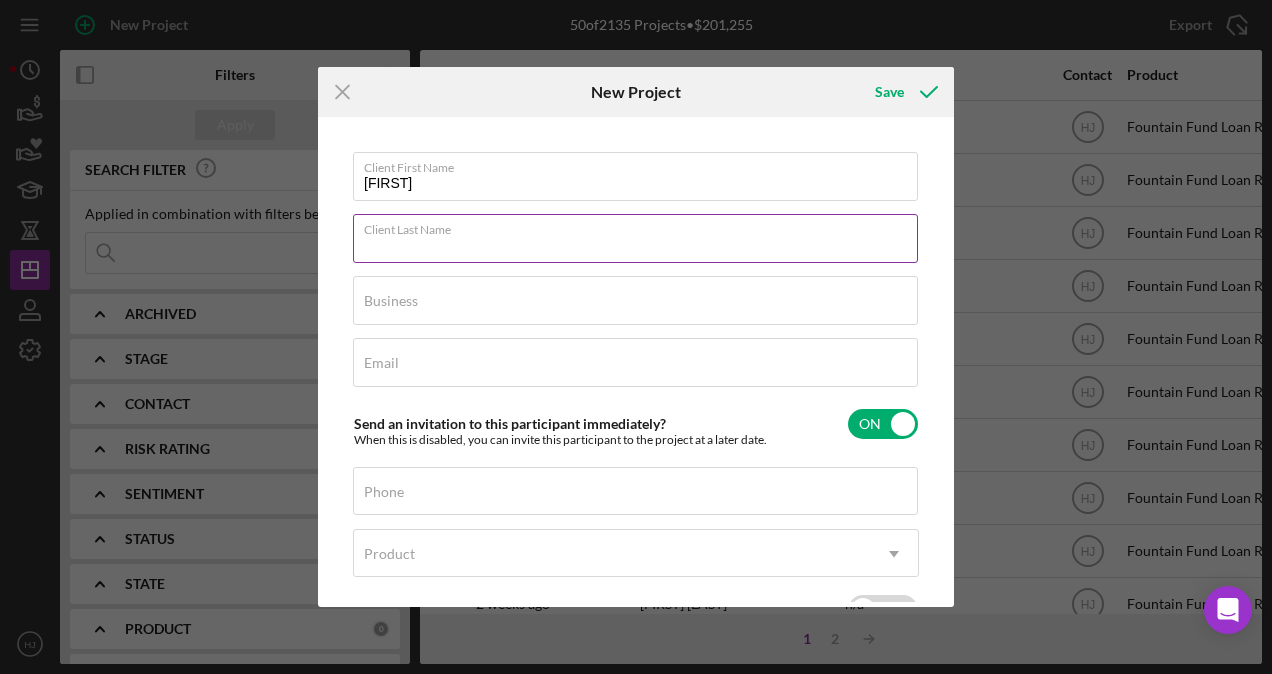 paste on "[LAST]" 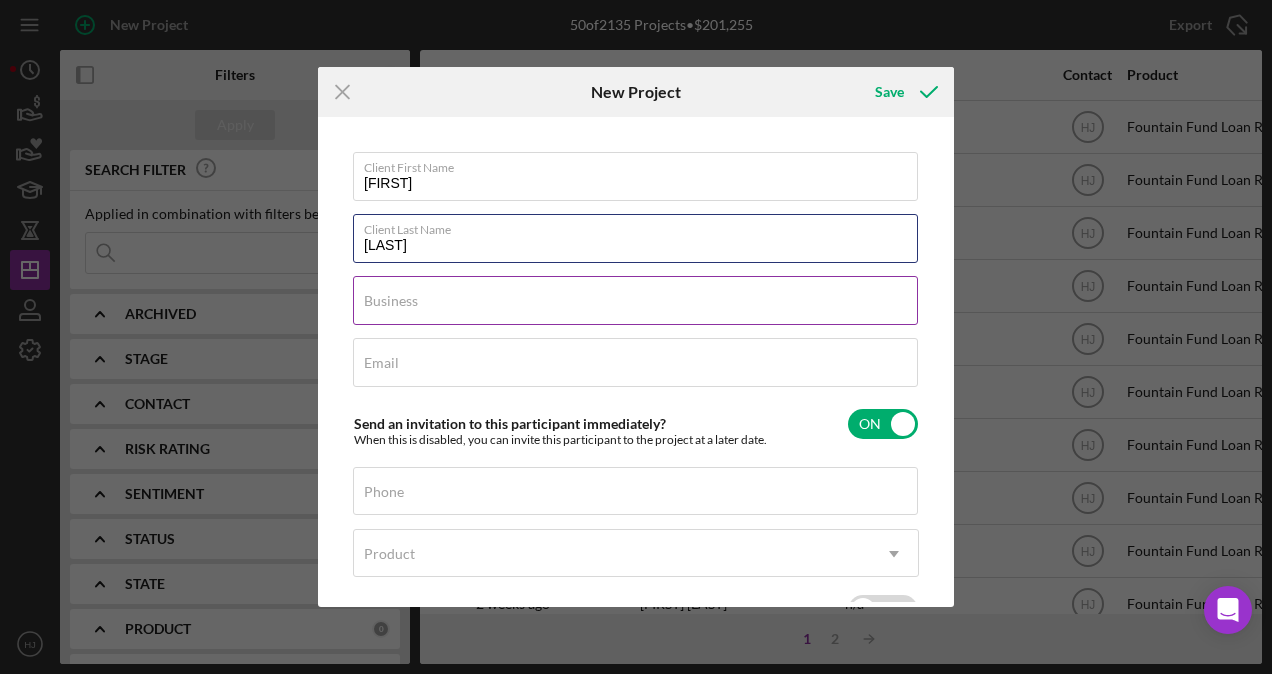 type on "[LAST]" 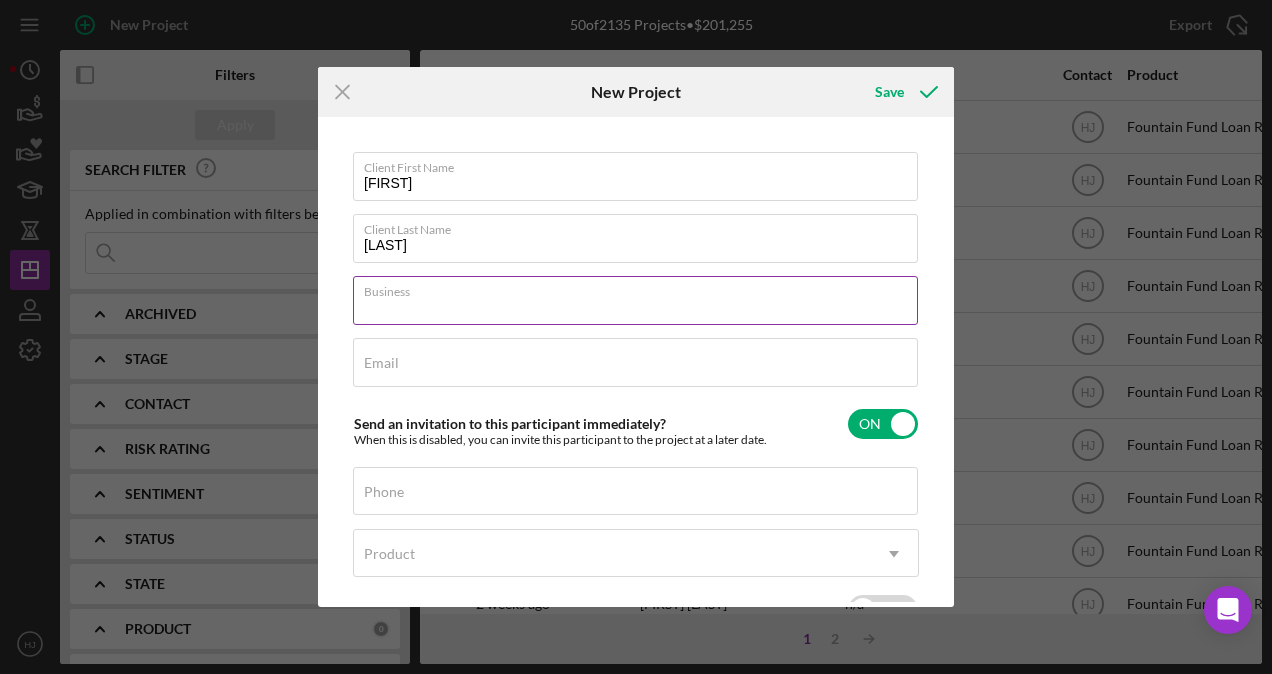click on "Business Required" at bounding box center [636, 301] 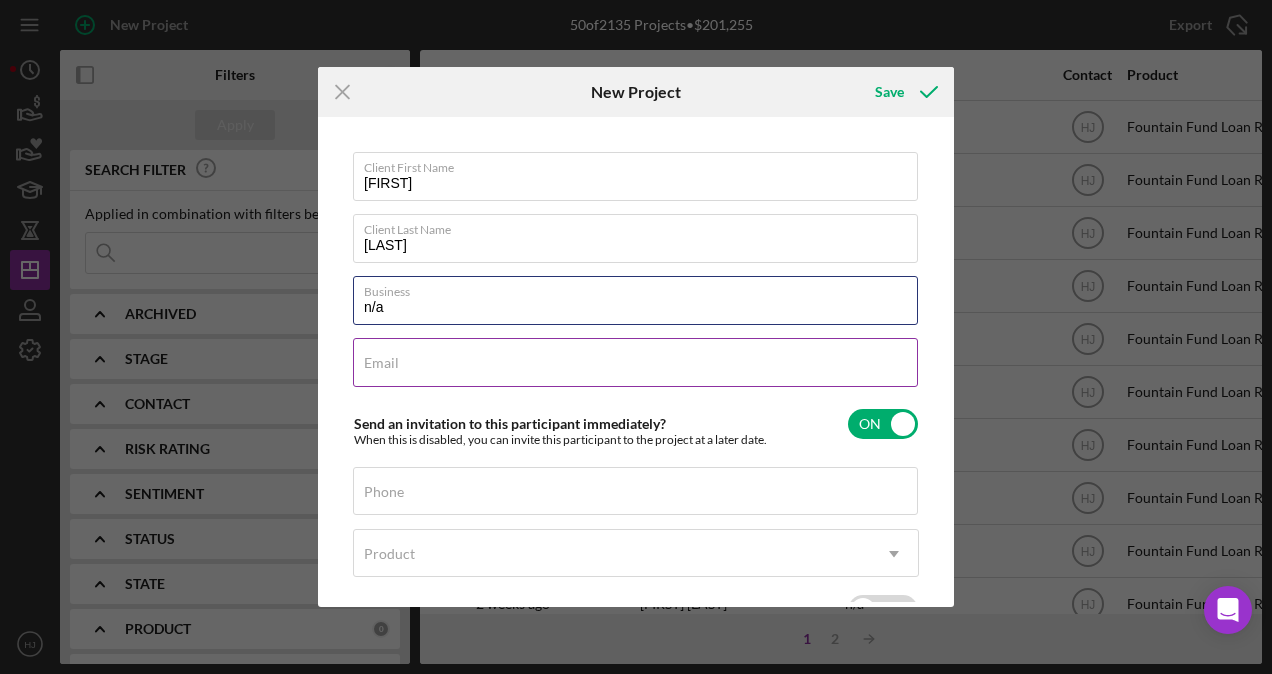 type on "n/a" 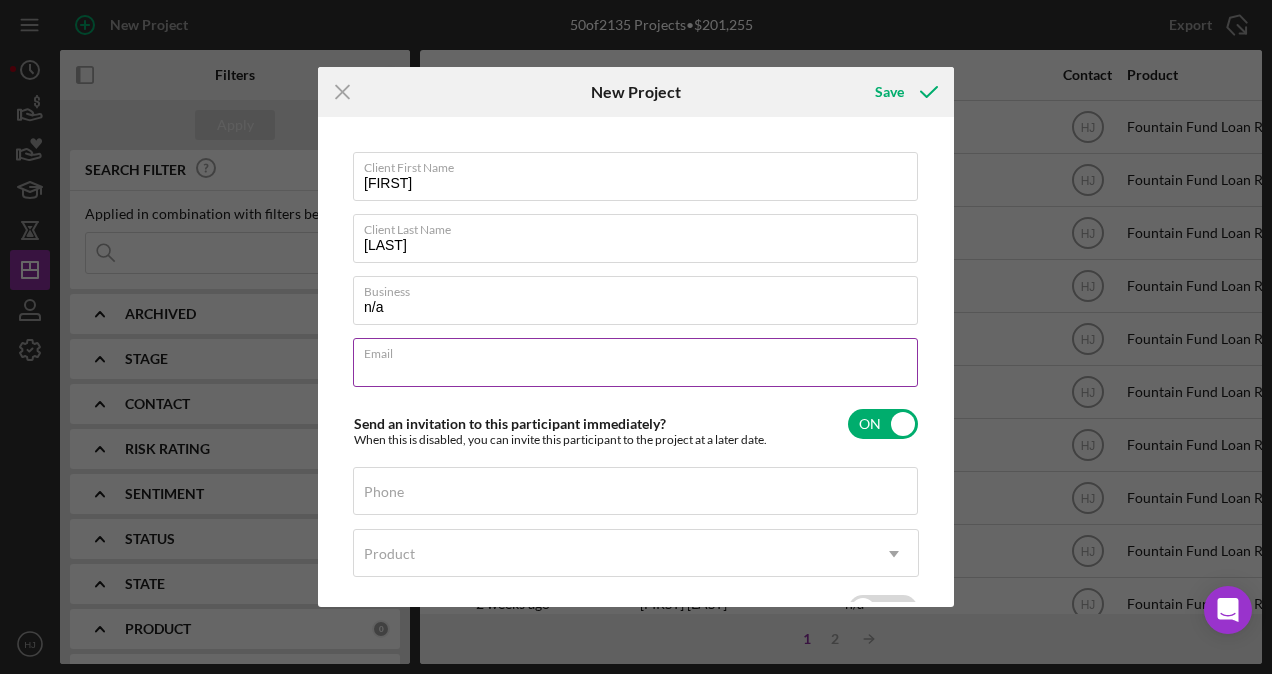 click on "Email" at bounding box center [635, 362] 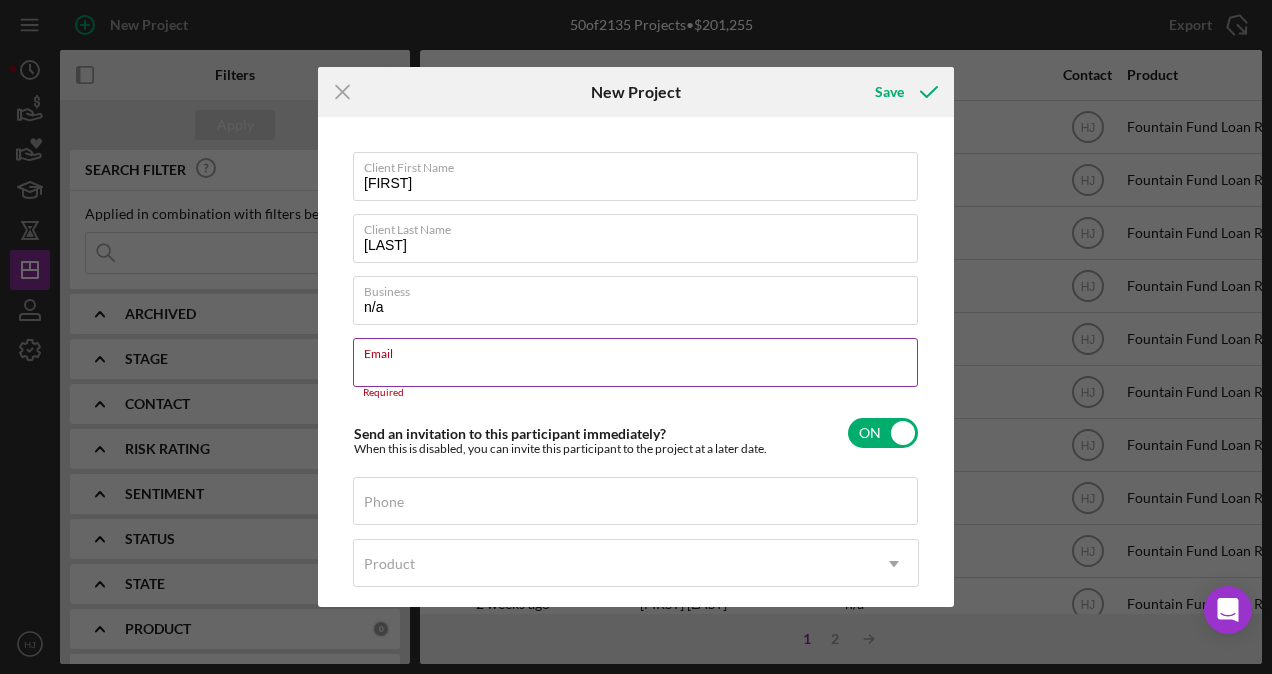 click on "Email" at bounding box center [635, 362] 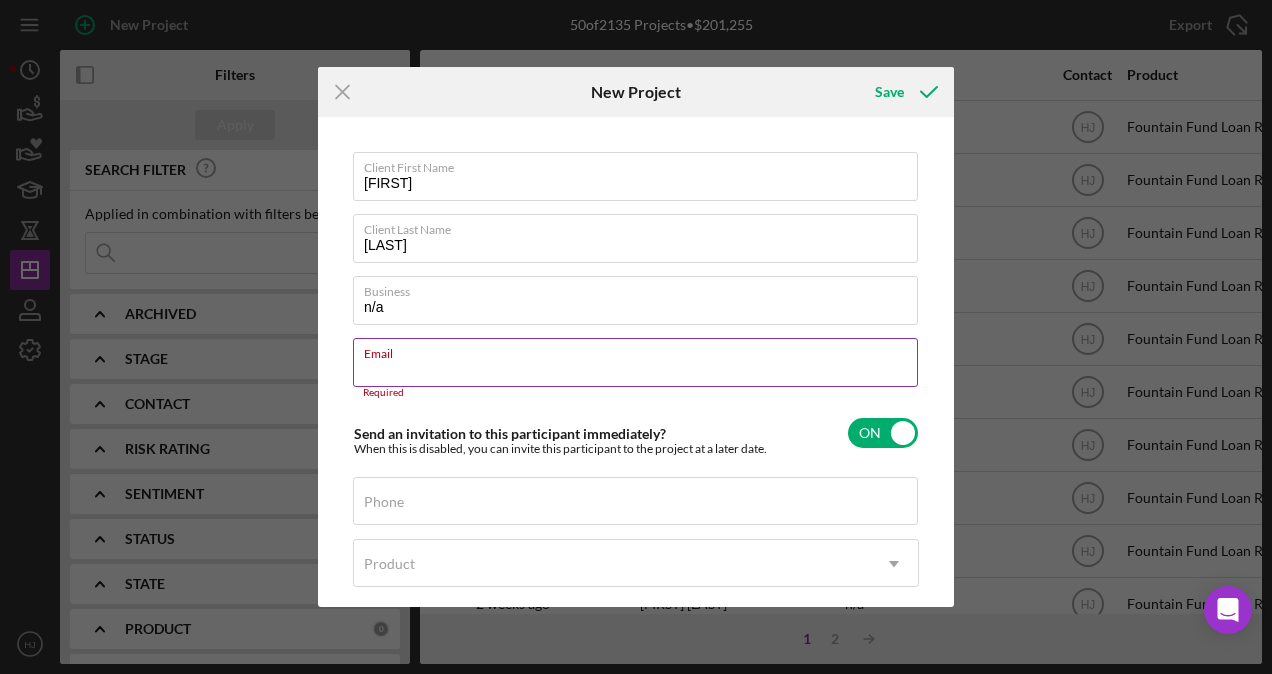 paste on "[EMAIL]" 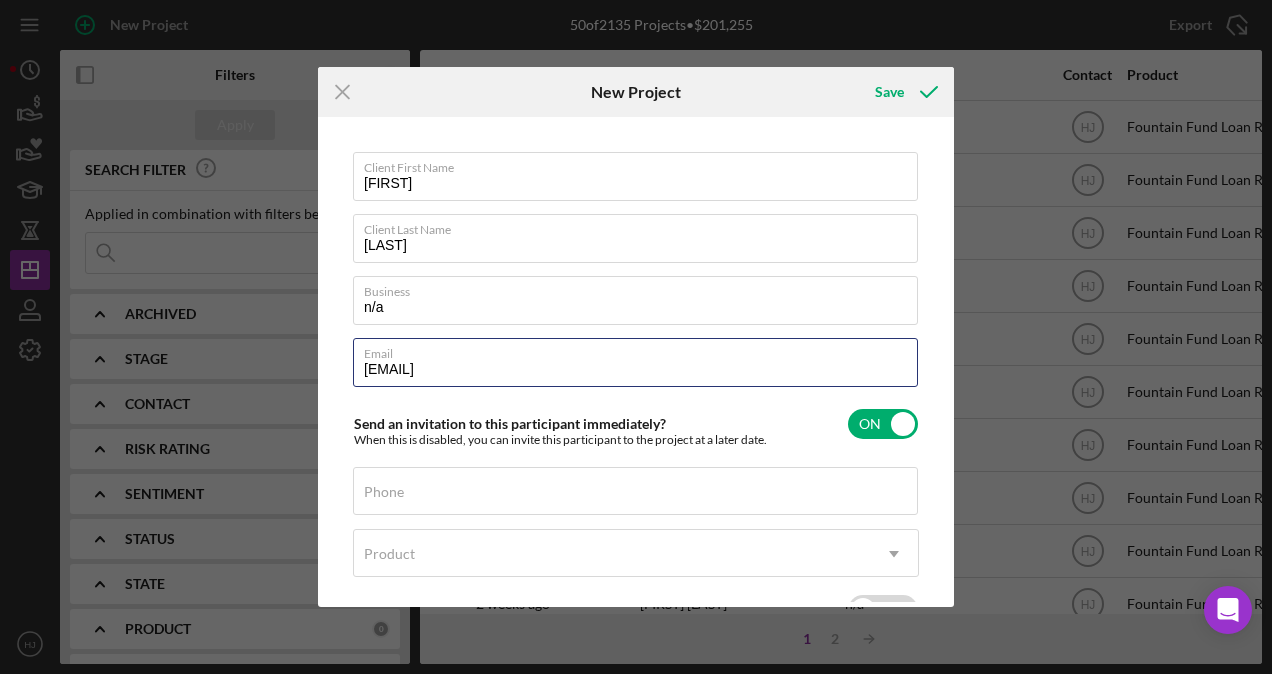 type on "[EMAIL]" 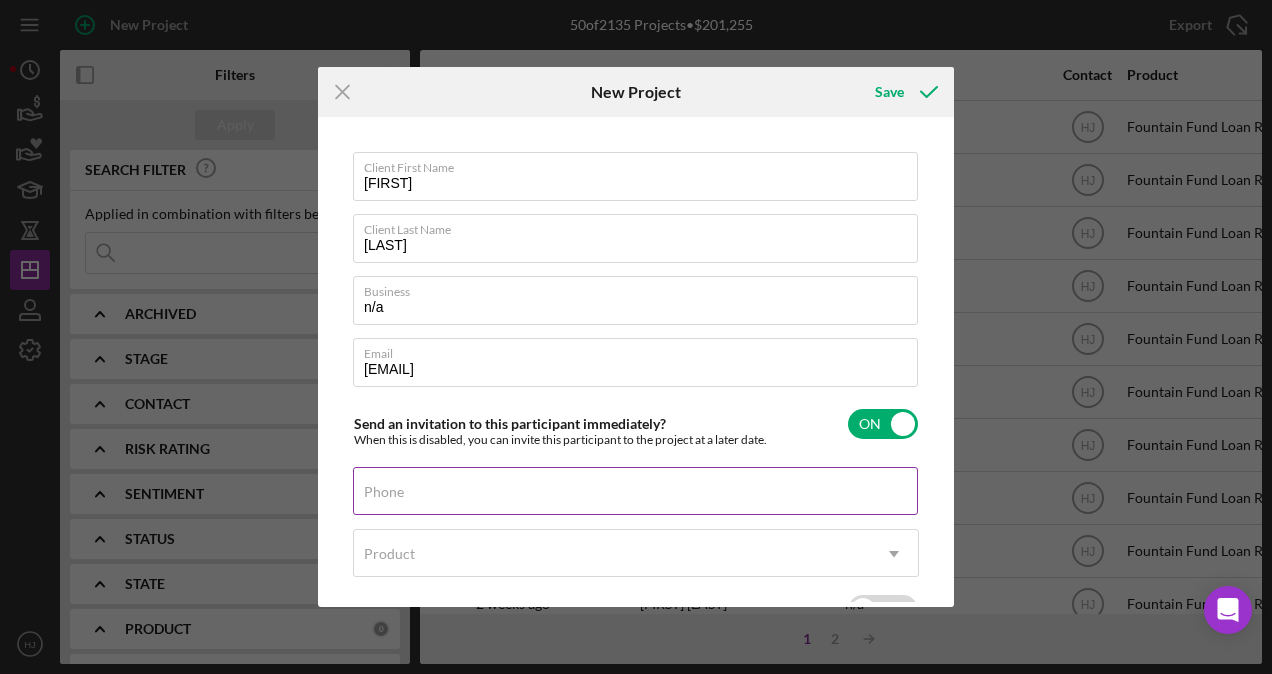 click on "Phone" at bounding box center [635, 491] 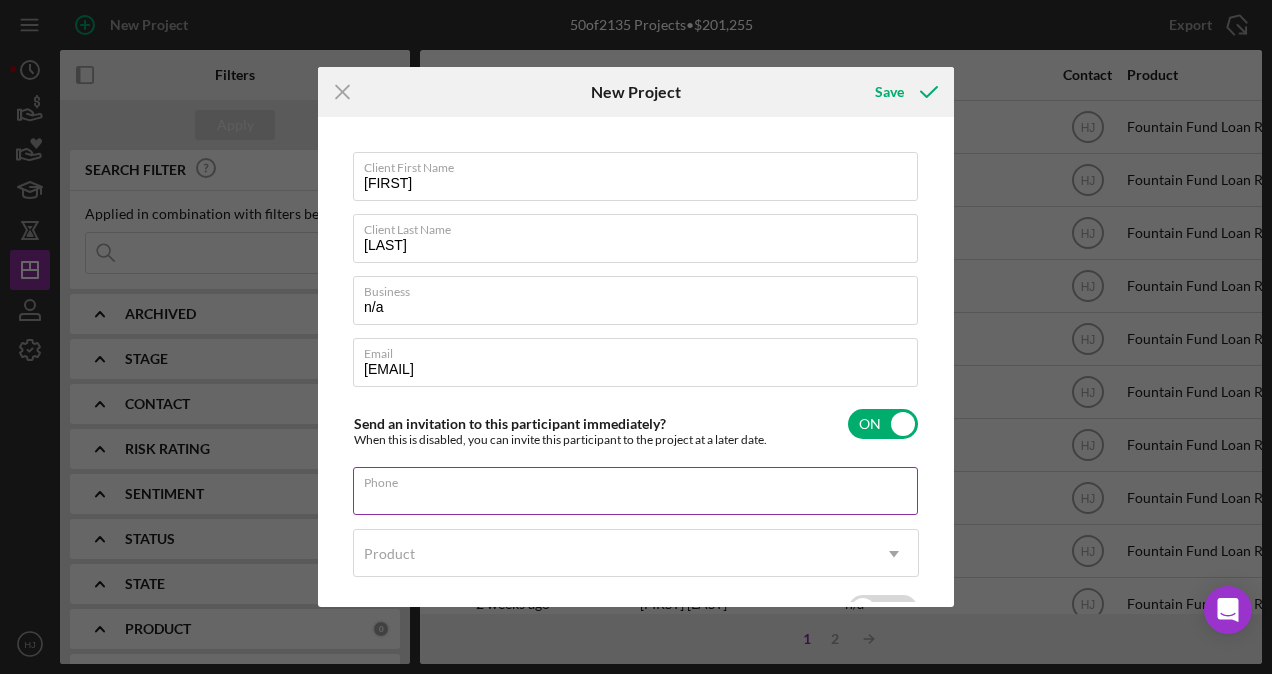 paste on "([PHONE])" 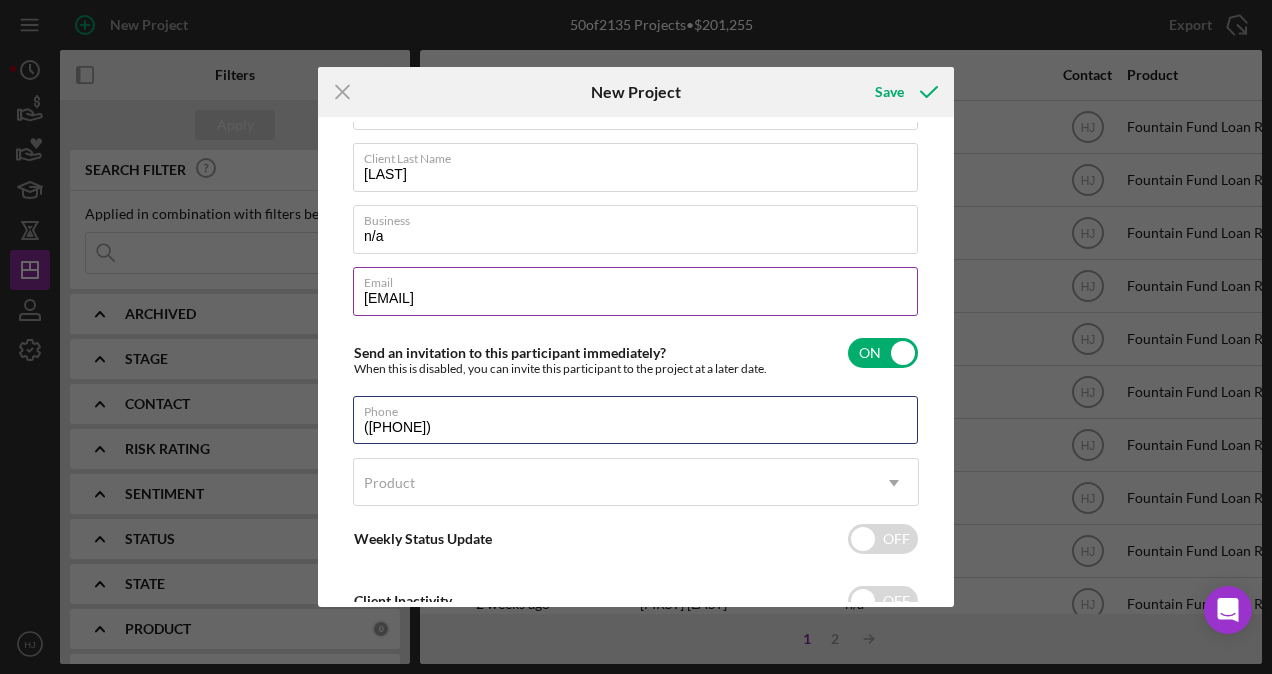 scroll, scrollTop: 100, scrollLeft: 0, axis: vertical 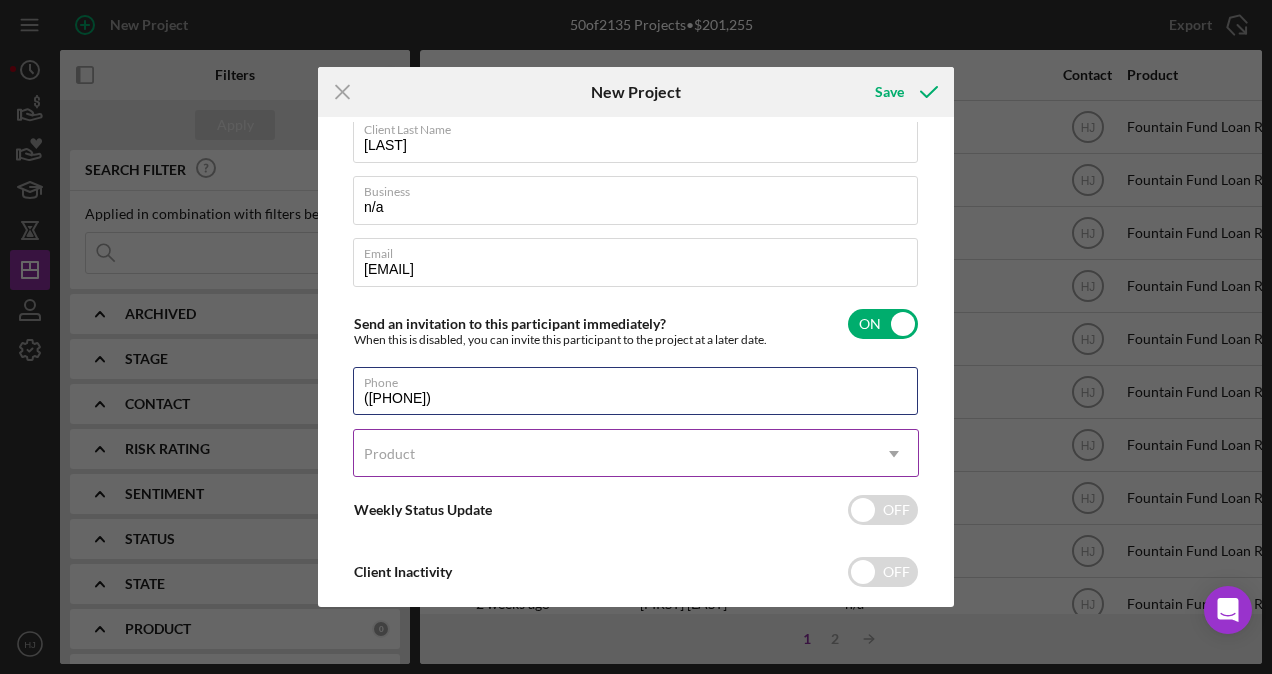 type on "([PHONE])" 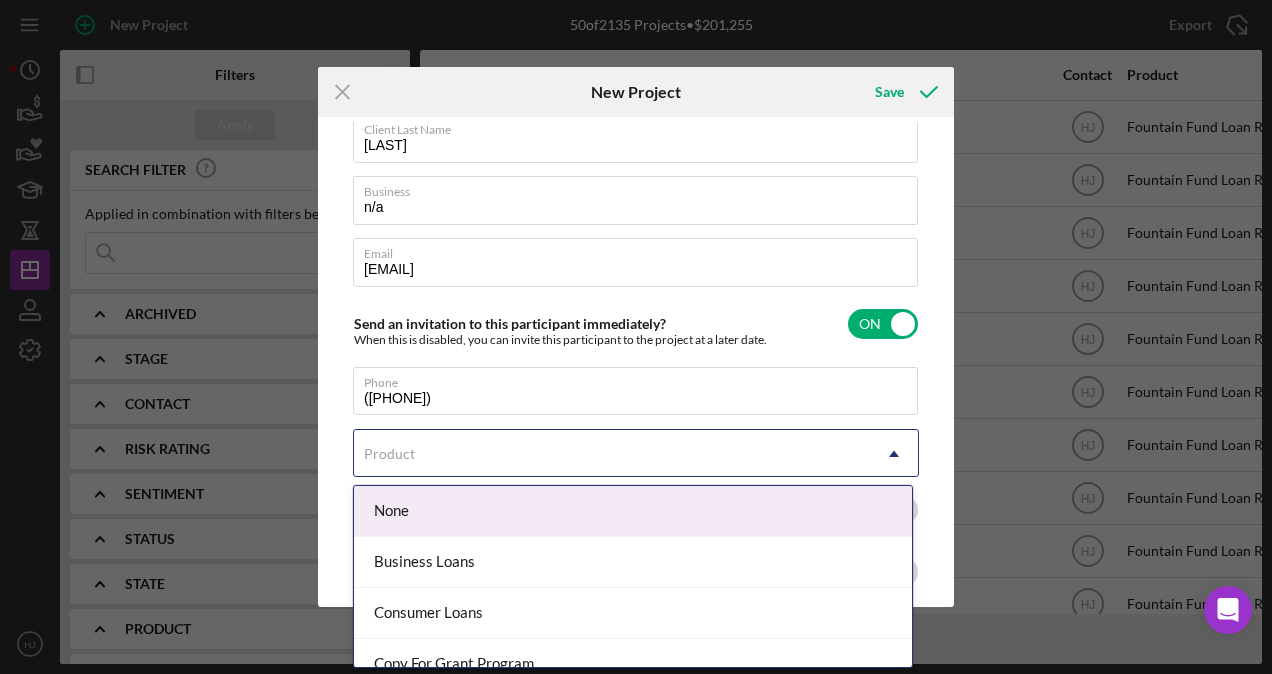click on "Product" at bounding box center (612, 454) 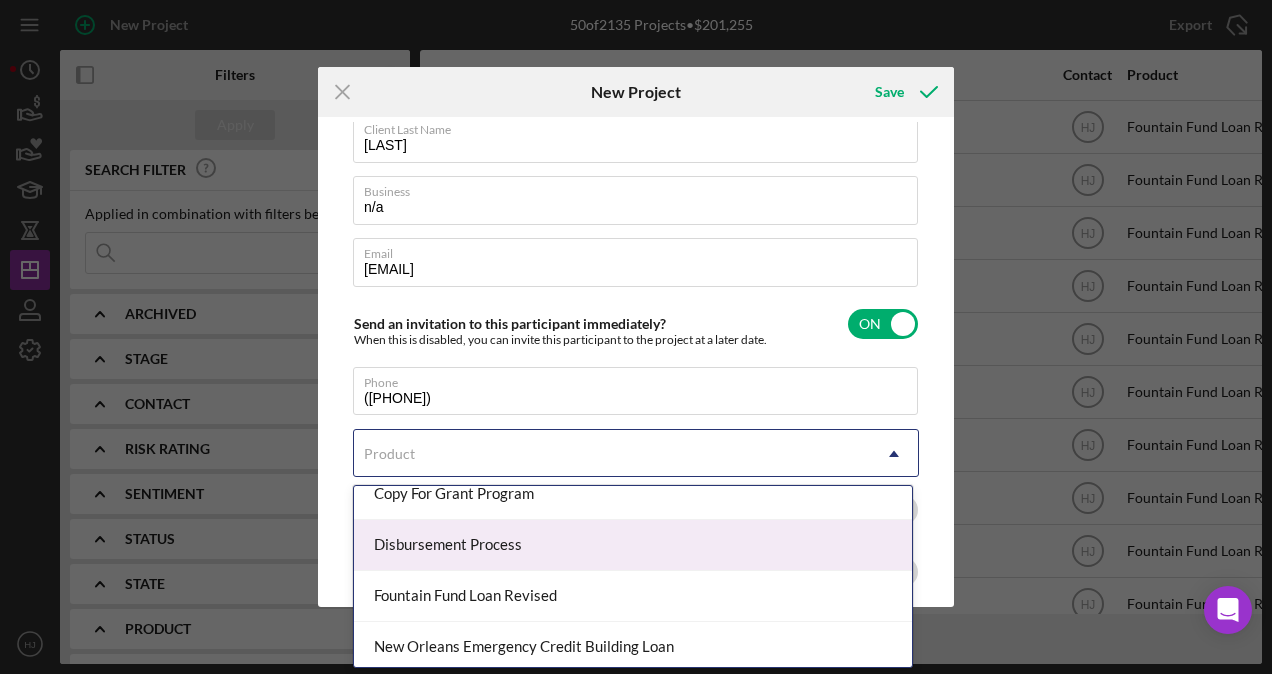scroll, scrollTop: 200, scrollLeft: 0, axis: vertical 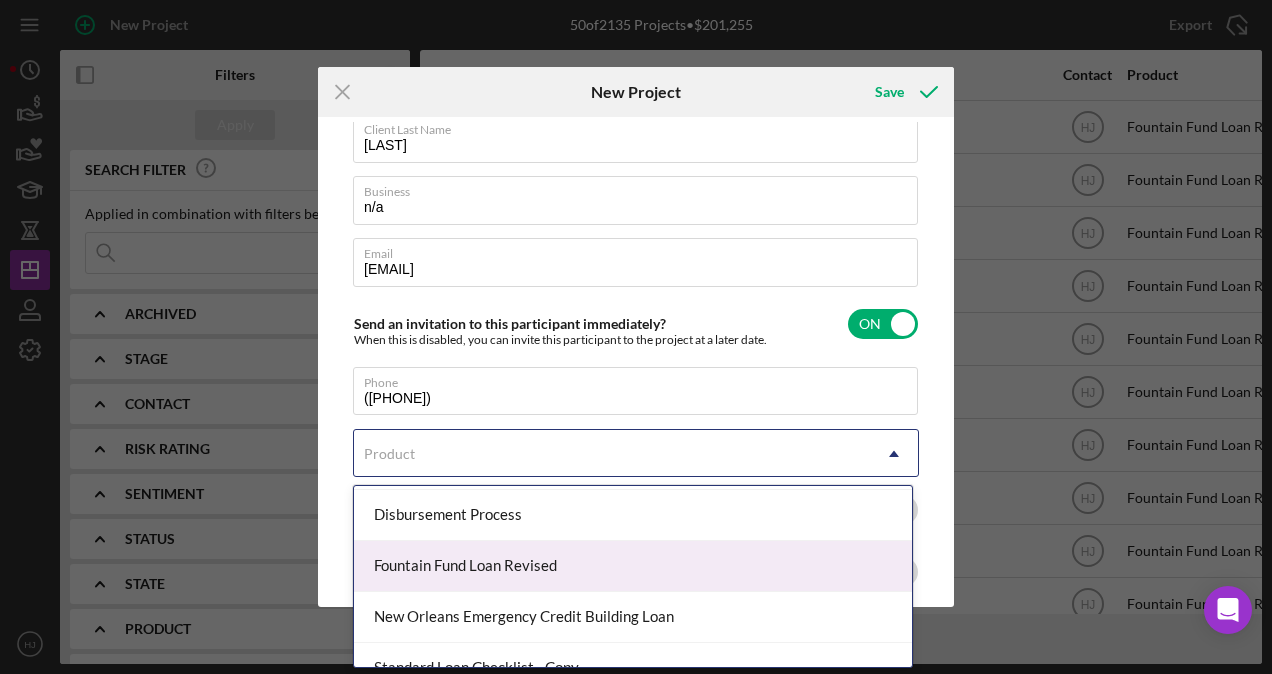 click on "Fountain Fund Loan Revised" at bounding box center (633, 566) 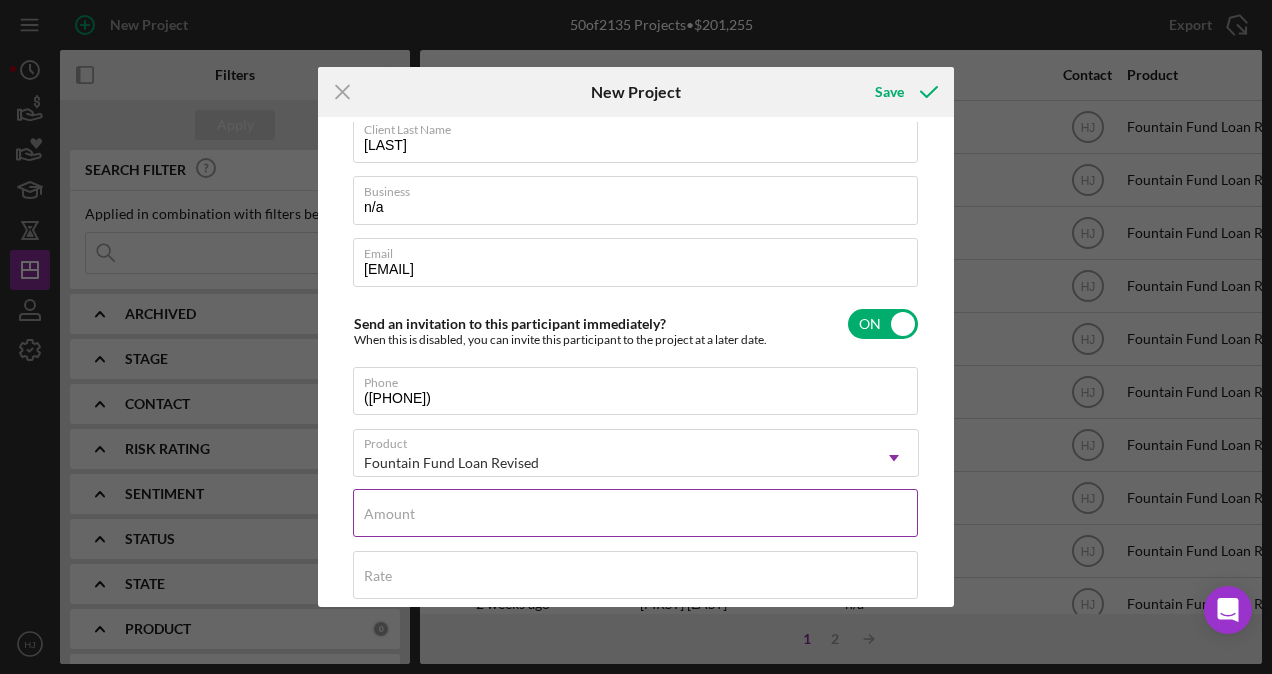 click on "Amount" at bounding box center (389, 514) 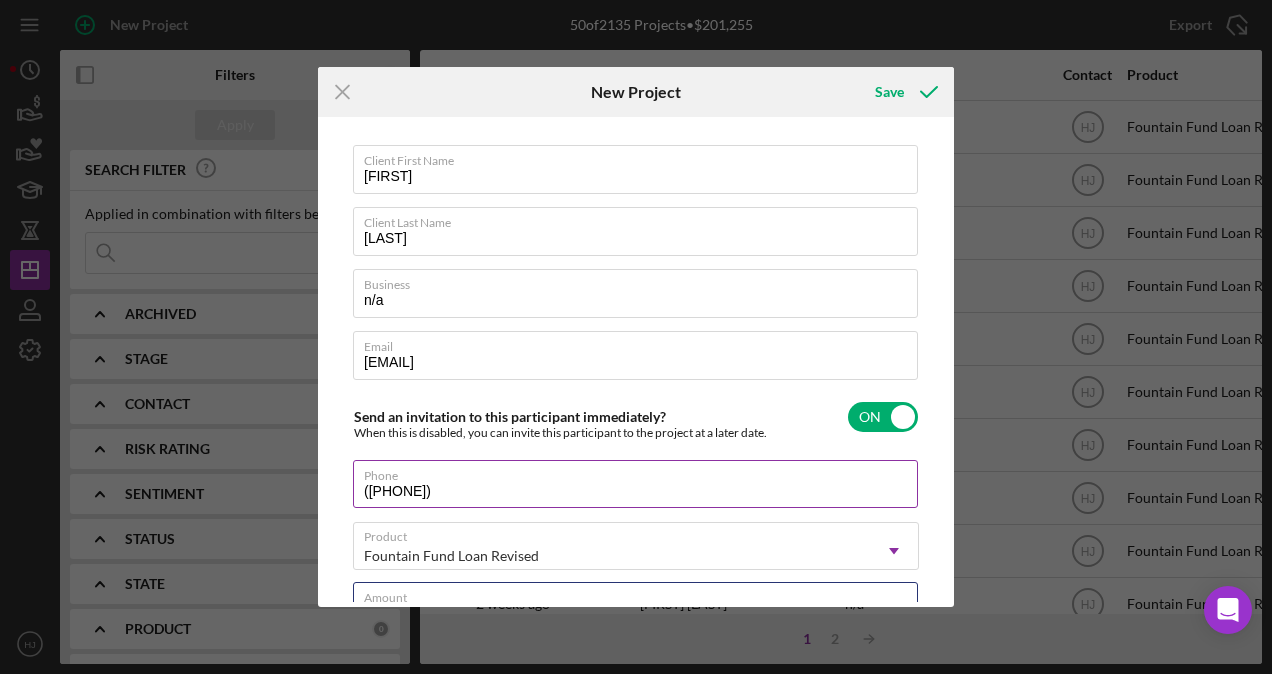 scroll, scrollTop: 0, scrollLeft: 0, axis: both 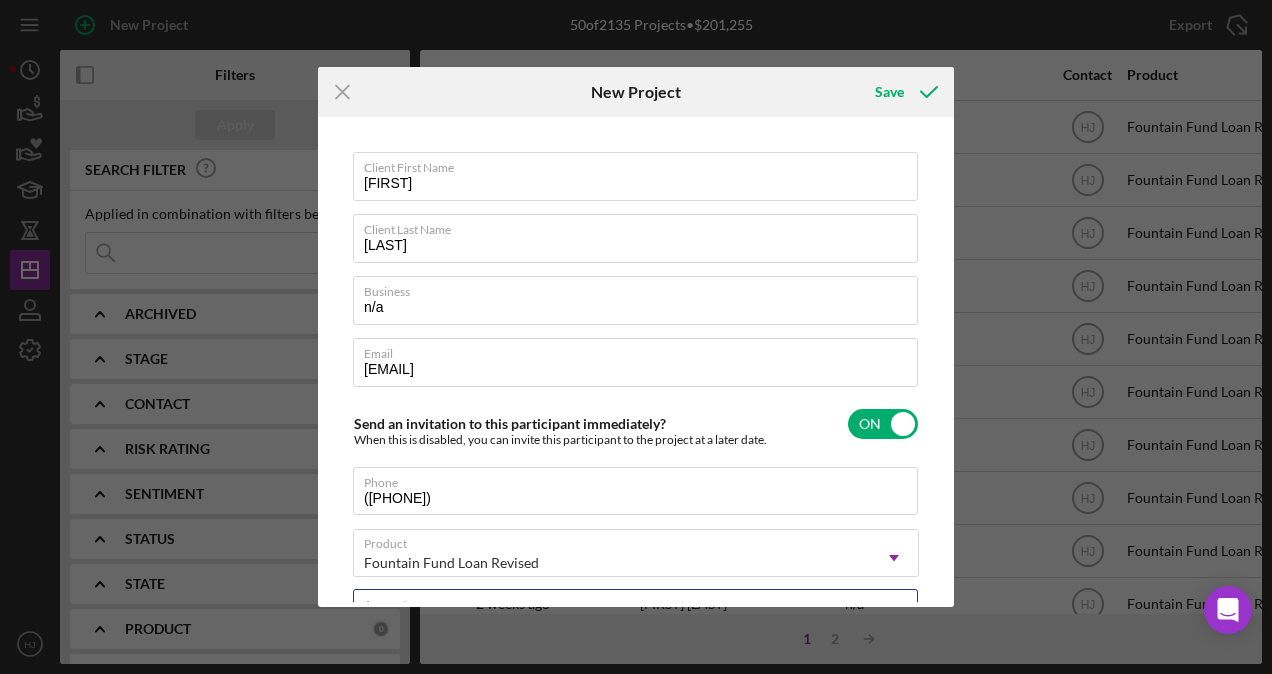 type on "$5,000" 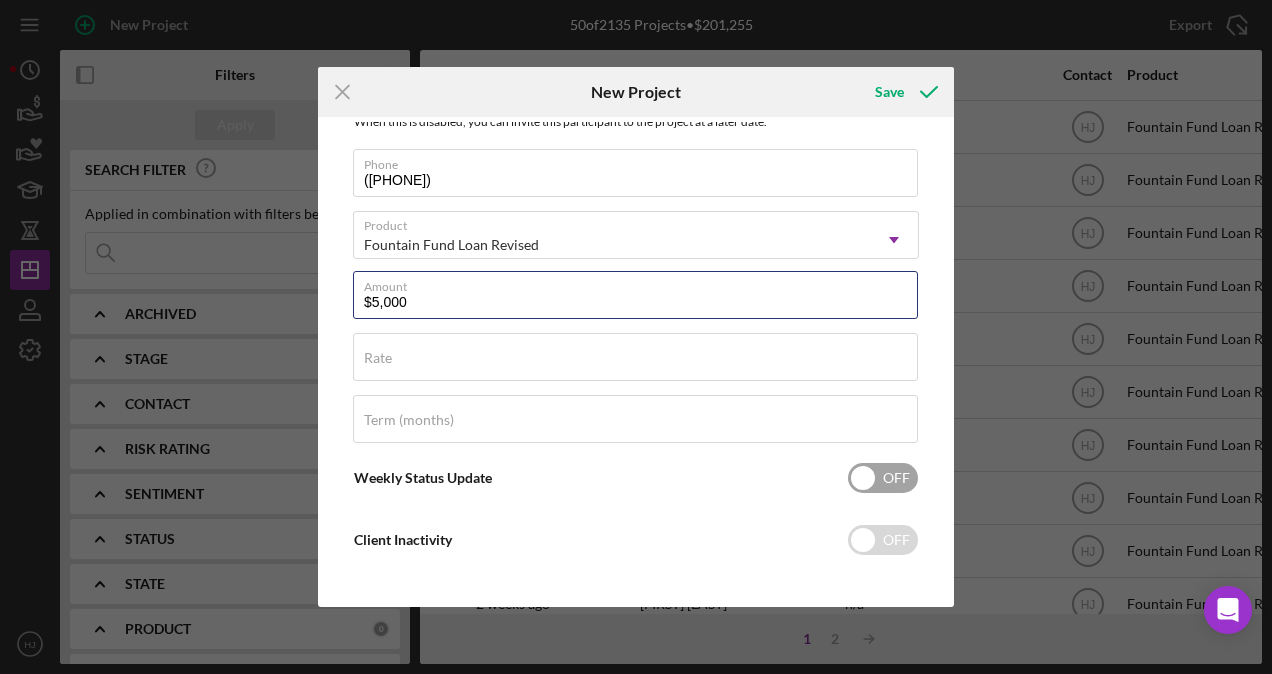 scroll, scrollTop: 325, scrollLeft: 0, axis: vertical 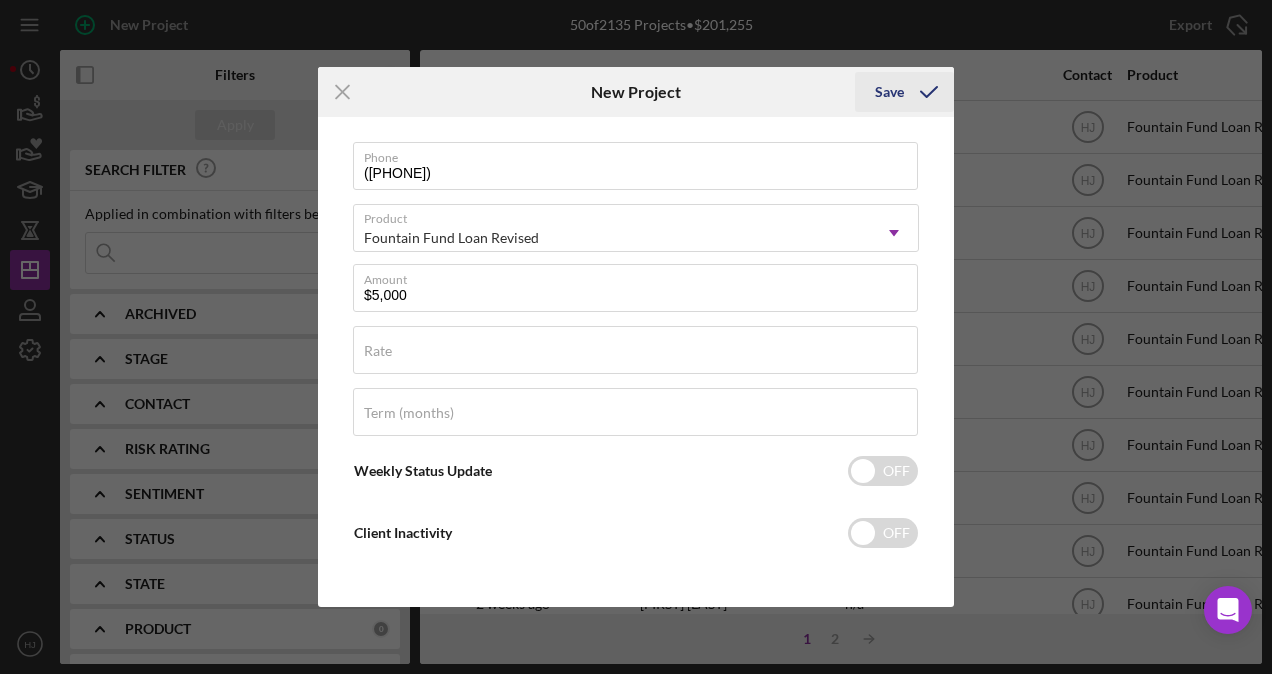 click on "Save" at bounding box center [889, 92] 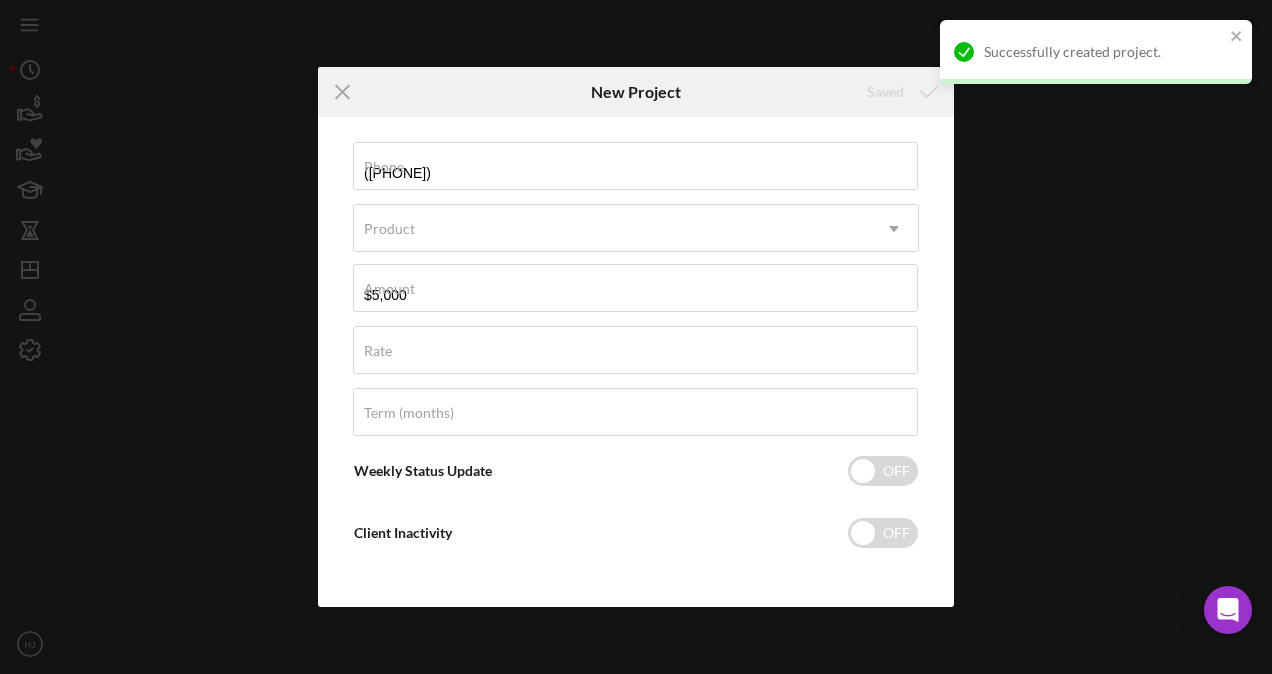 type 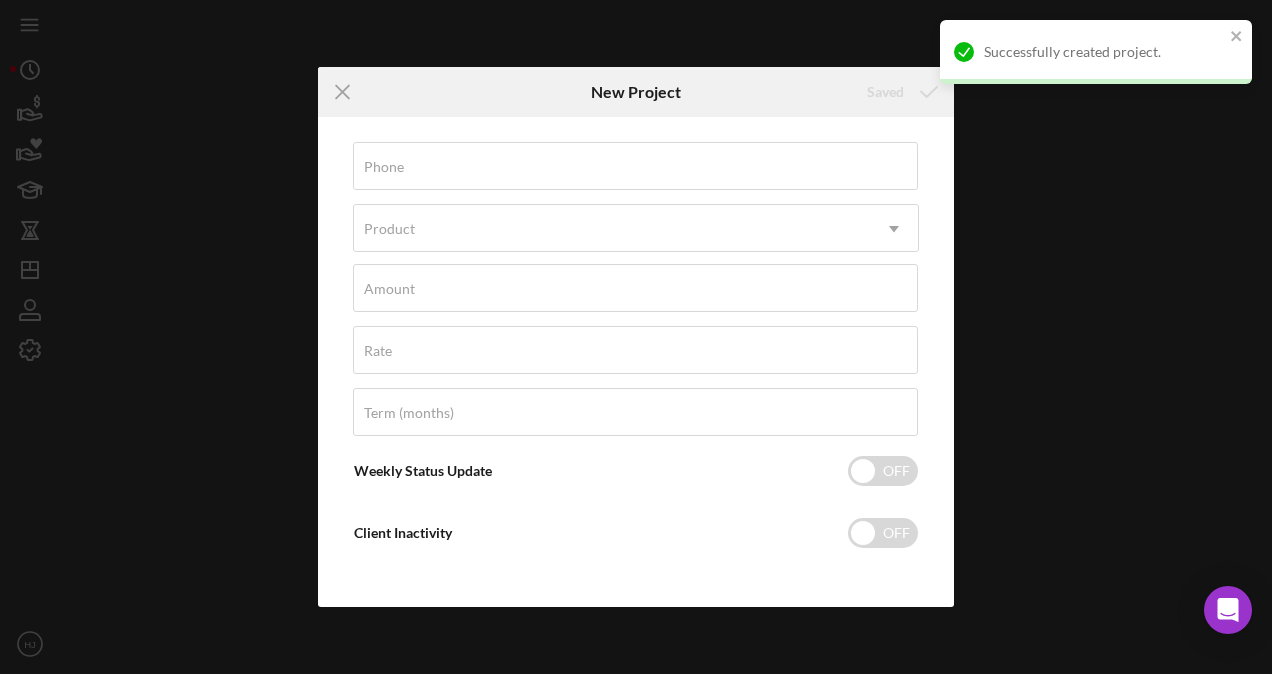 scroll, scrollTop: 139, scrollLeft: 0, axis: vertical 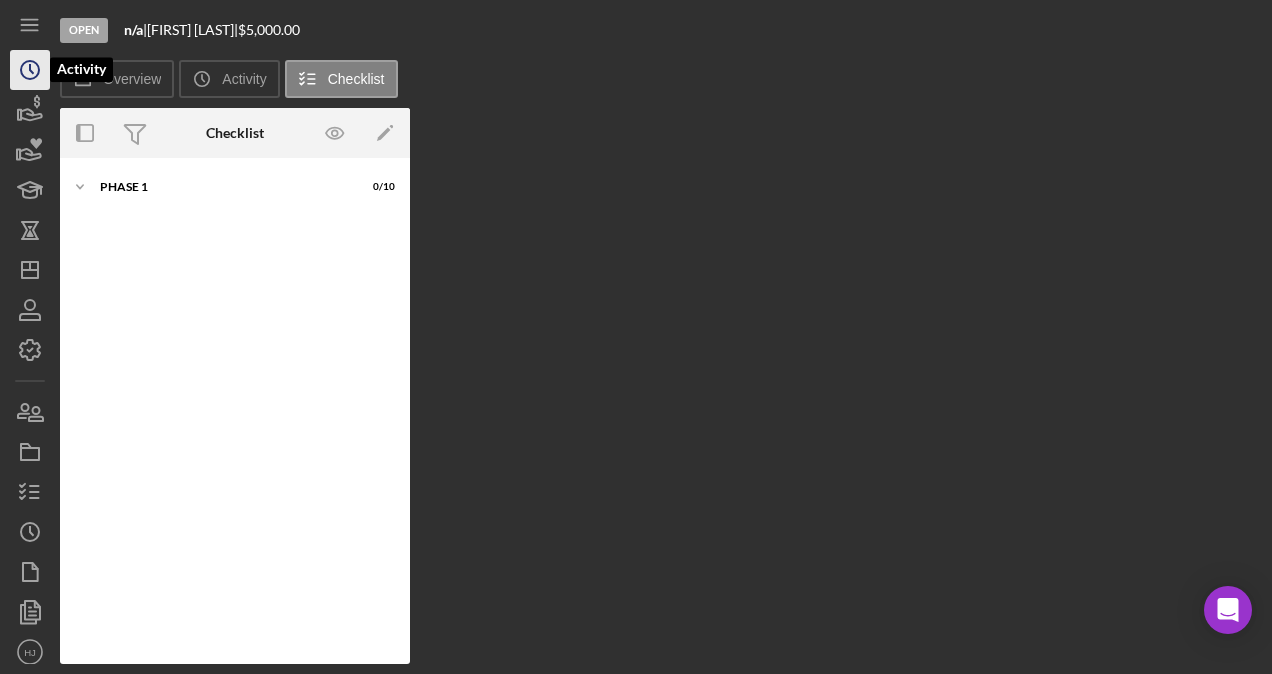 click 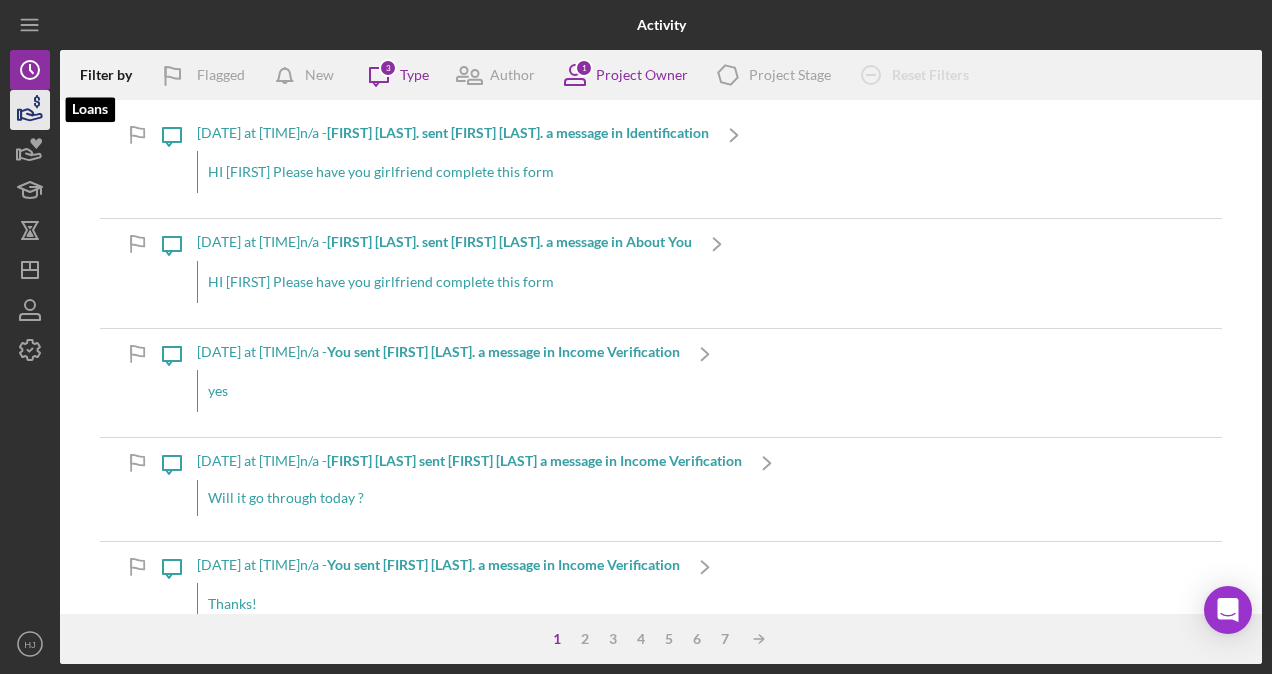 click 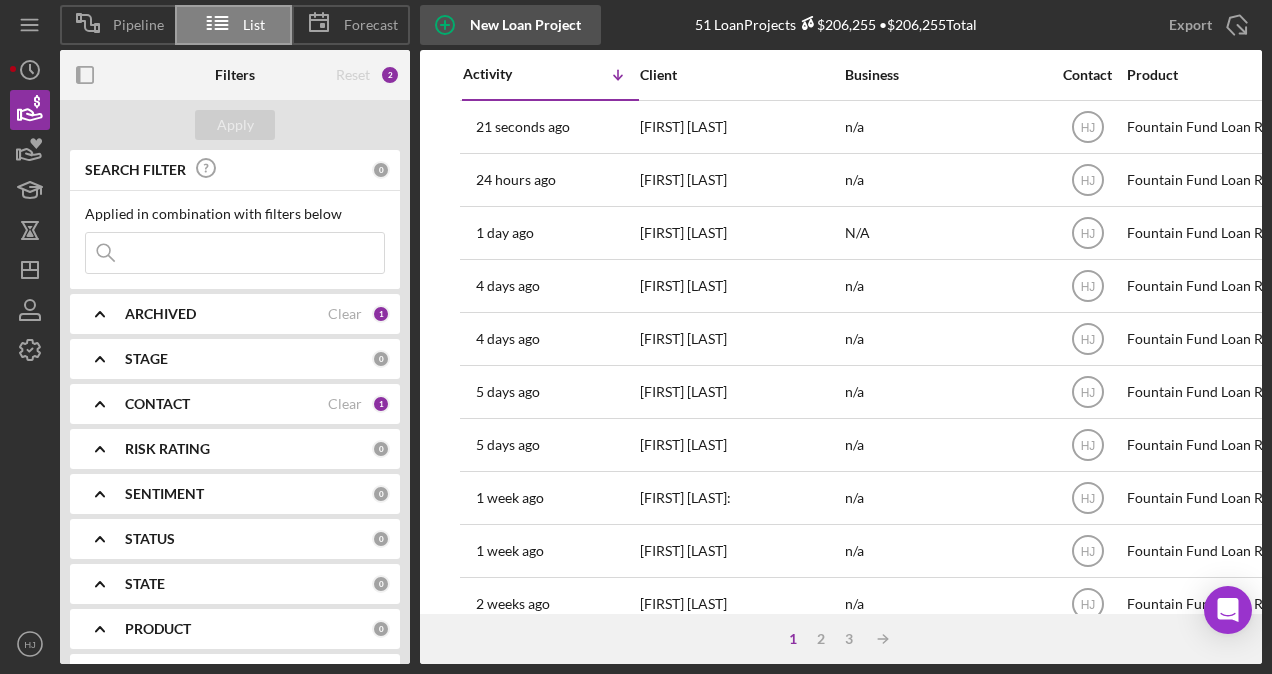 click on "New Loan Project" at bounding box center (525, 25) 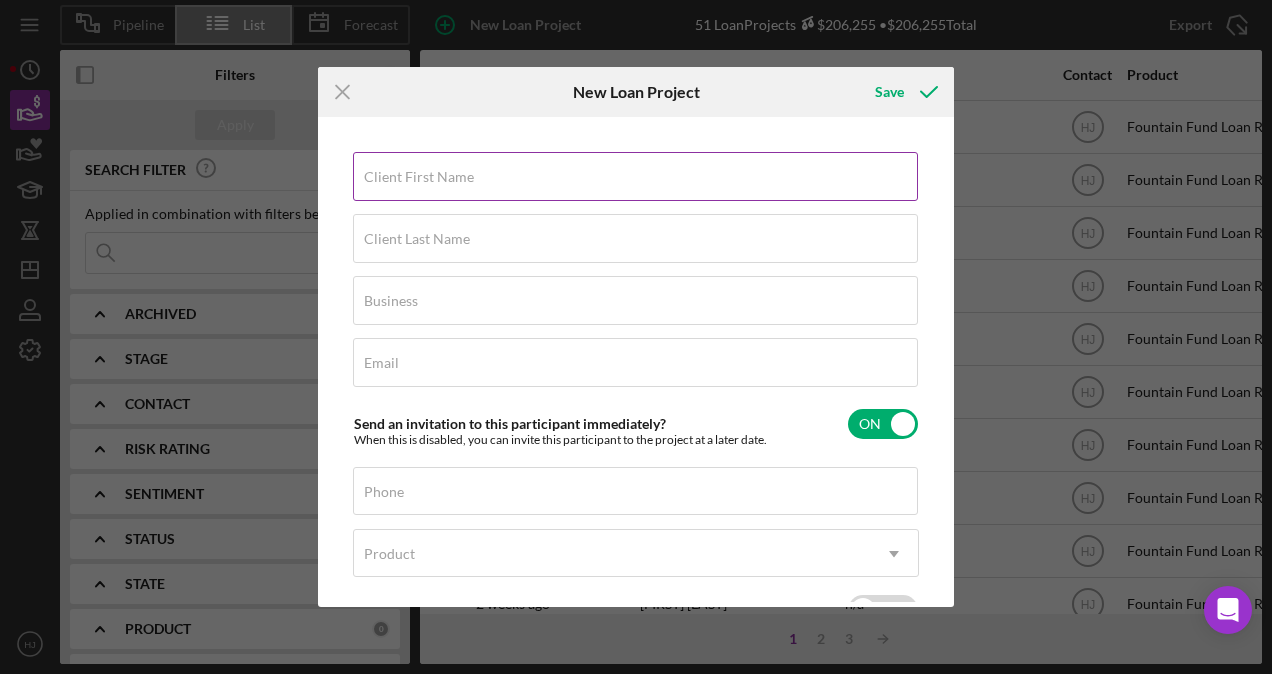 click on "Client First Name" at bounding box center (419, 177) 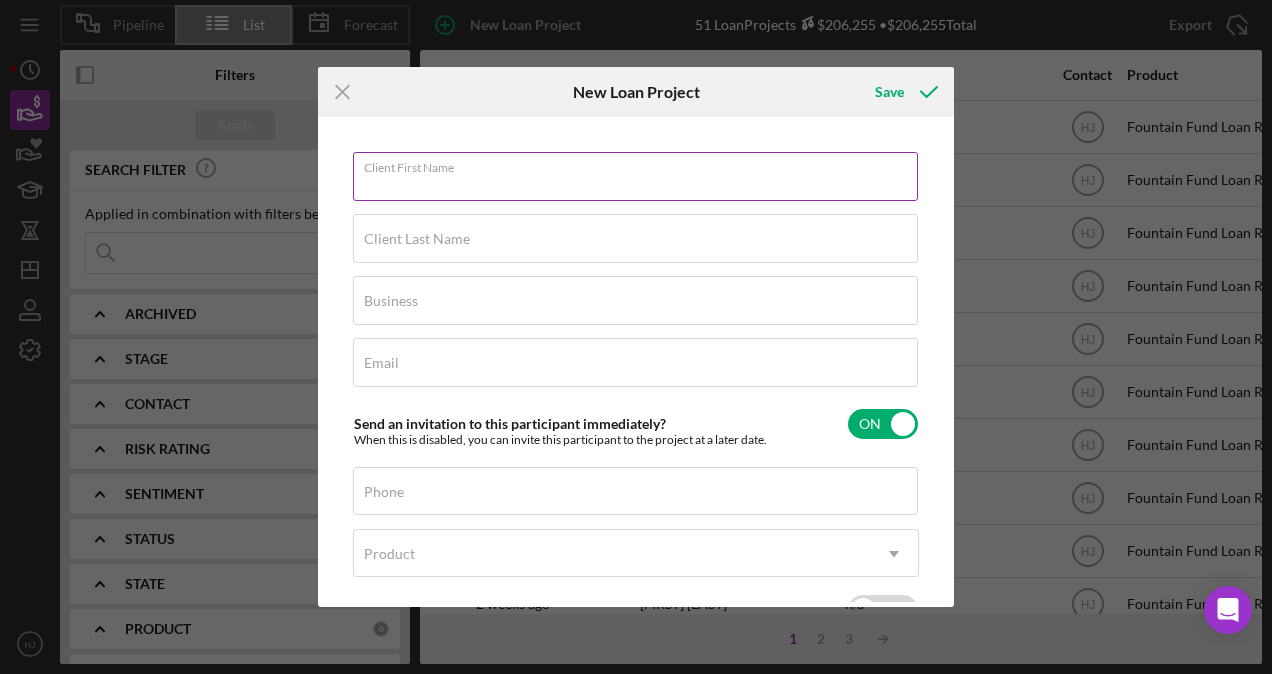 paste on "[FIRST] [LAST]" 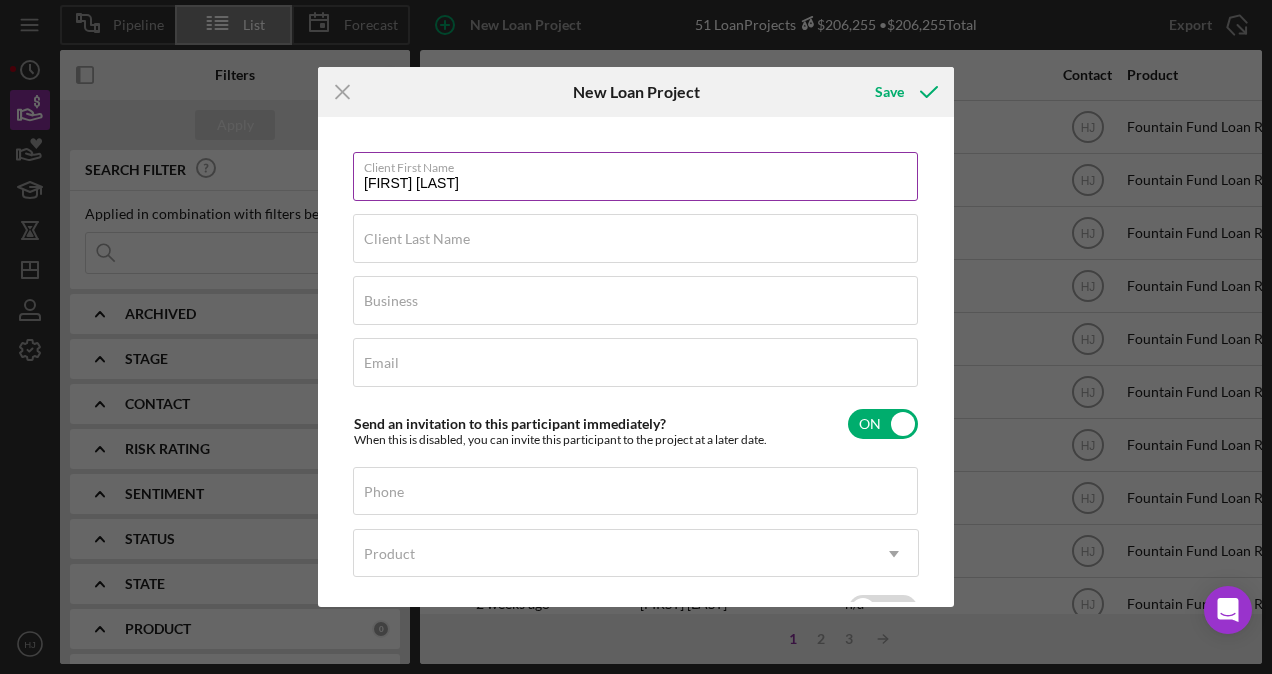 drag, startPoint x: 400, startPoint y: 180, endPoint x: 441, endPoint y: 180, distance: 41 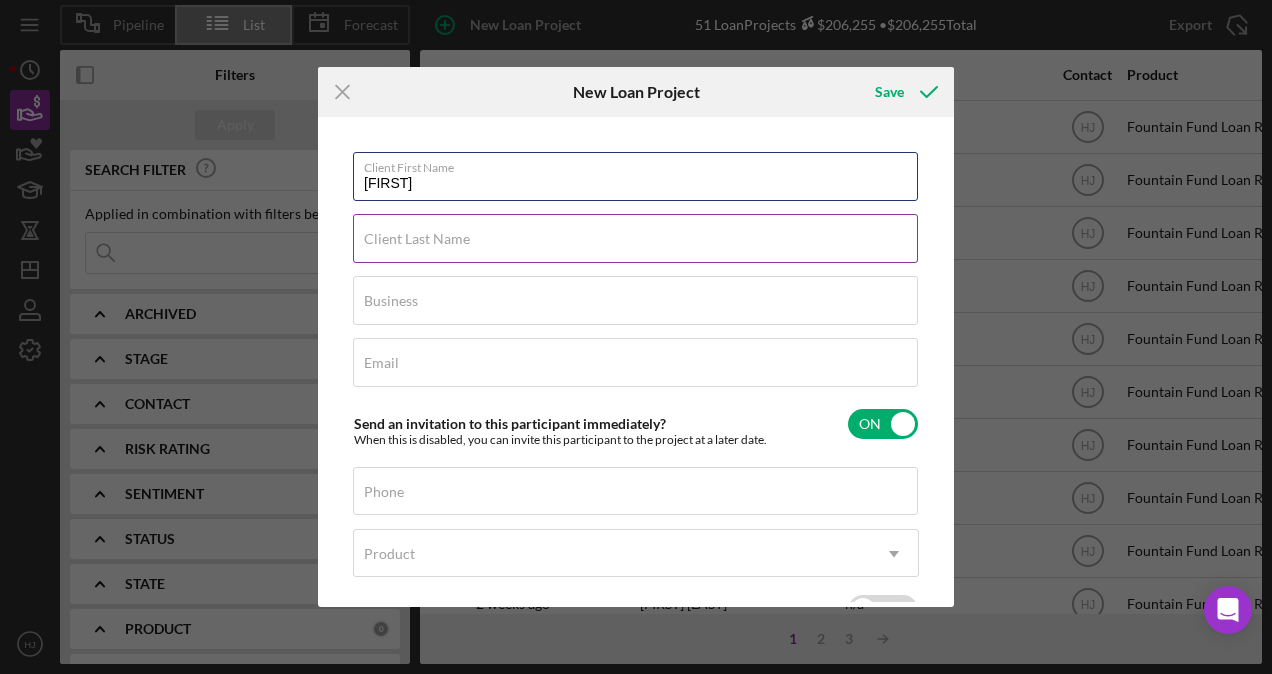 type on "[FIRST]" 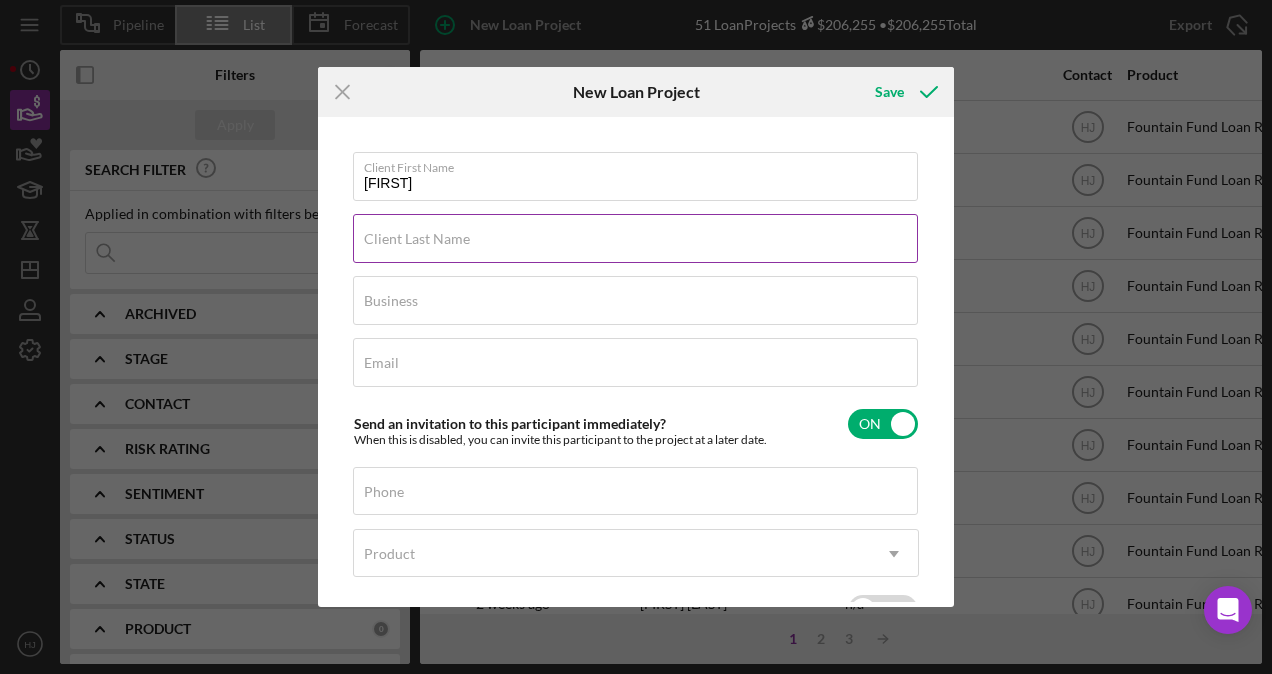click on "Client Last Name" at bounding box center [417, 239] 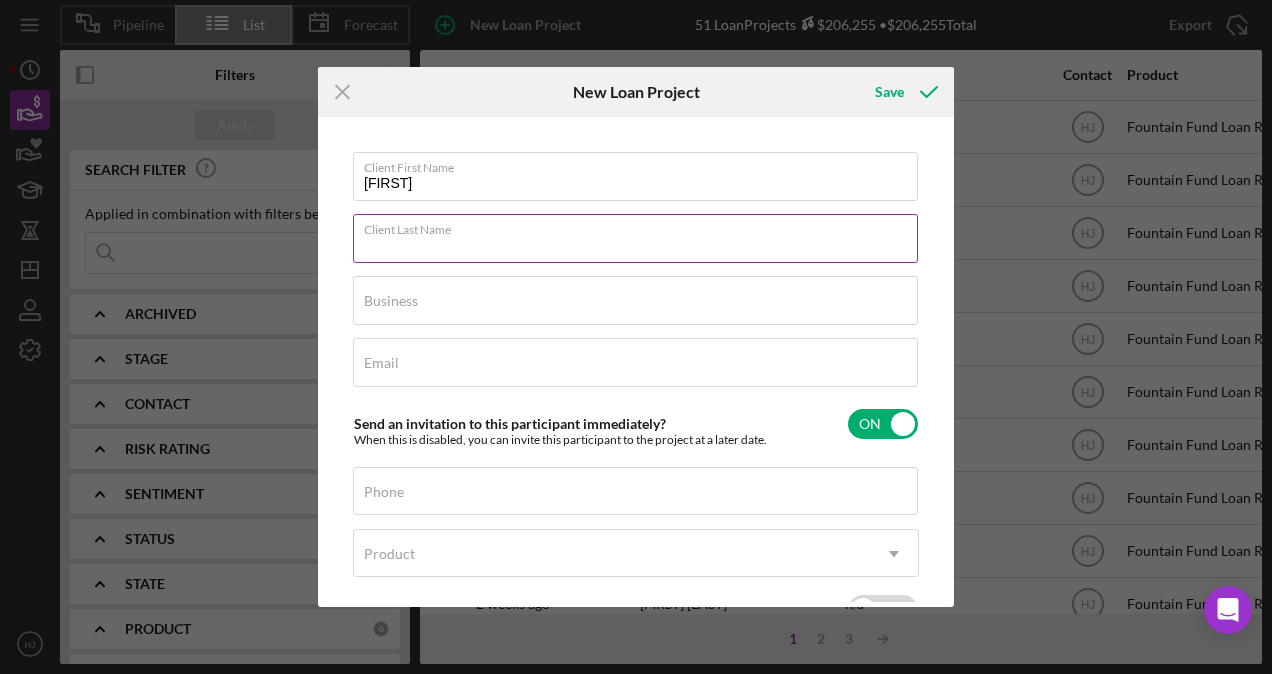 paste on "Alford" 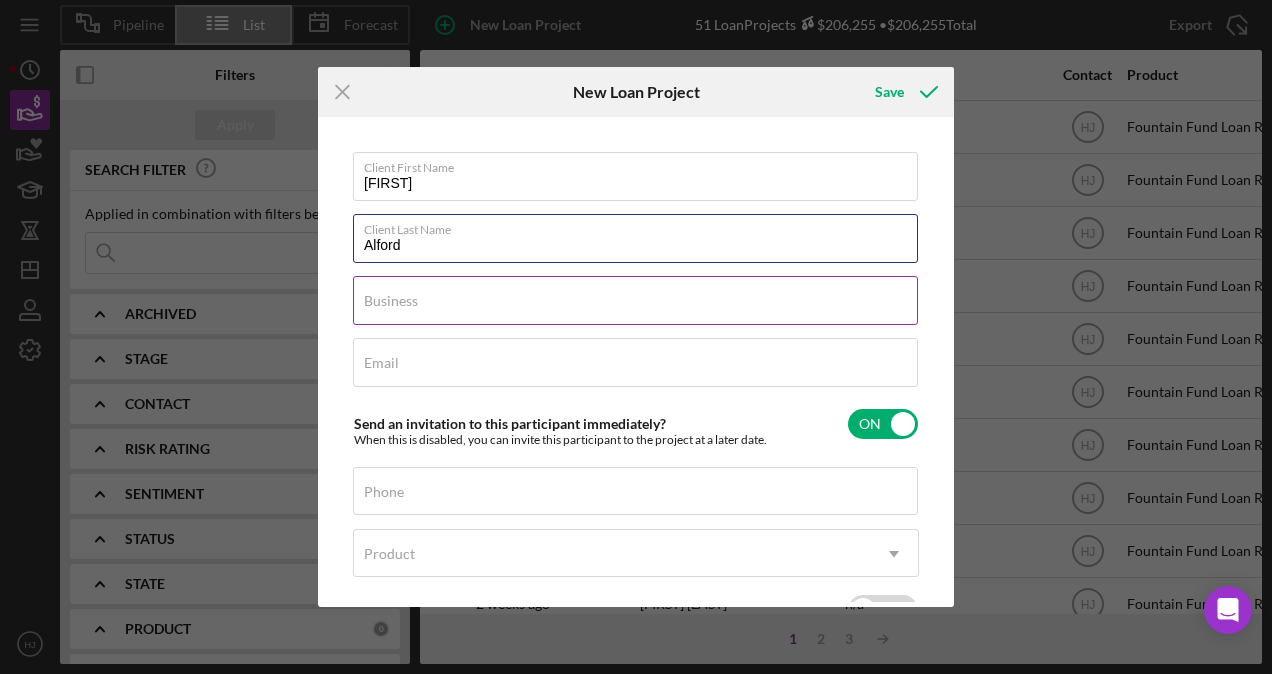 type on "Alford" 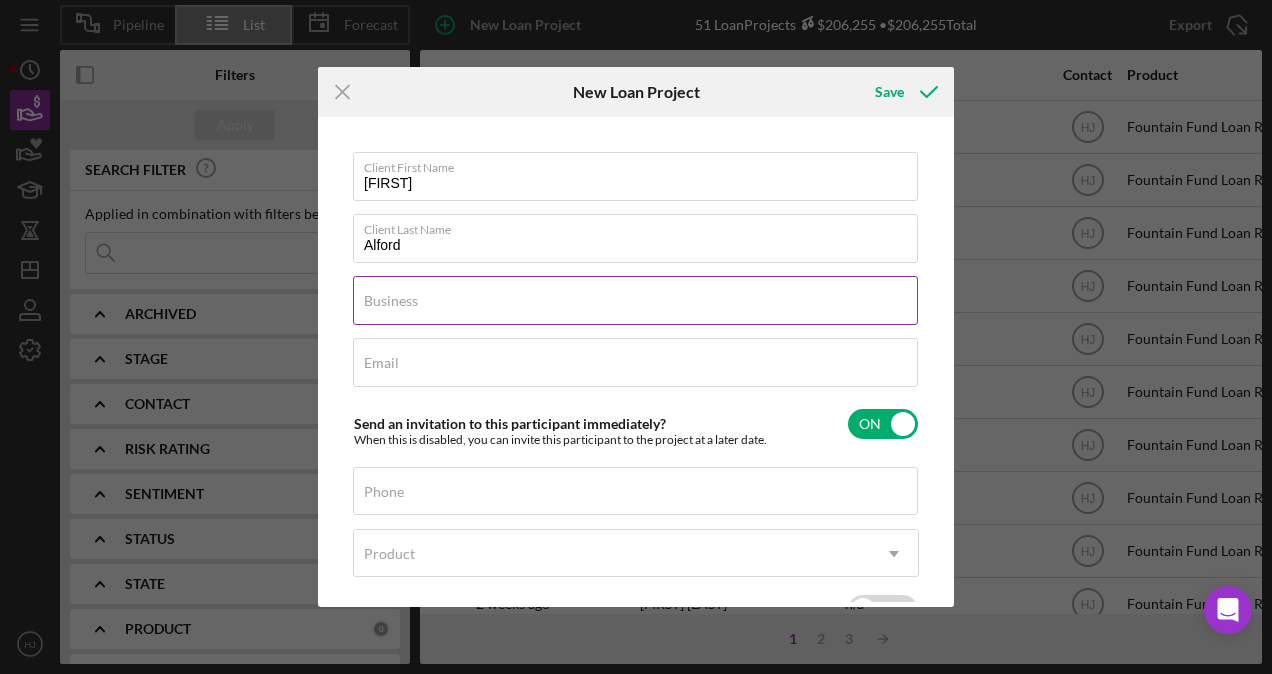 click on "Business Required" at bounding box center (636, 301) 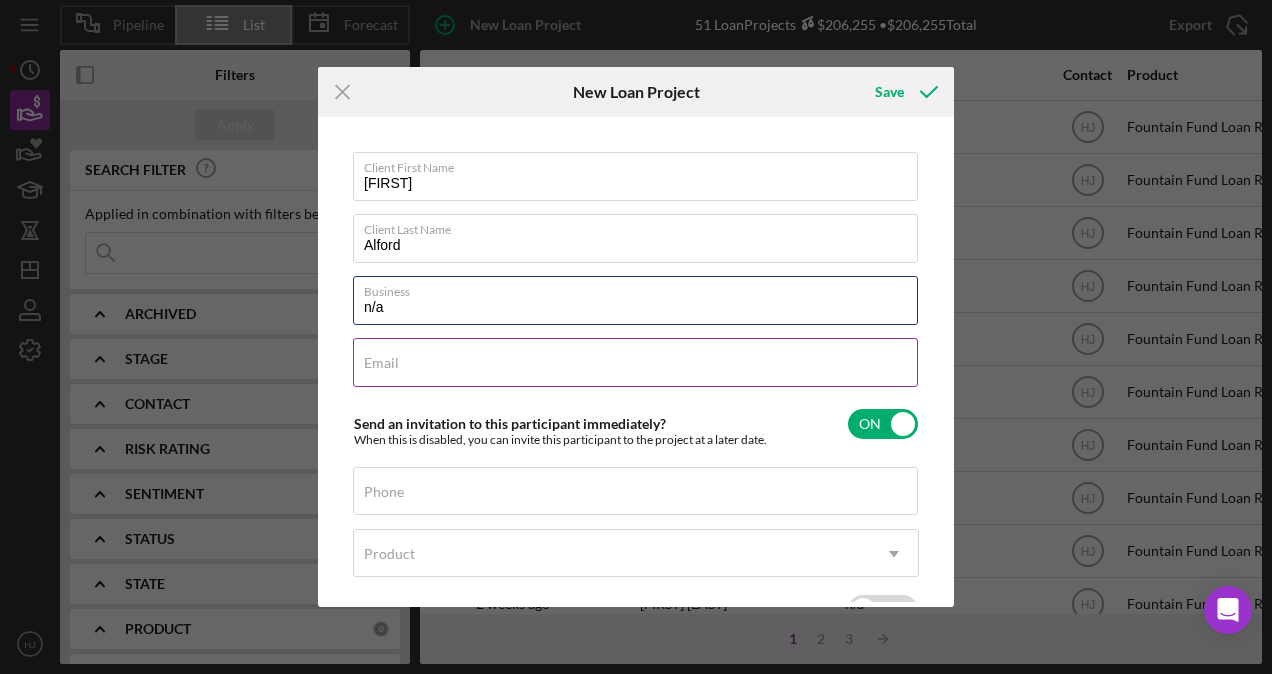 type on "n/a" 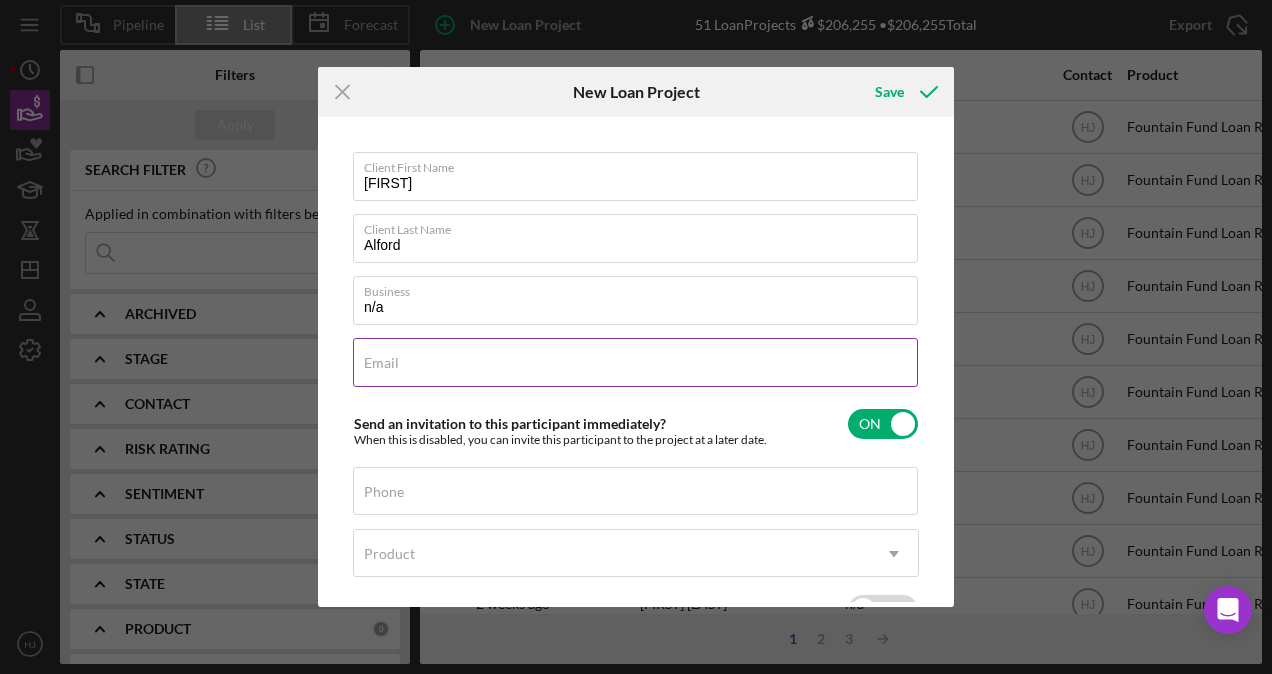 click on "Email" at bounding box center (381, 363) 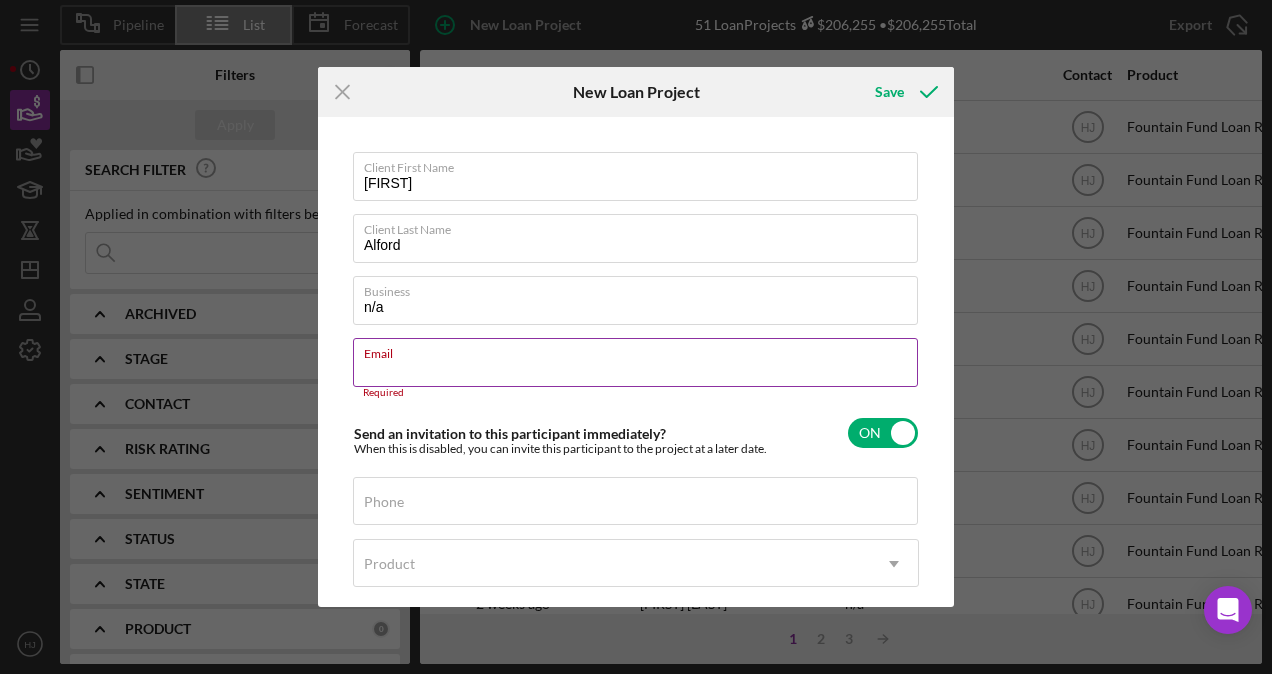 click on "Email" at bounding box center (635, 362) 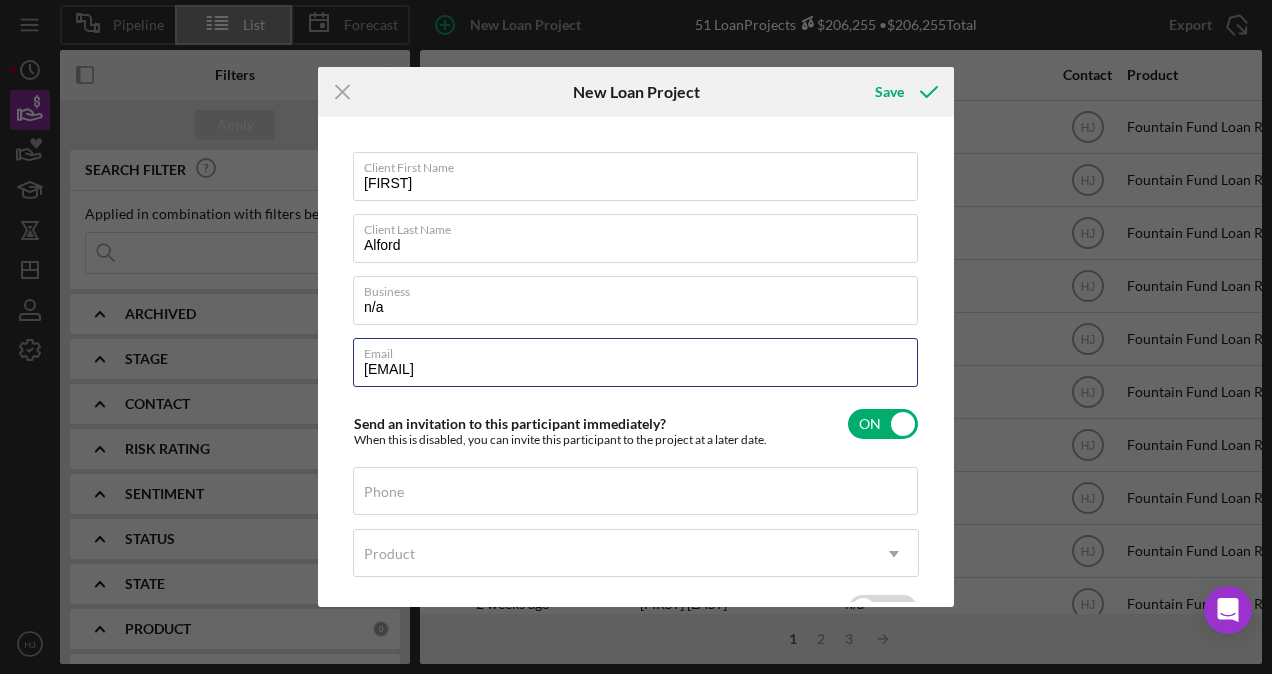 type on "[EMAIL]" 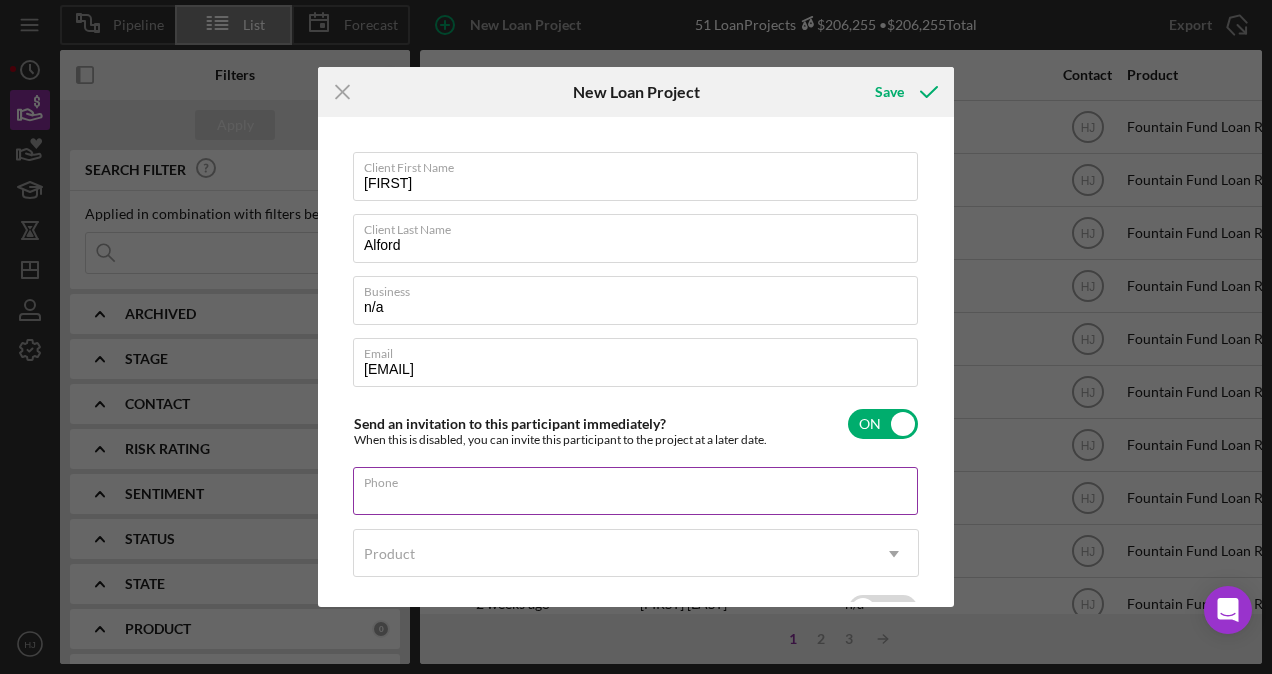 click on "Phone" at bounding box center [635, 491] 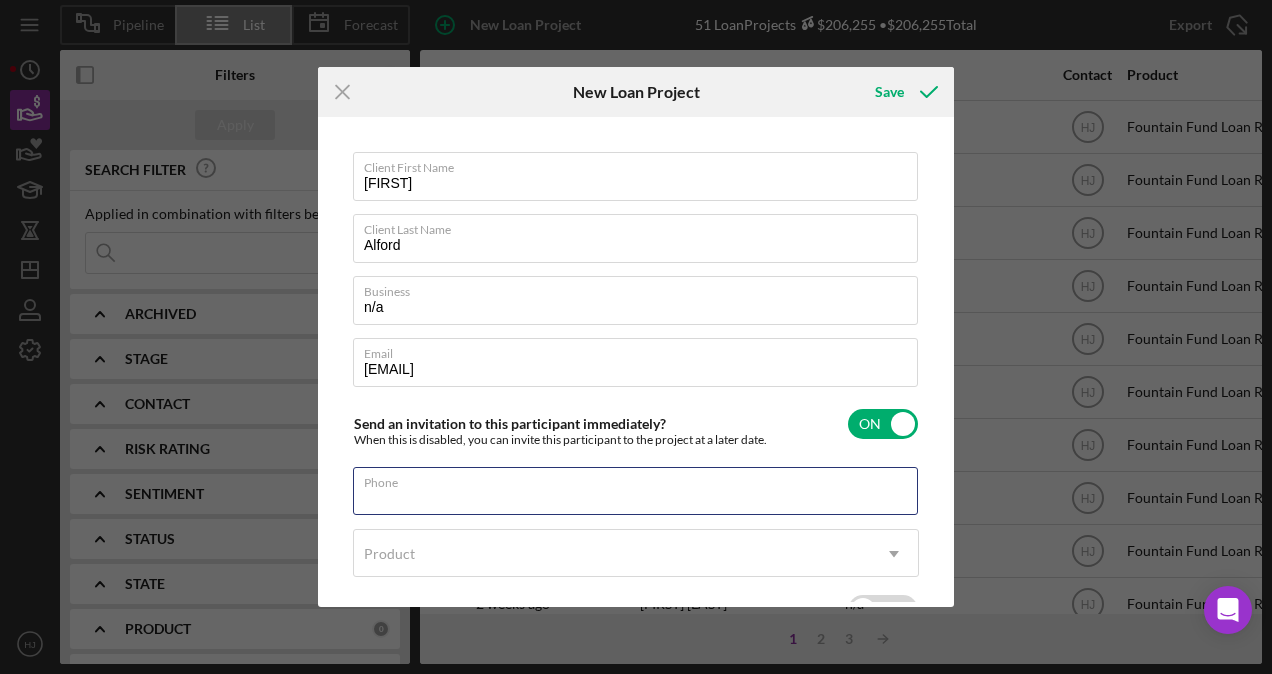 paste on "([PHONE])" 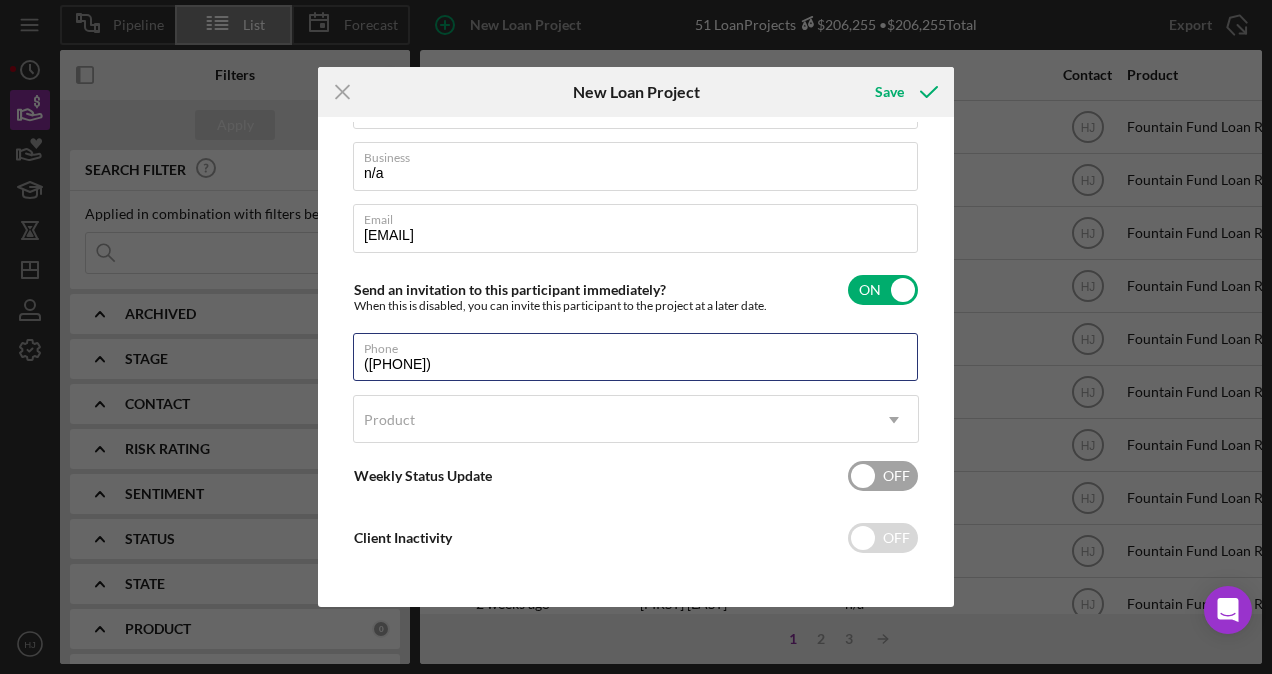 scroll, scrollTop: 139, scrollLeft: 0, axis: vertical 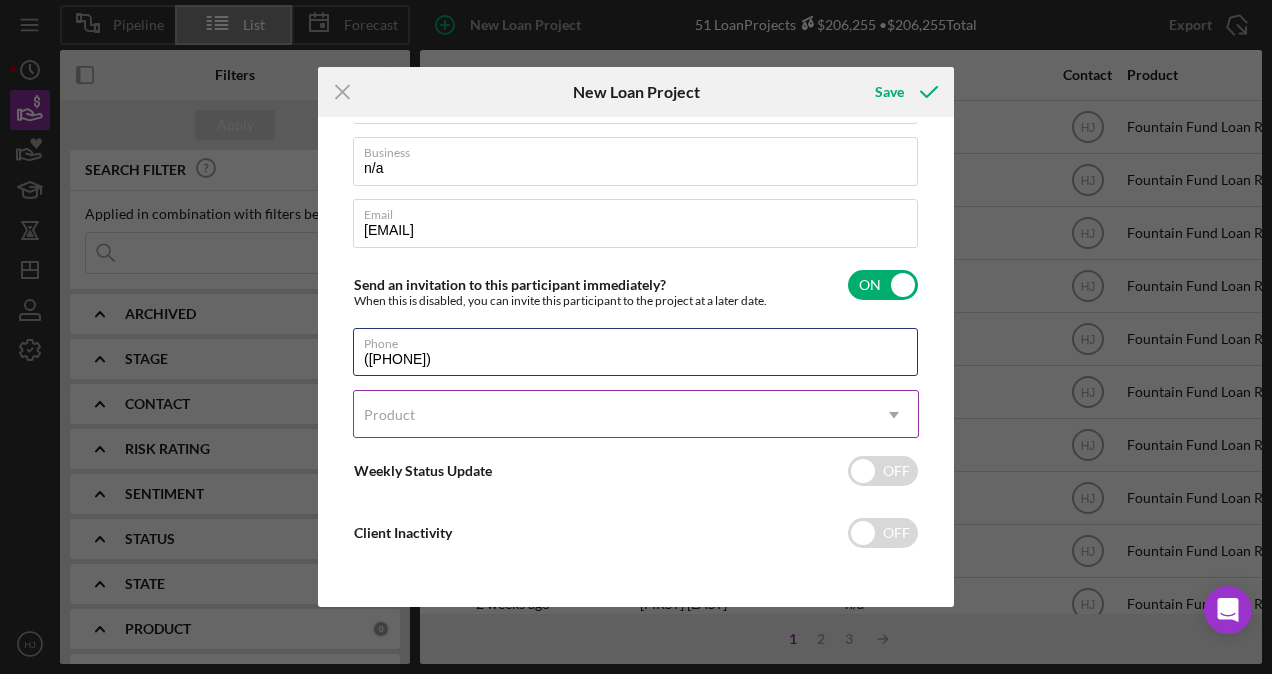 type on "([PHONE])" 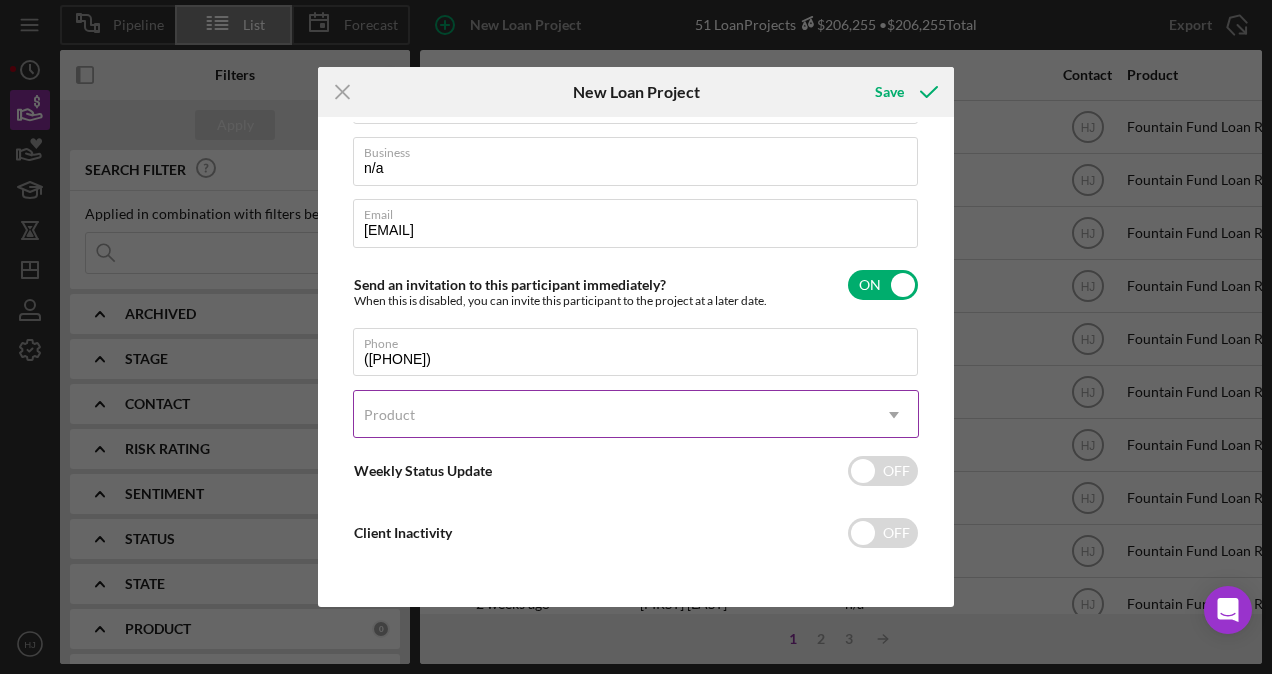click on "Product" at bounding box center [612, 415] 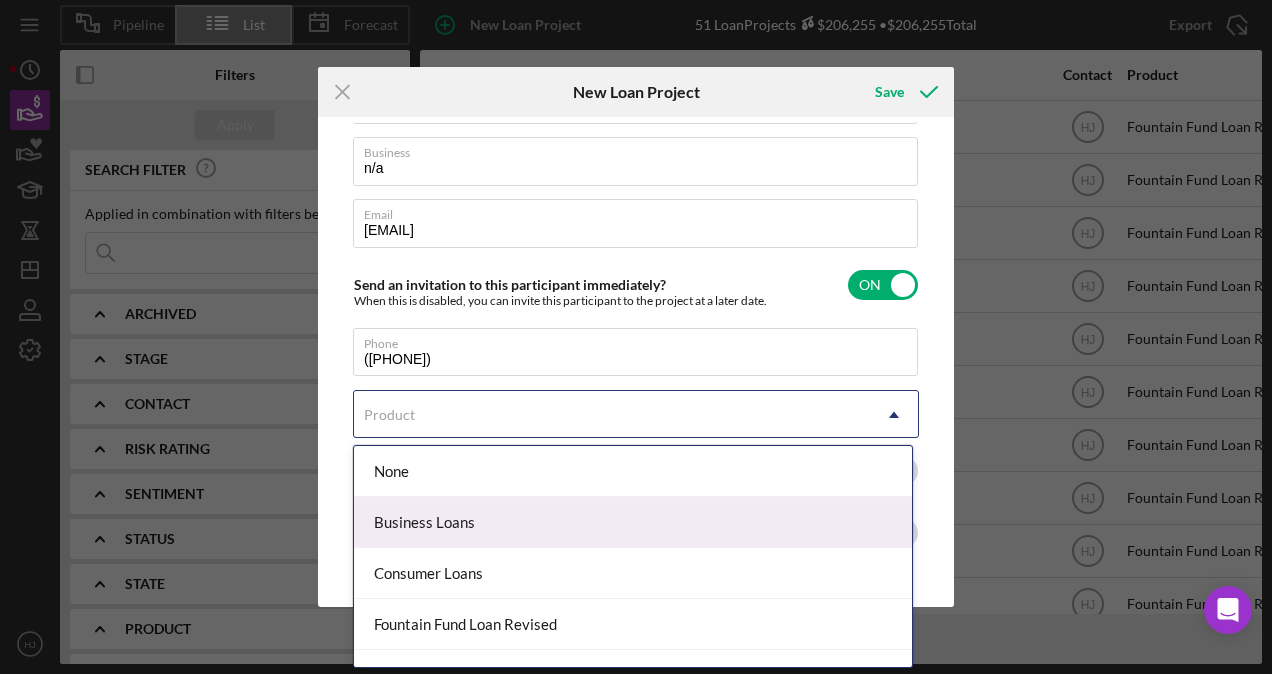 scroll, scrollTop: 83, scrollLeft: 0, axis: vertical 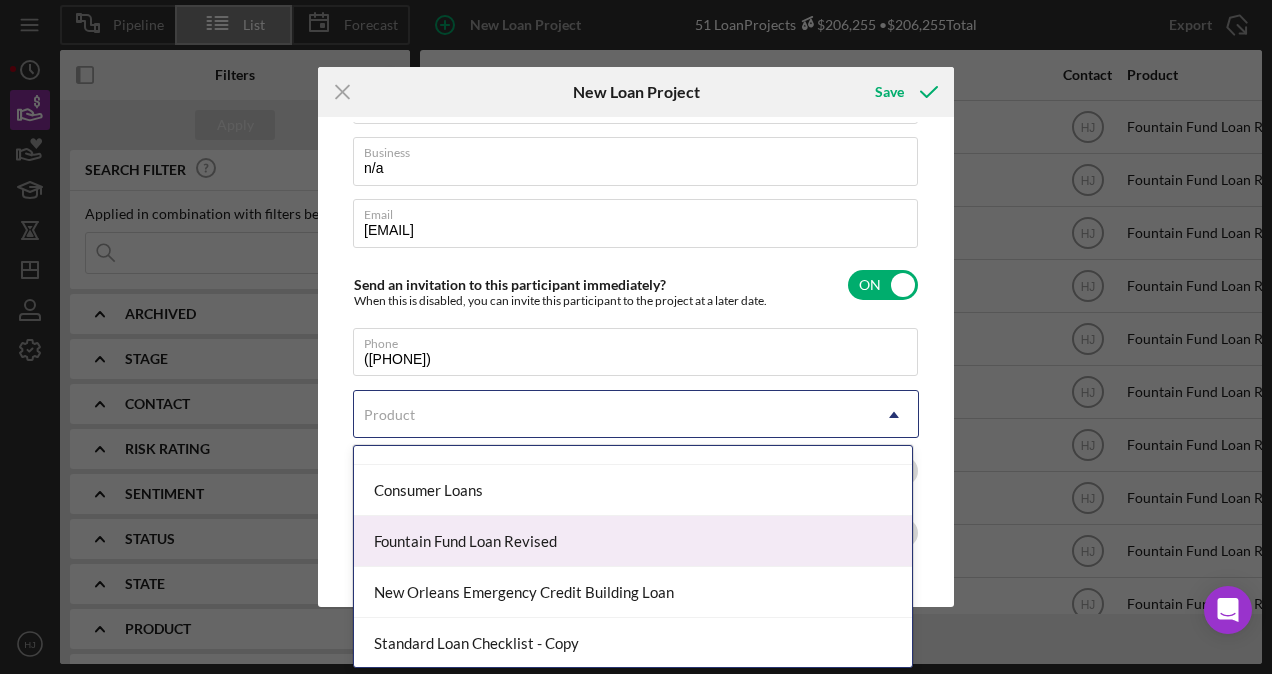 click on "Fountain Fund Loan Revised" at bounding box center [633, 541] 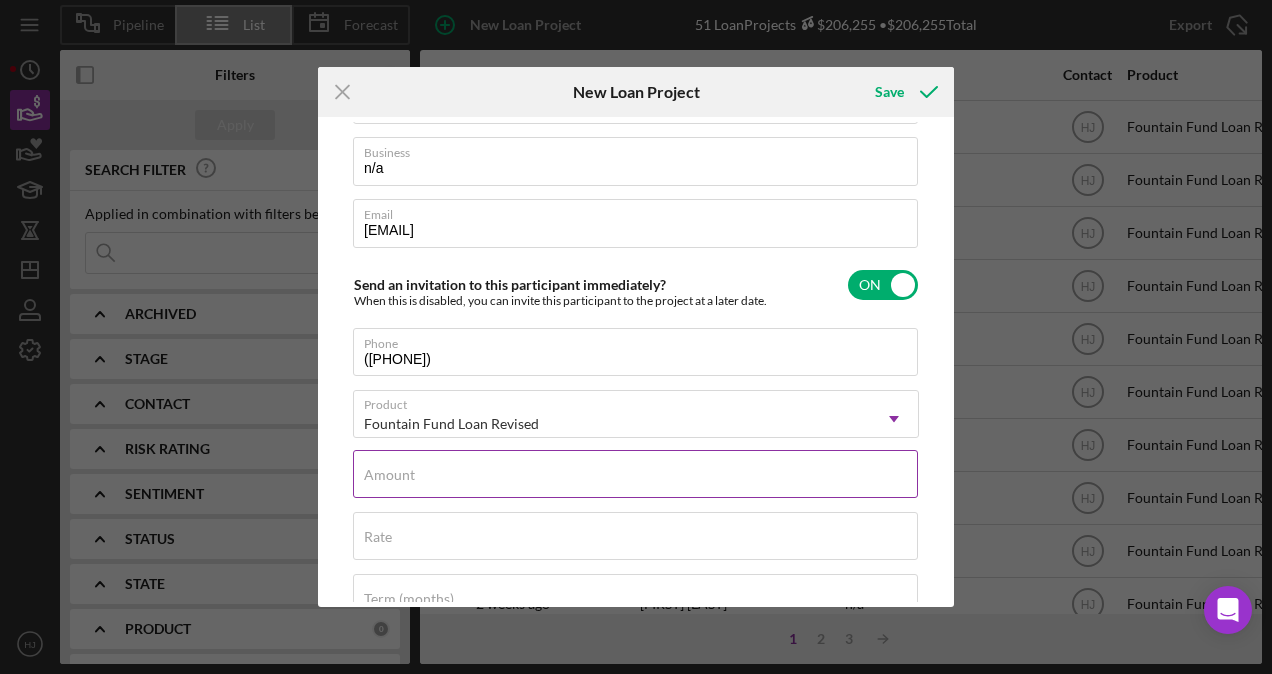 click on "Amount" at bounding box center [635, 474] 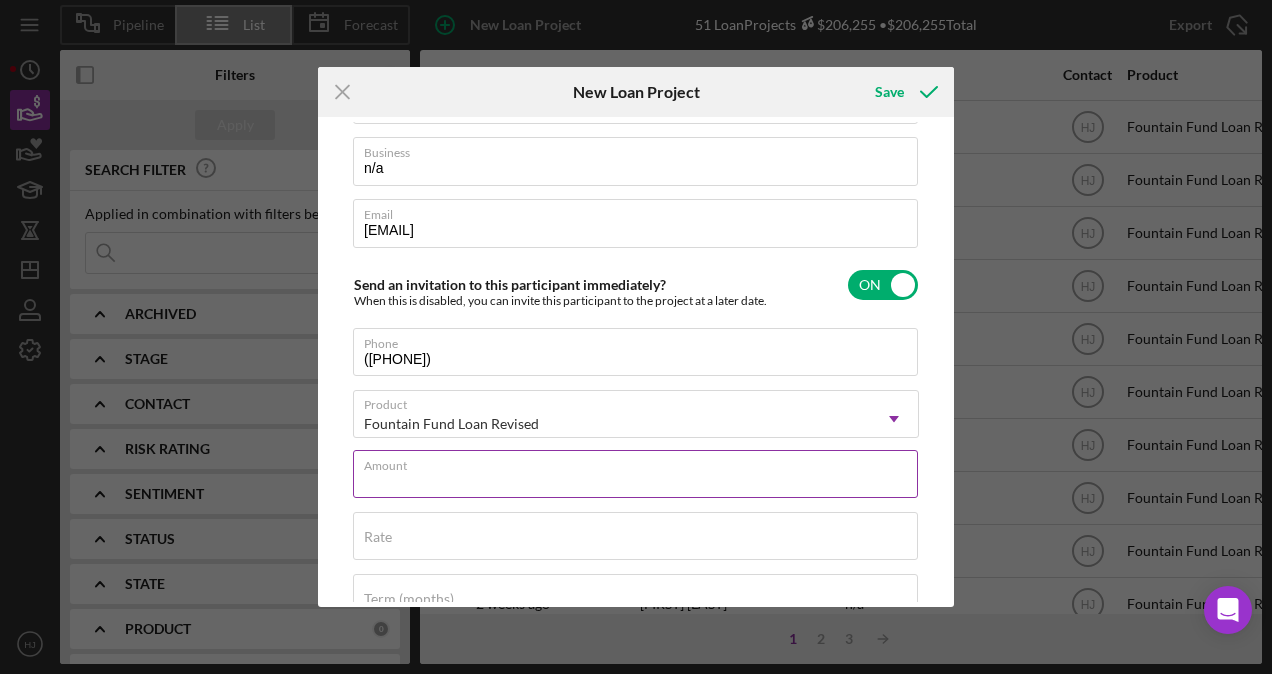 type on "$5,000" 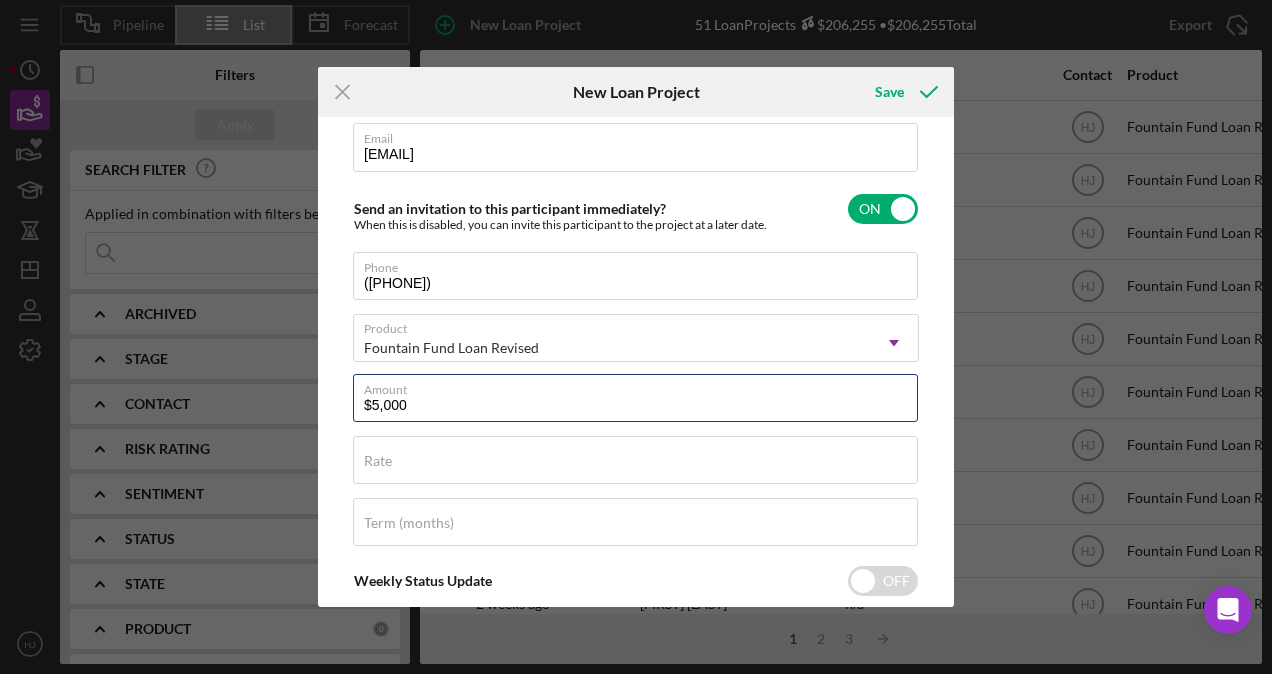 scroll, scrollTop: 300, scrollLeft: 0, axis: vertical 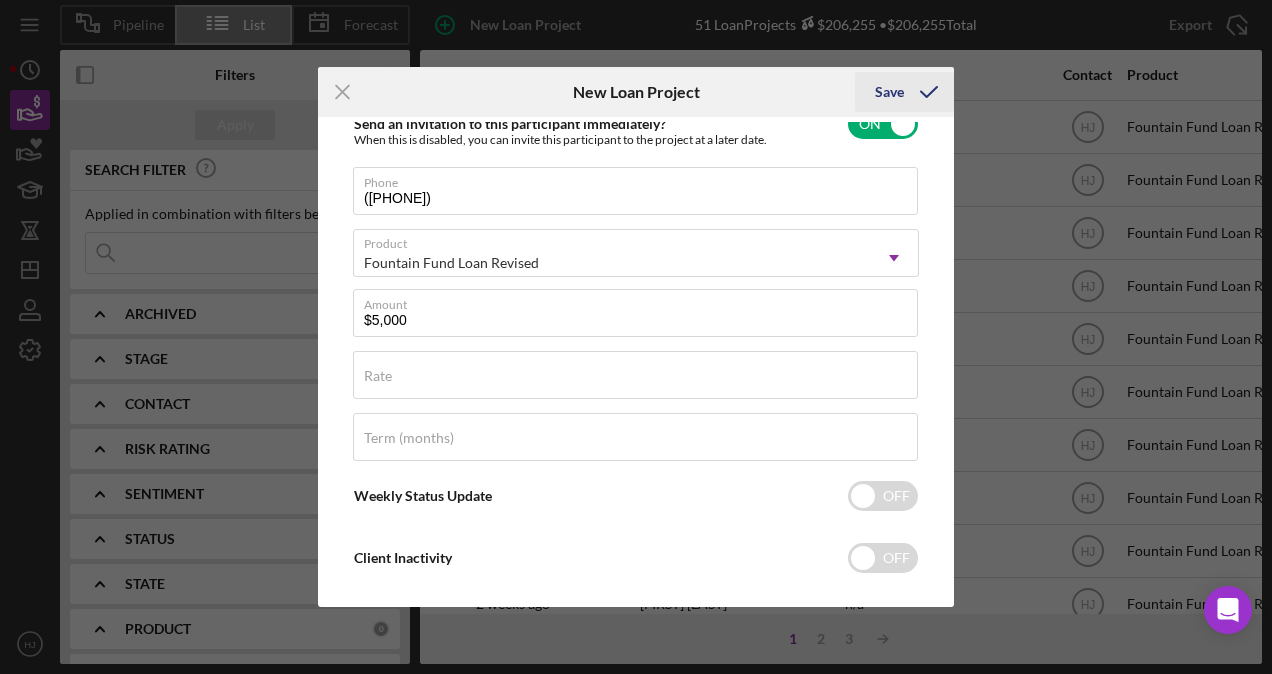 click on "Save" at bounding box center (889, 92) 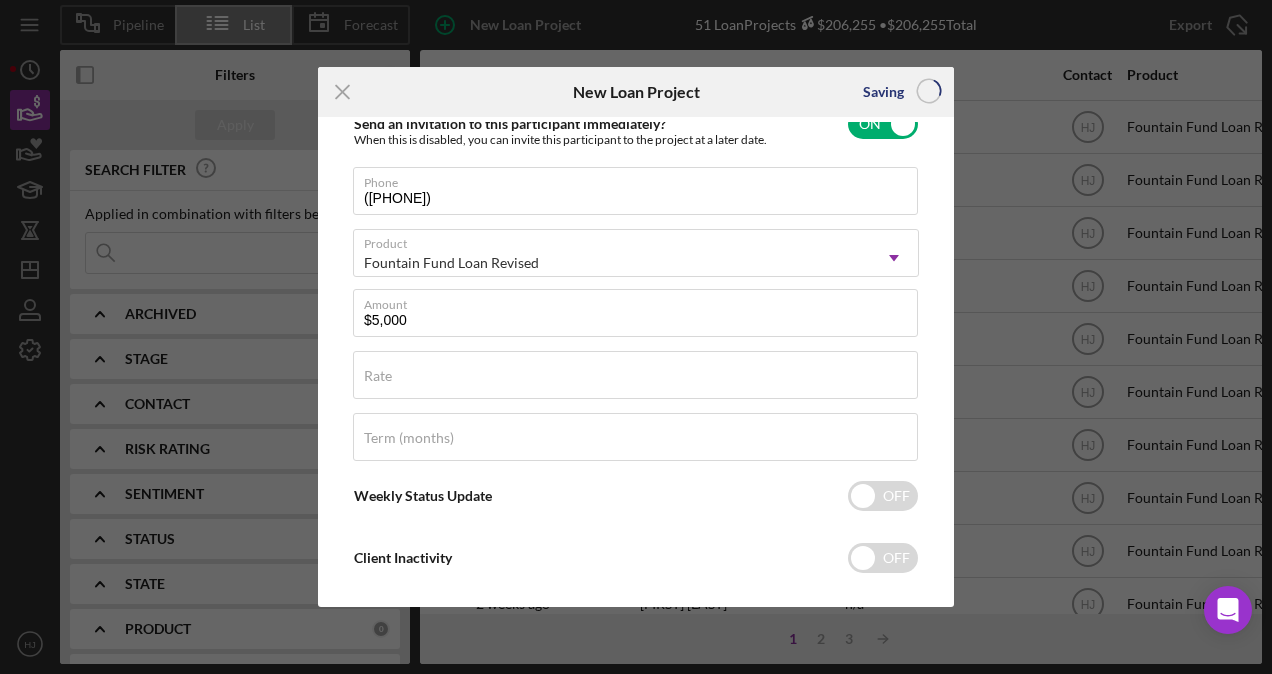 type 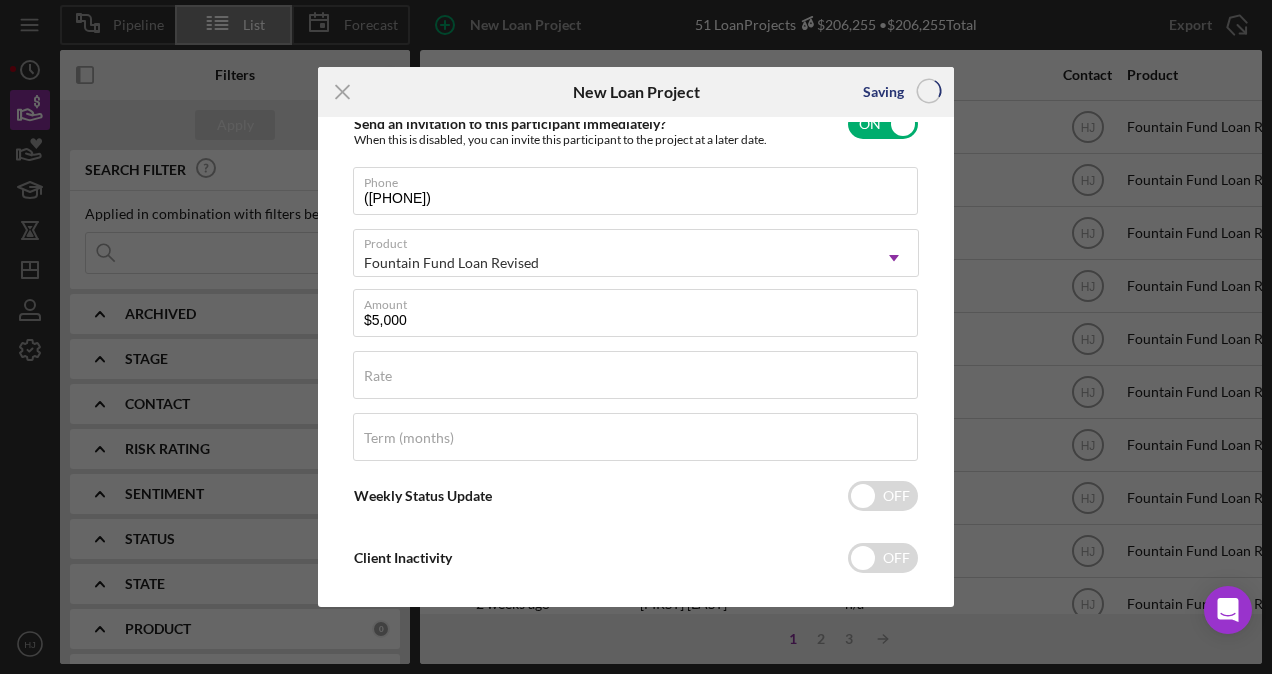 type 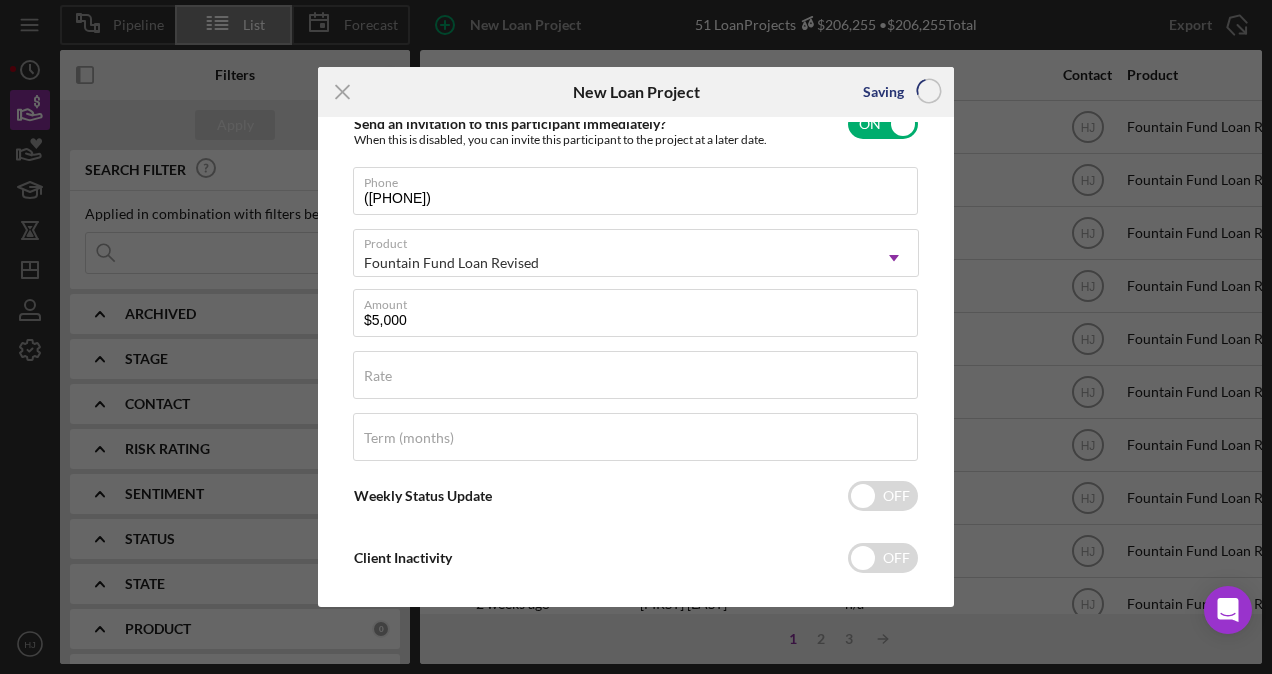 type 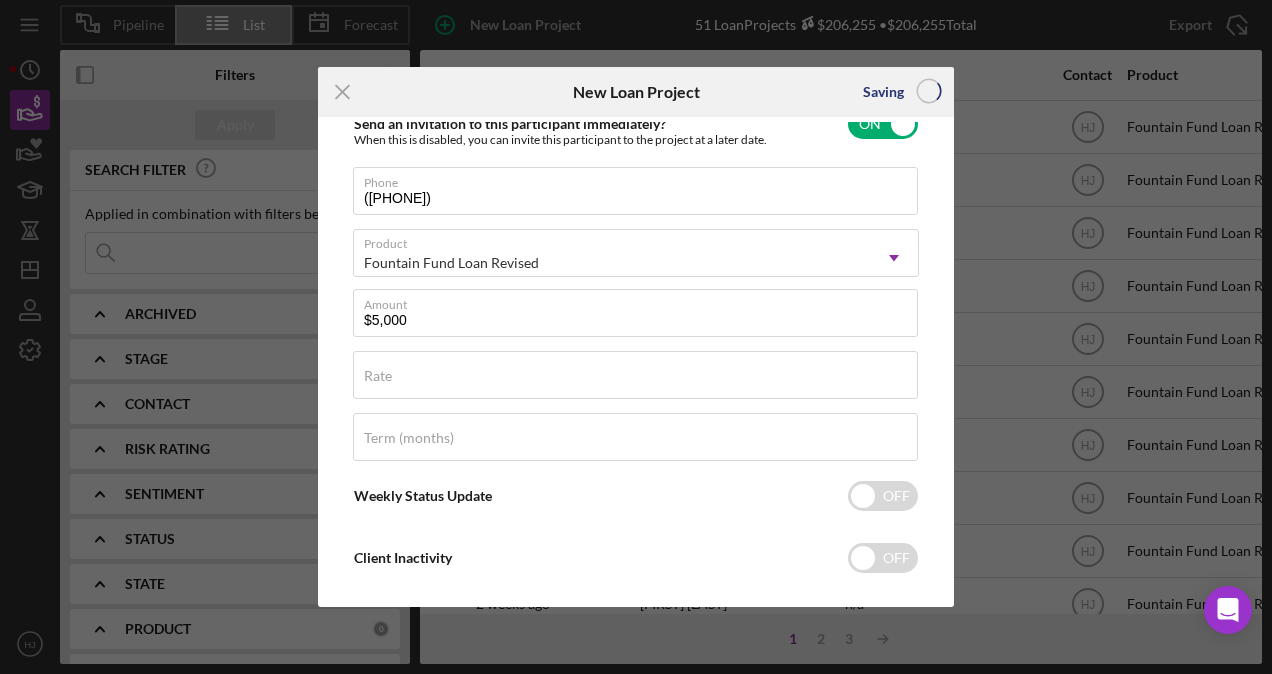 type 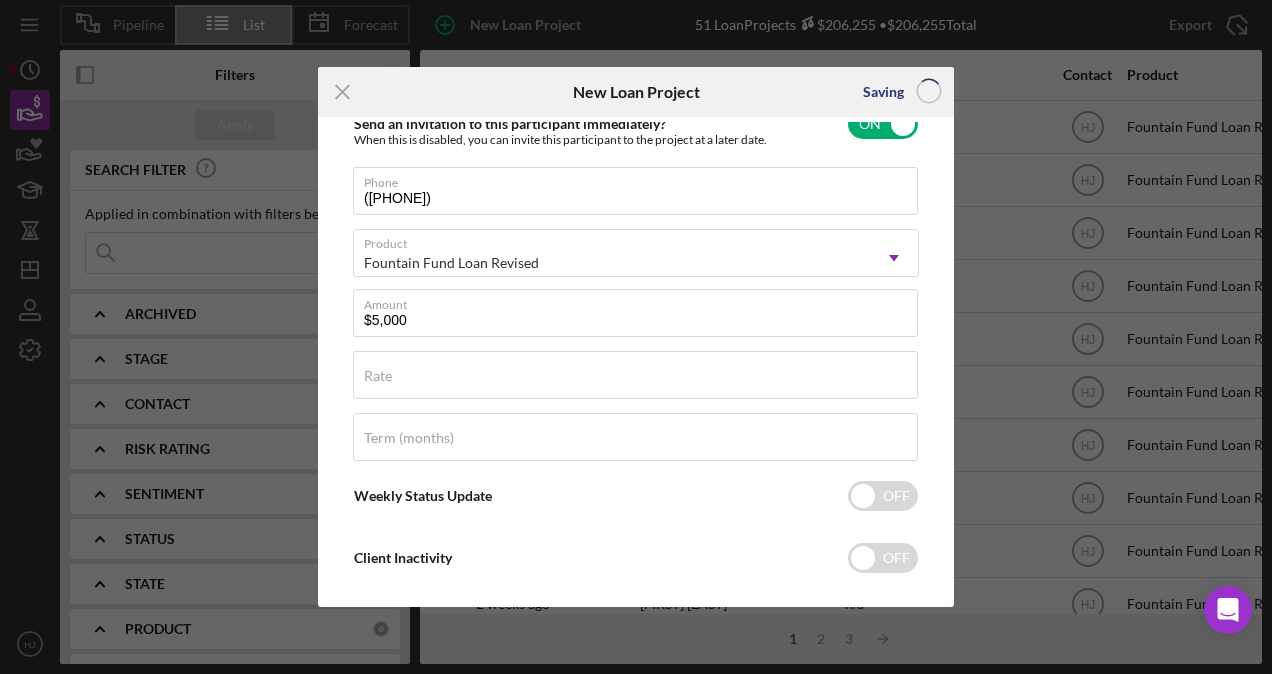 type 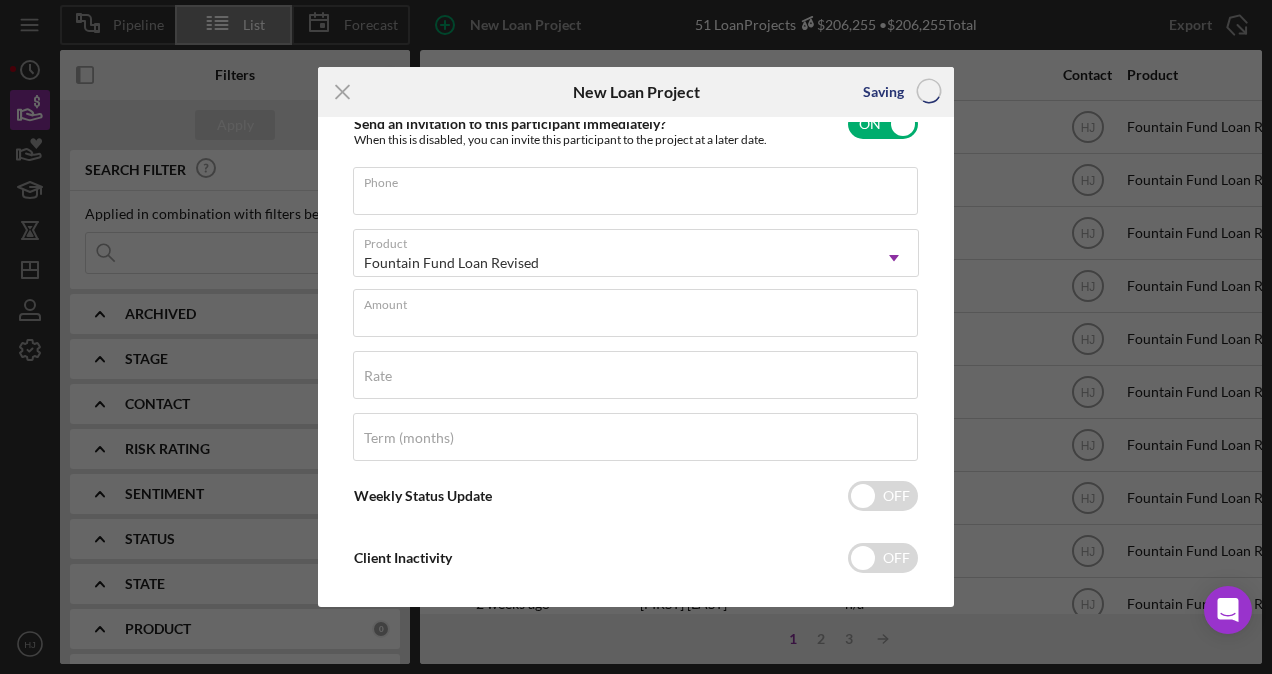 scroll, scrollTop: 139, scrollLeft: 0, axis: vertical 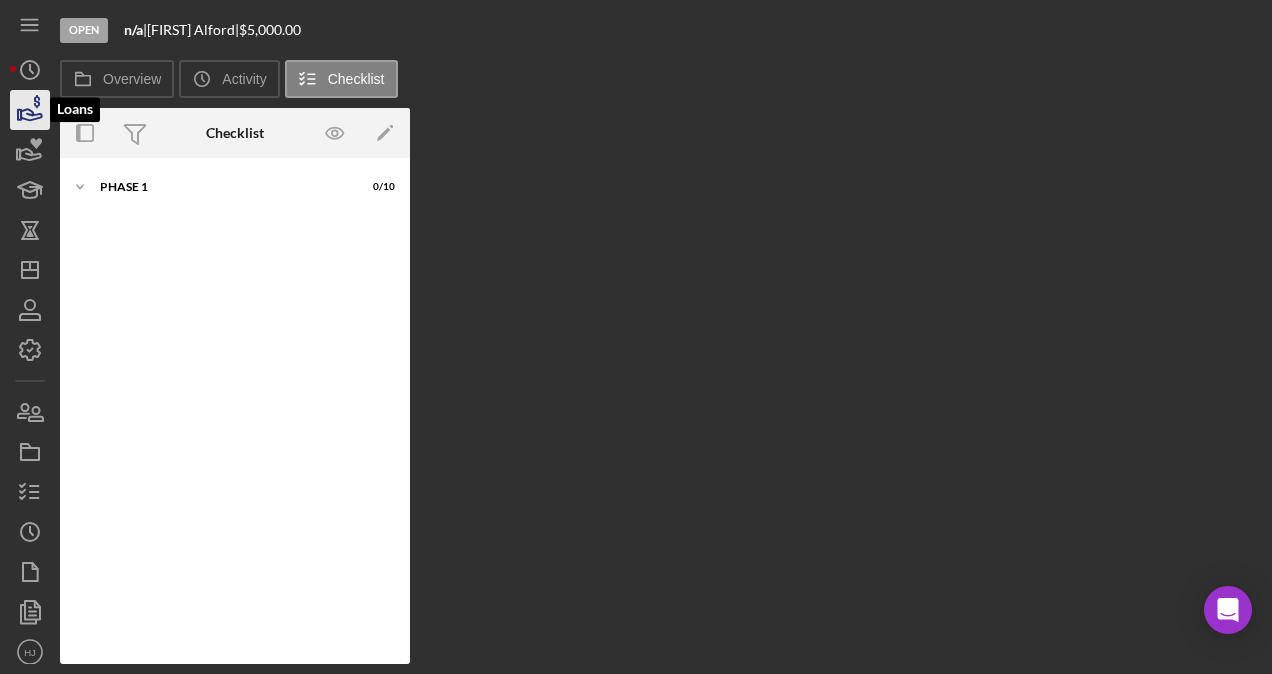 click 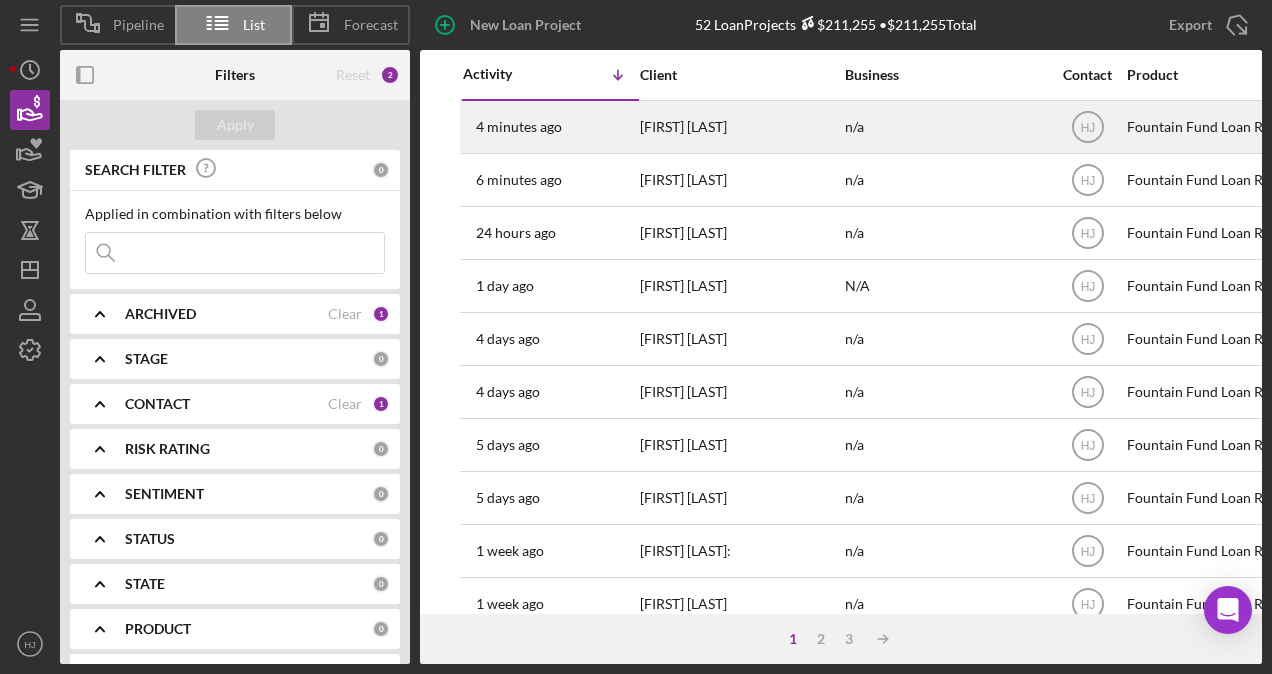 click on "[FIRST] [LAST]" at bounding box center (740, 127) 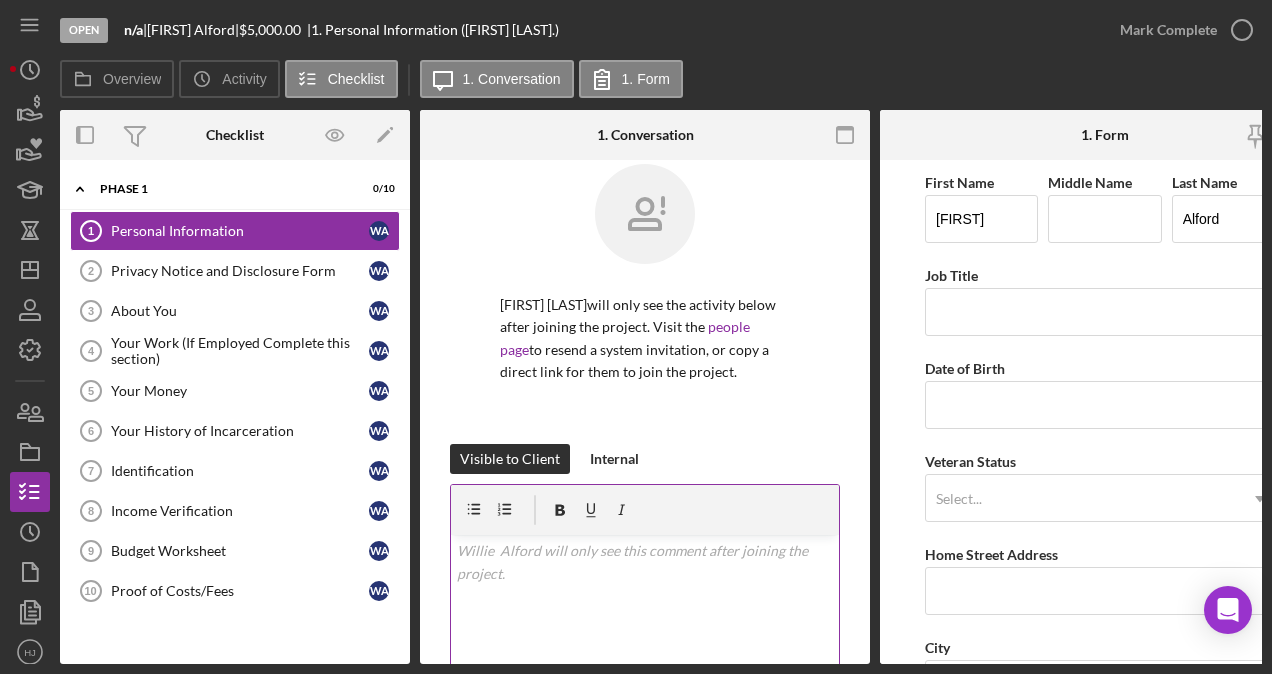 scroll, scrollTop: 0, scrollLeft: 0, axis: both 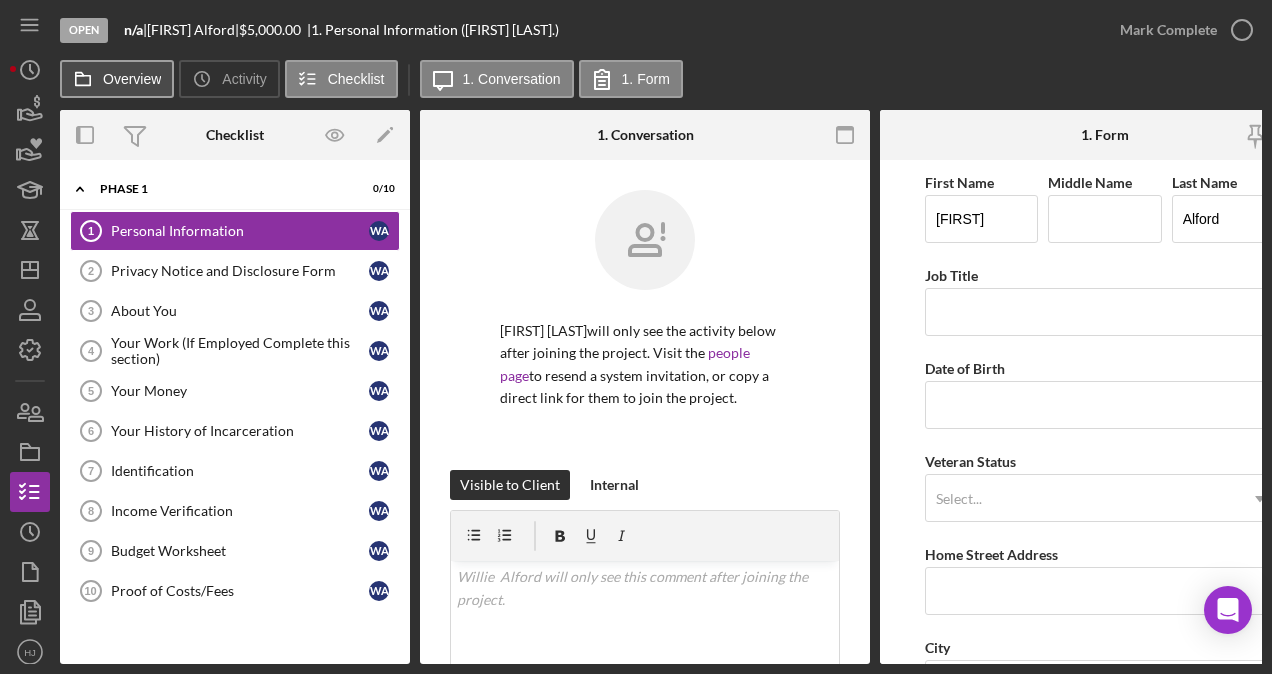 click on "Overview" at bounding box center [132, 79] 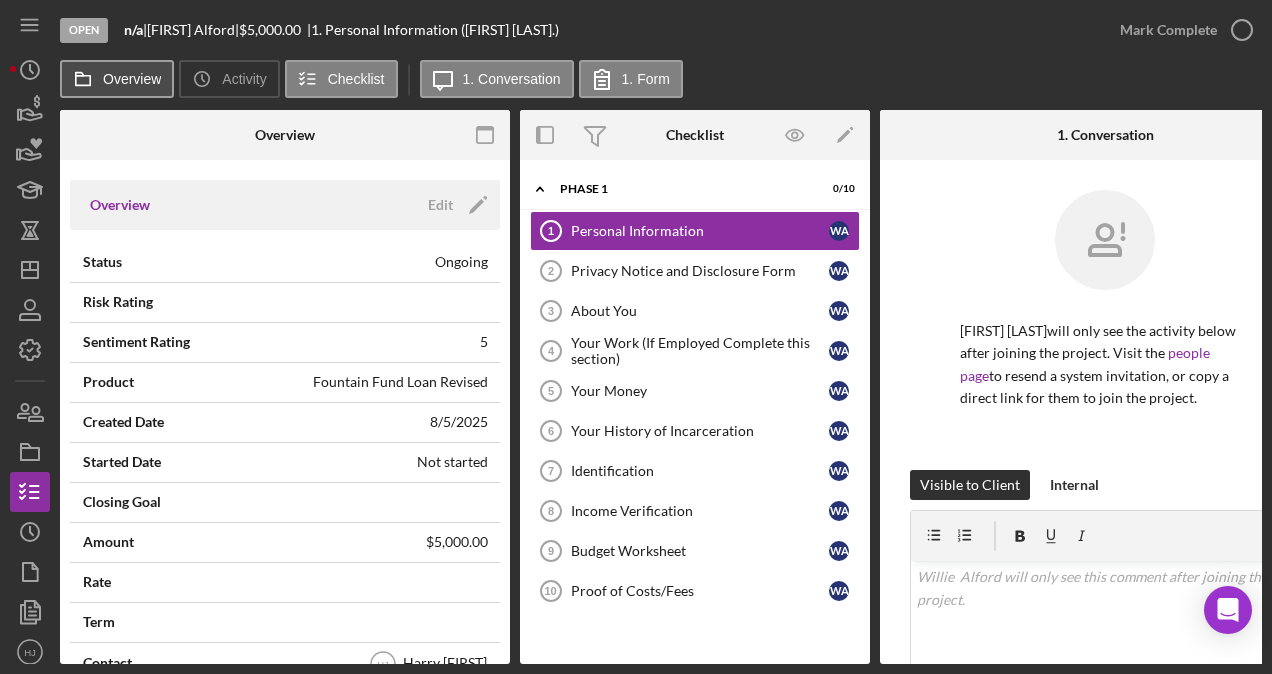 click on "Overview" at bounding box center [132, 79] 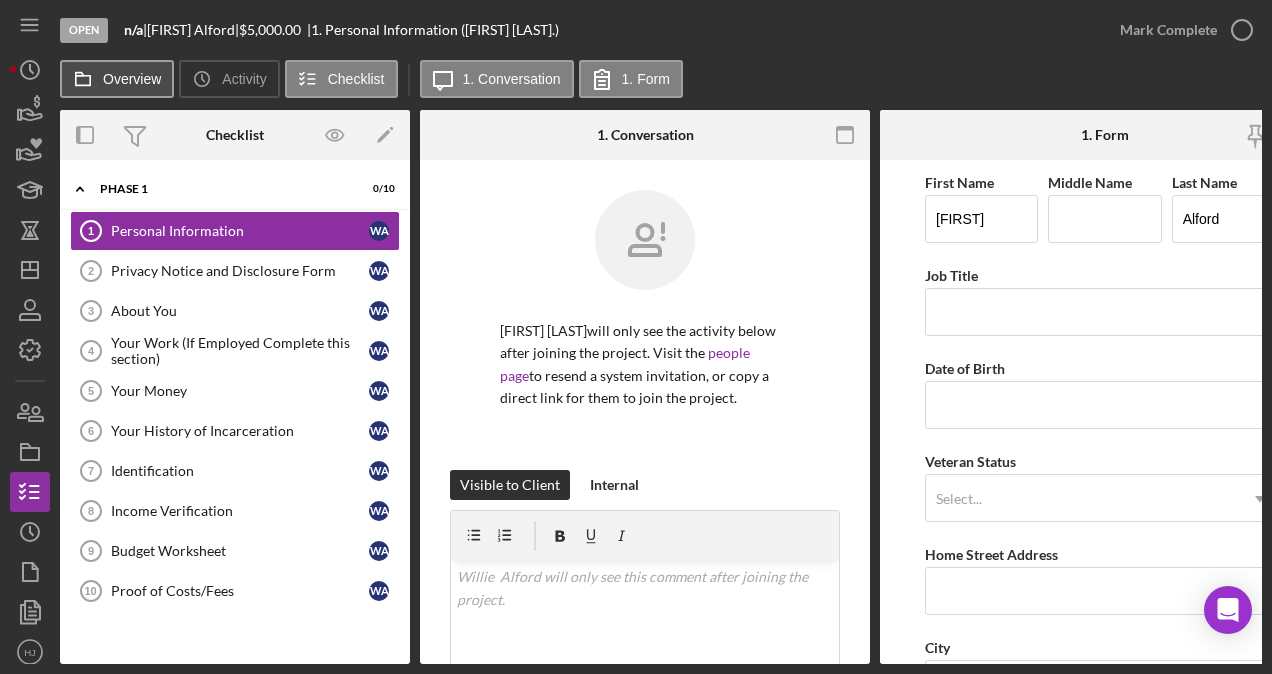 click on "Overview" at bounding box center [132, 79] 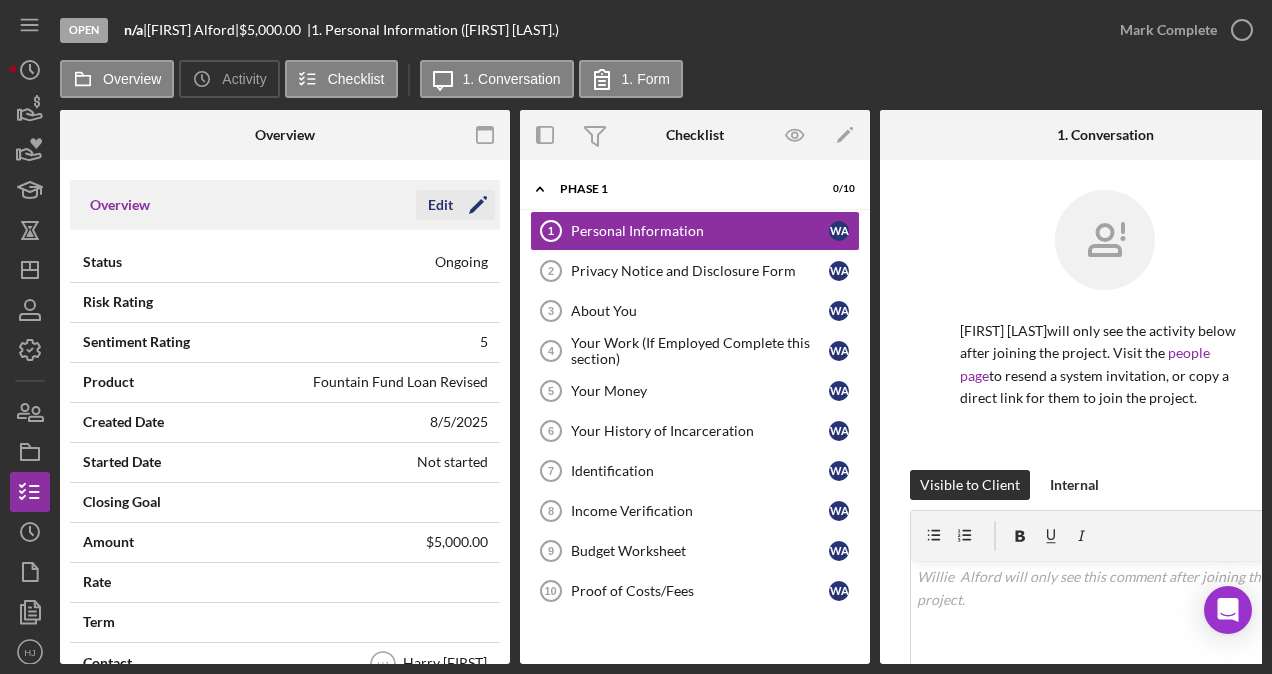 click on "Icon/Edit" 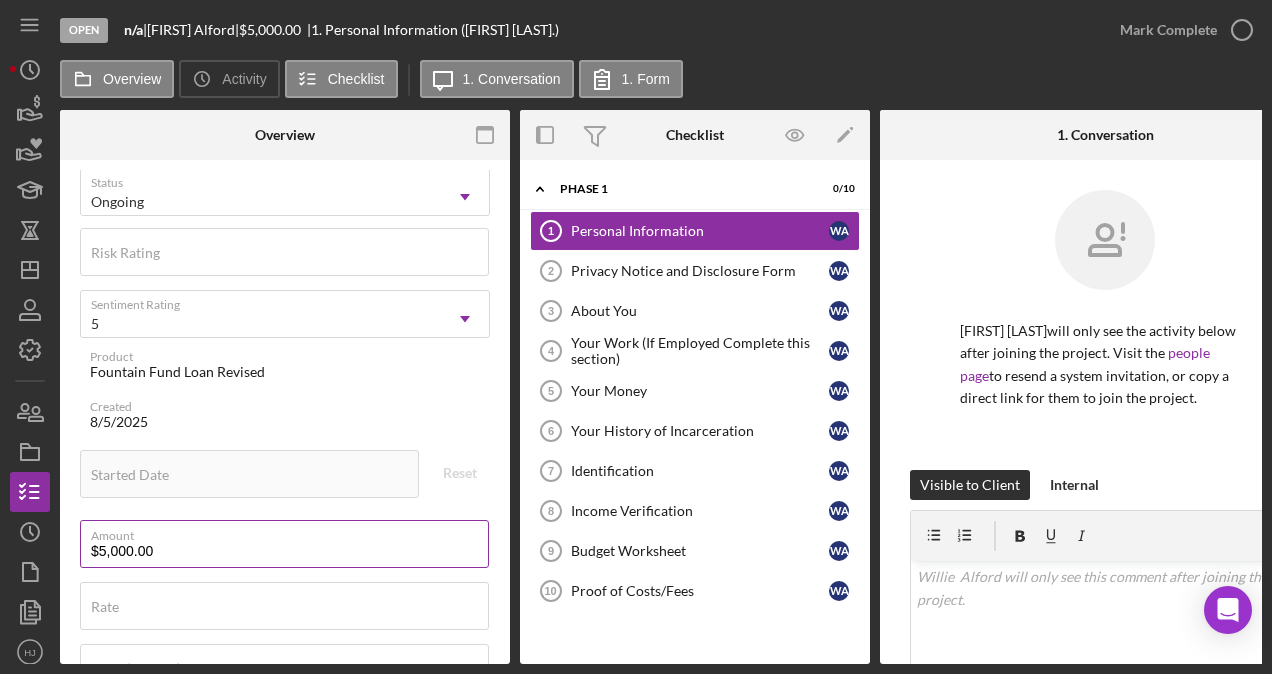scroll, scrollTop: 0, scrollLeft: 0, axis: both 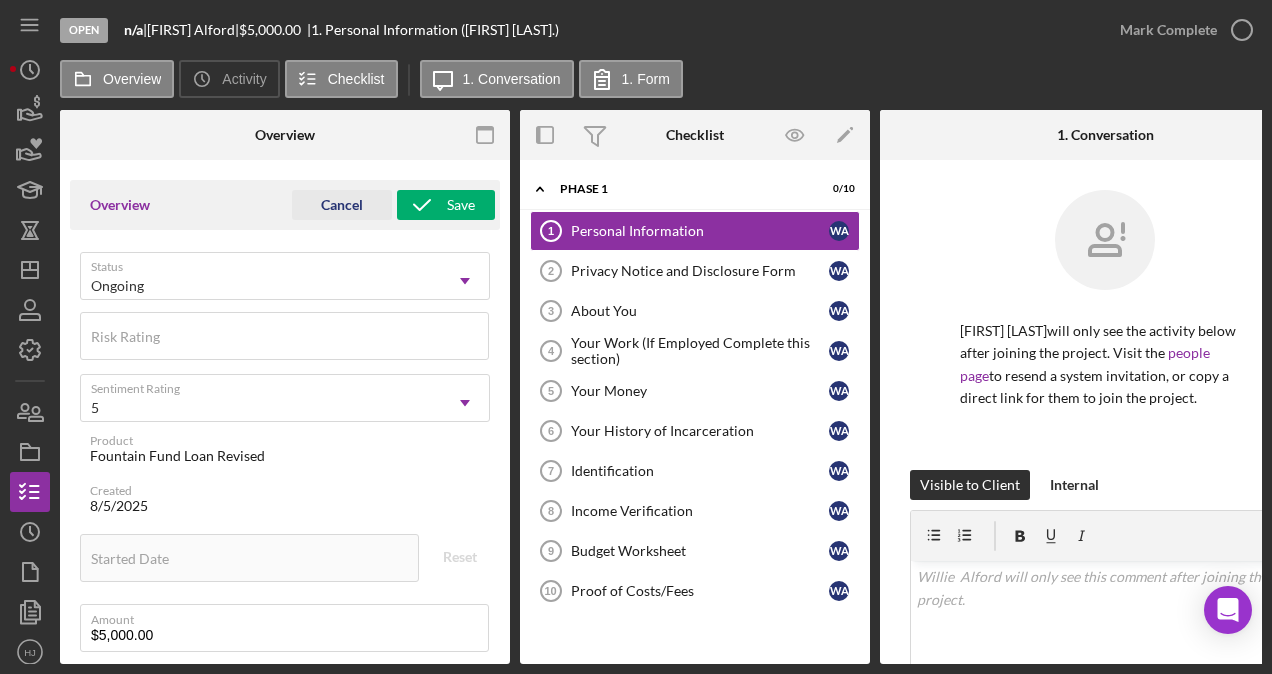 click on "Cancel" at bounding box center (342, 205) 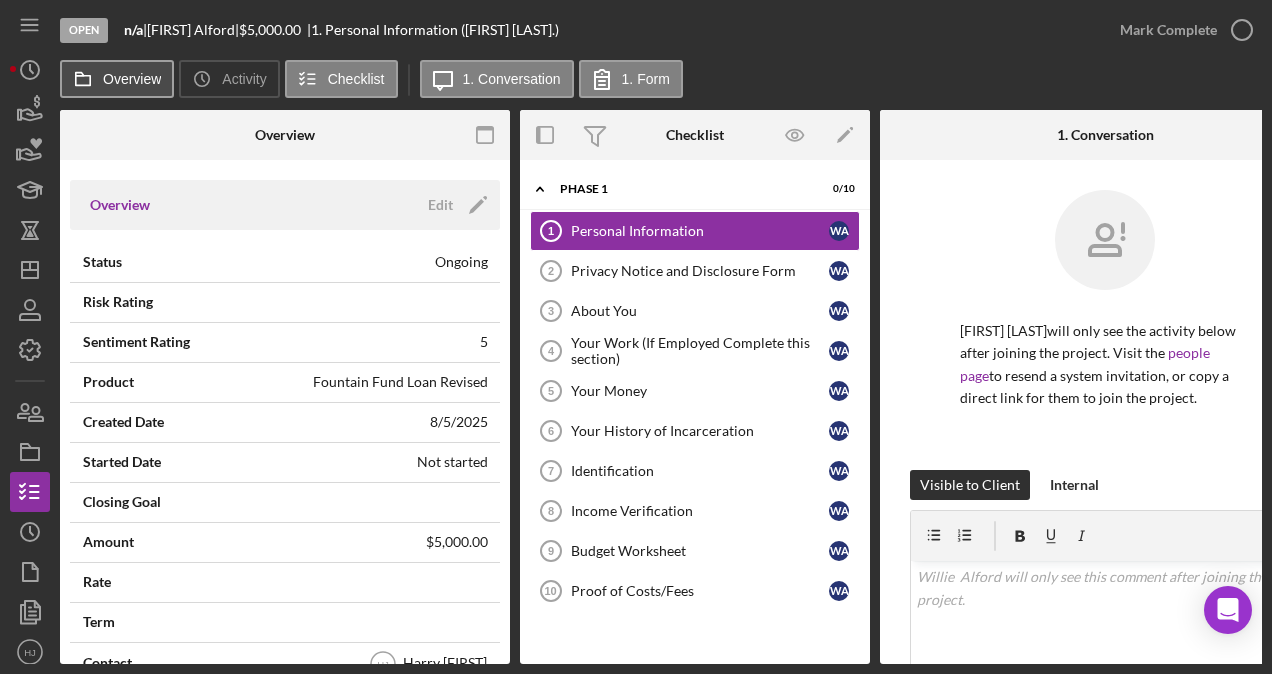 click on "Overview" at bounding box center [132, 79] 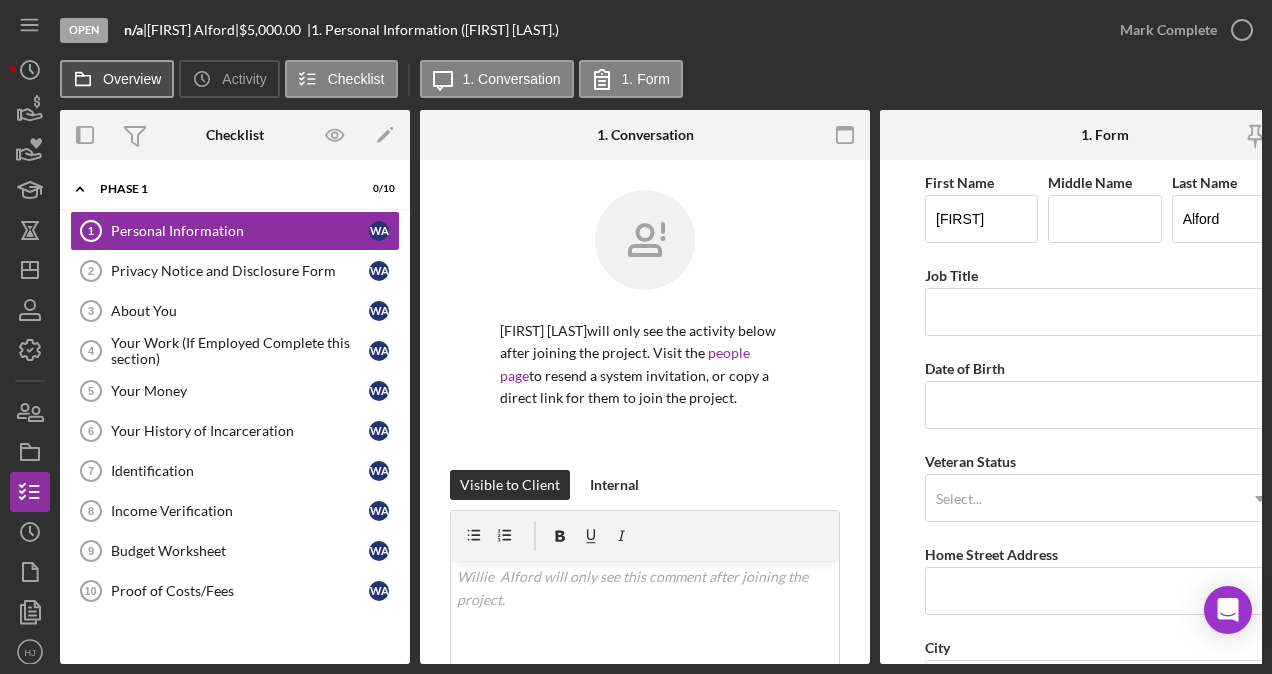 click on "Overview" at bounding box center [117, 79] 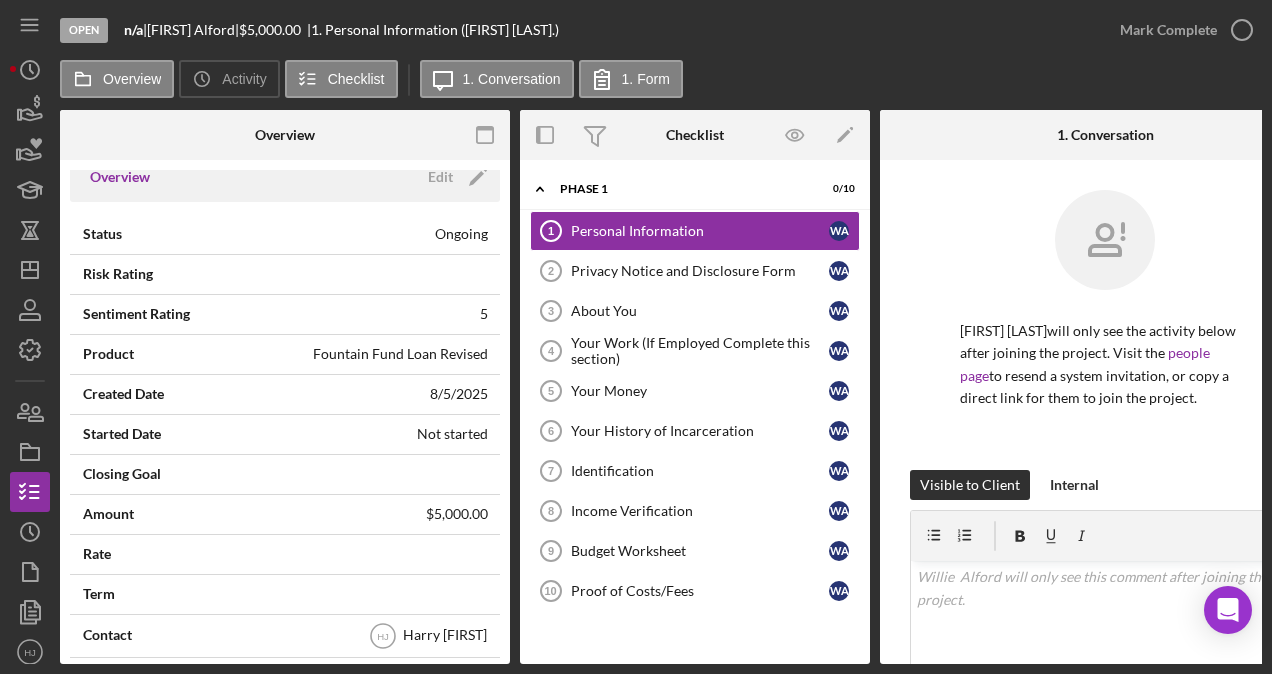 scroll, scrollTop: 0, scrollLeft: 0, axis: both 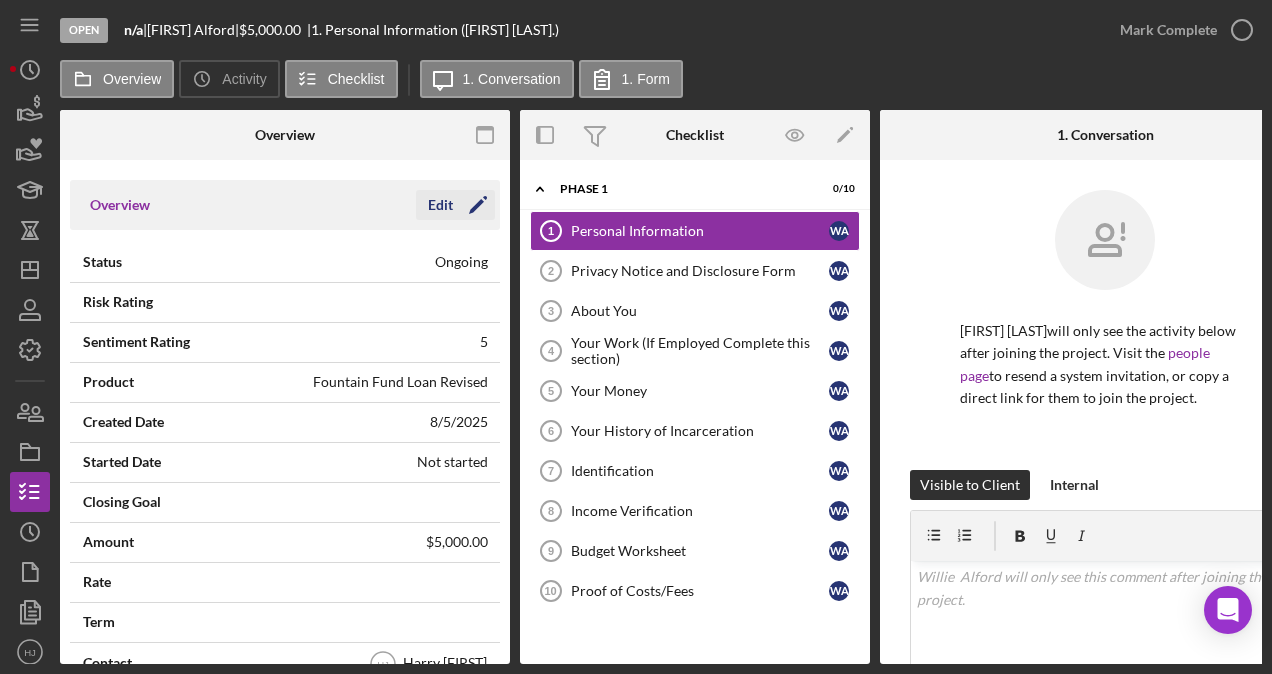click on "Icon/Edit" 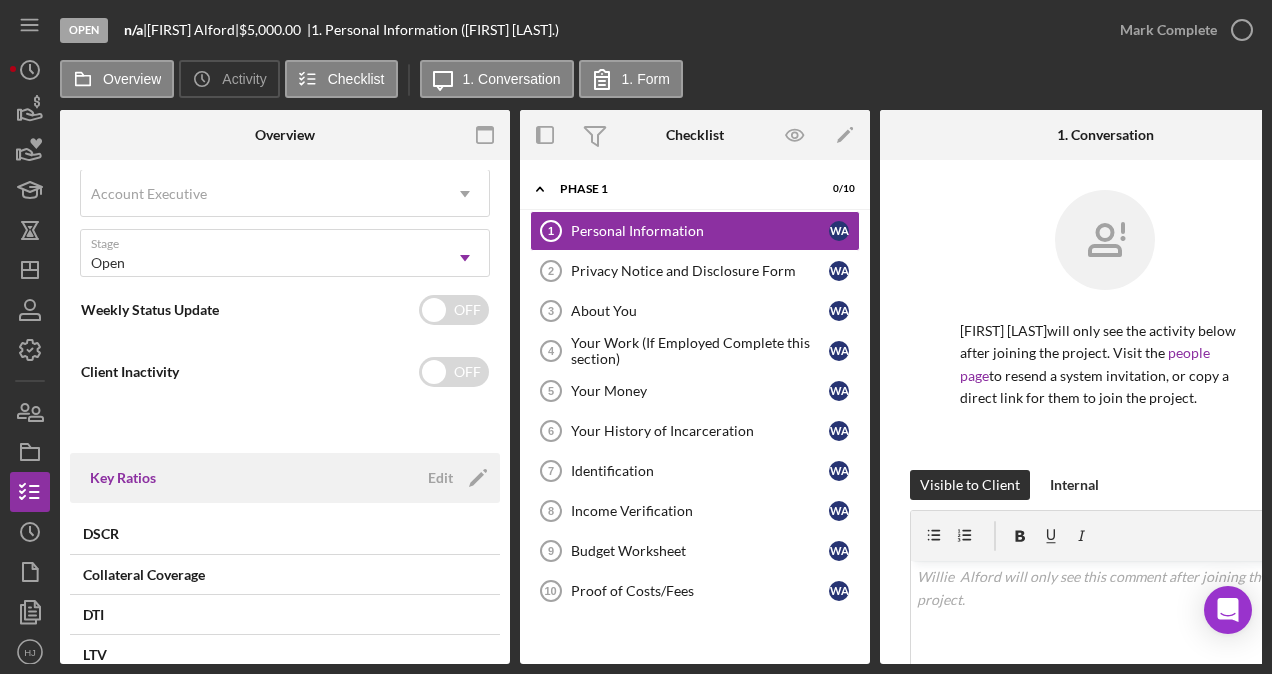 scroll, scrollTop: 800, scrollLeft: 0, axis: vertical 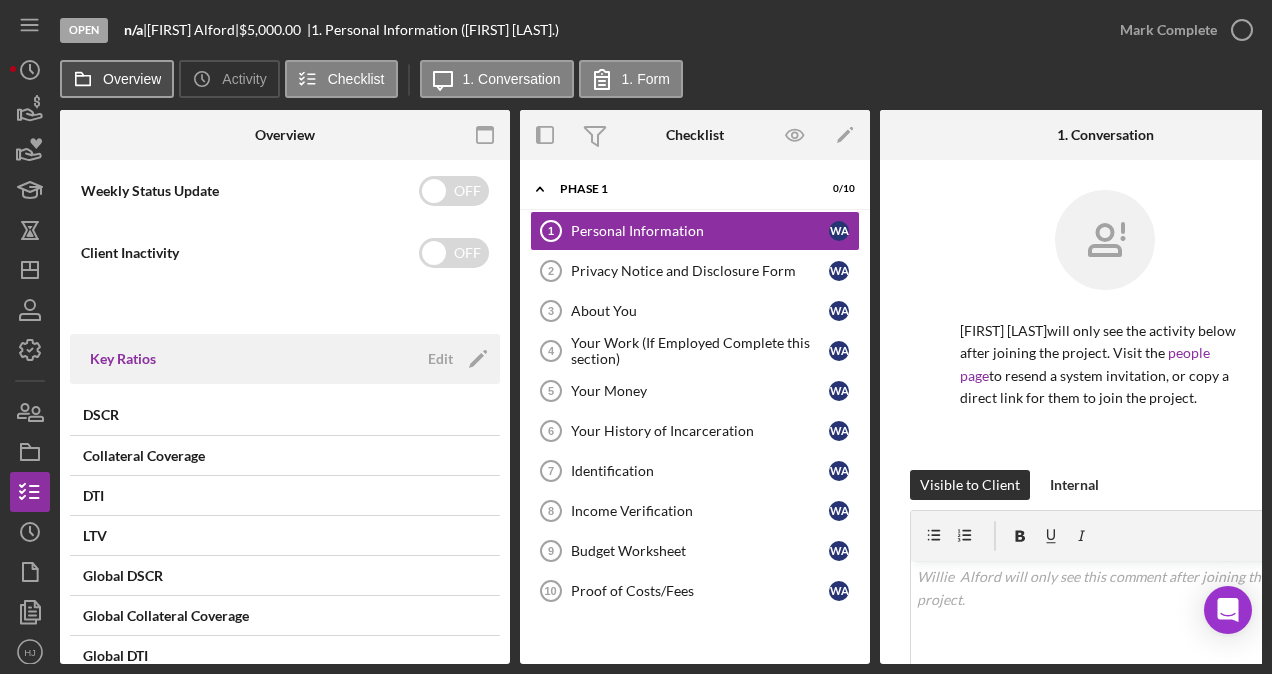 click on "Overview" at bounding box center (117, 79) 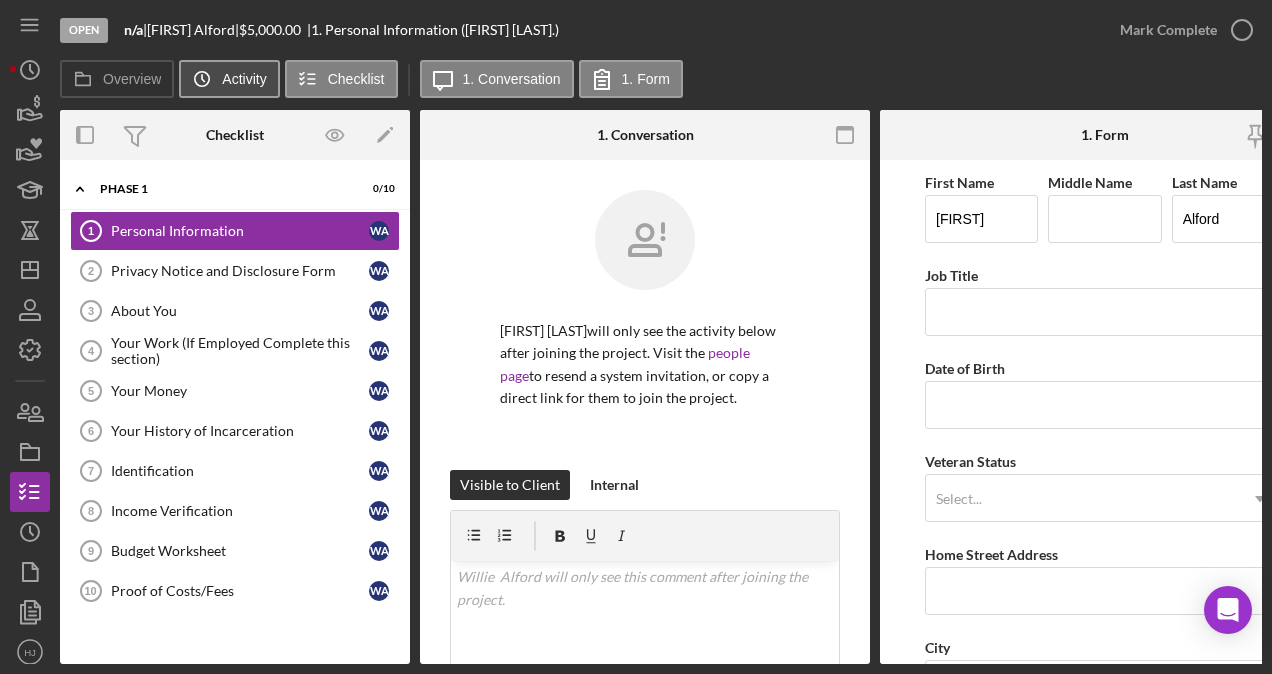 click on "Icon/History Activity" at bounding box center (229, 79) 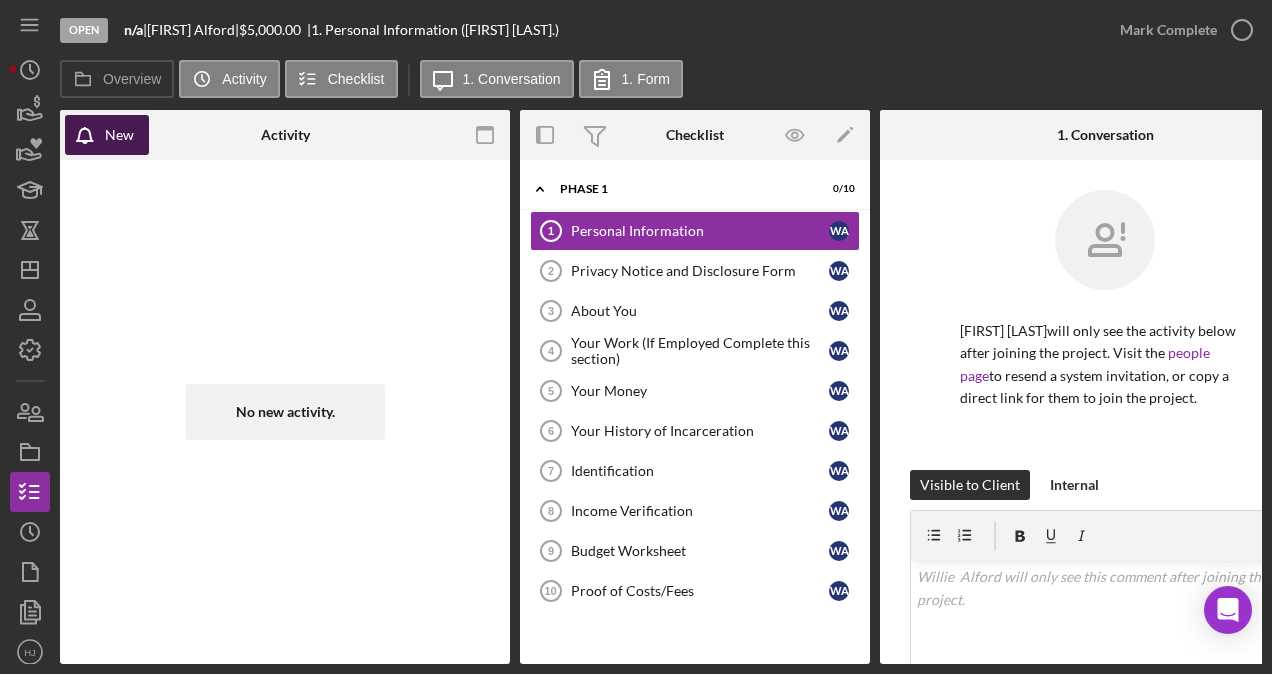 click on "New" at bounding box center [119, 135] 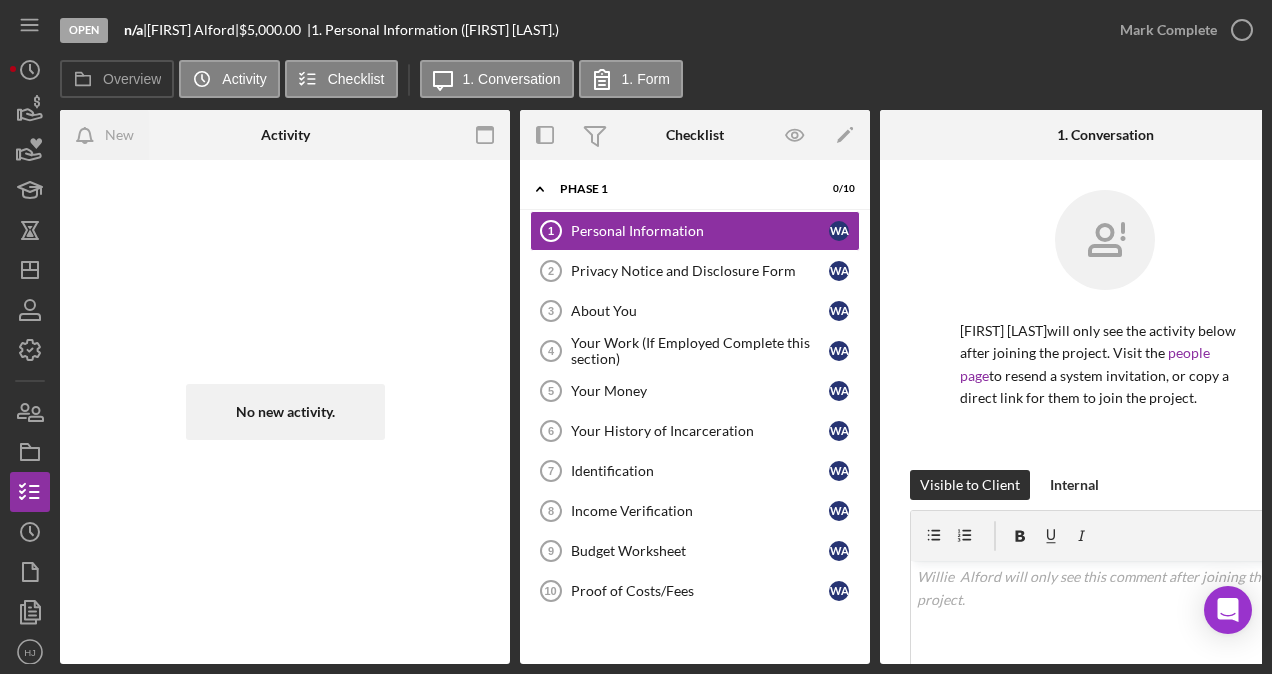 drag, startPoint x: 332, startPoint y: 420, endPoint x: 343, endPoint y: 359, distance: 61.983868 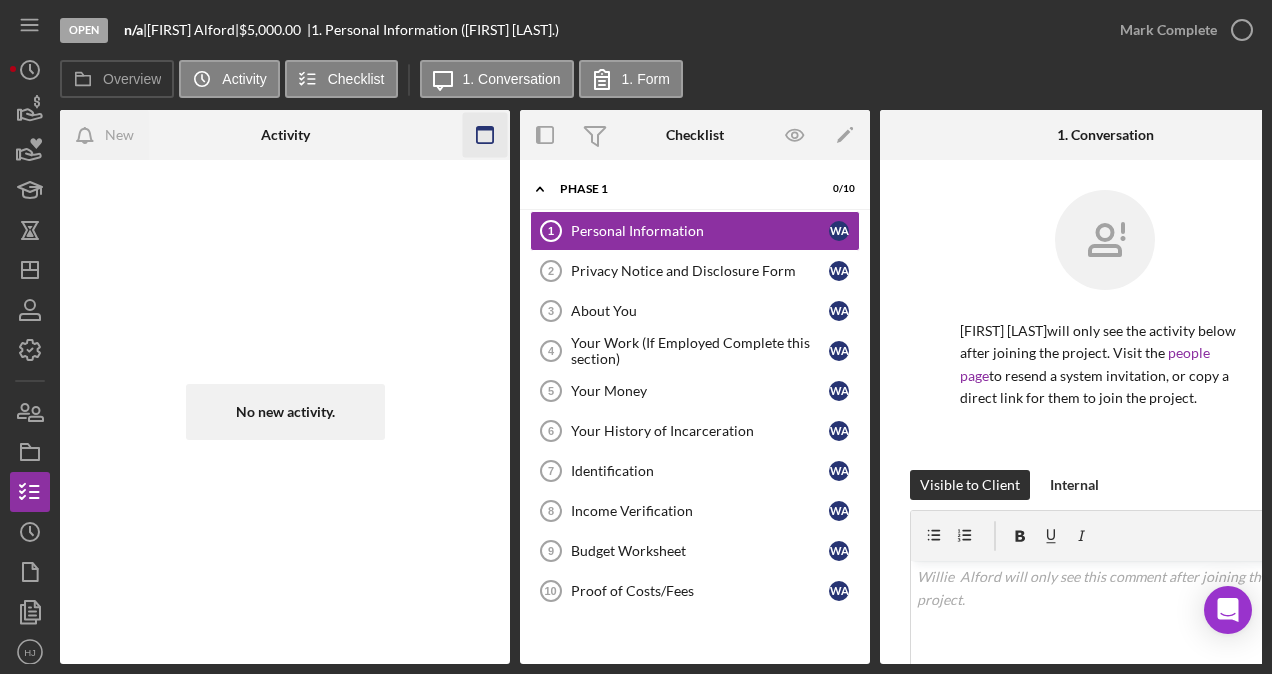 click 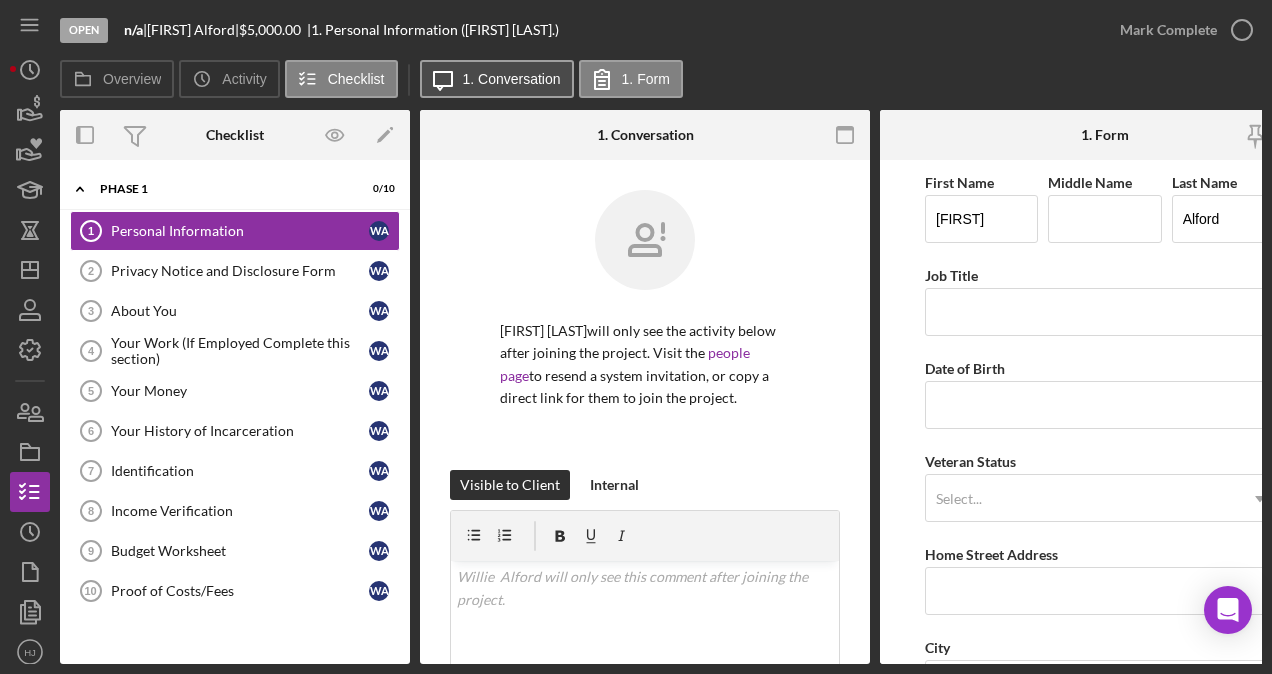 click on "Icon/Message 1. Conversation" at bounding box center [497, 79] 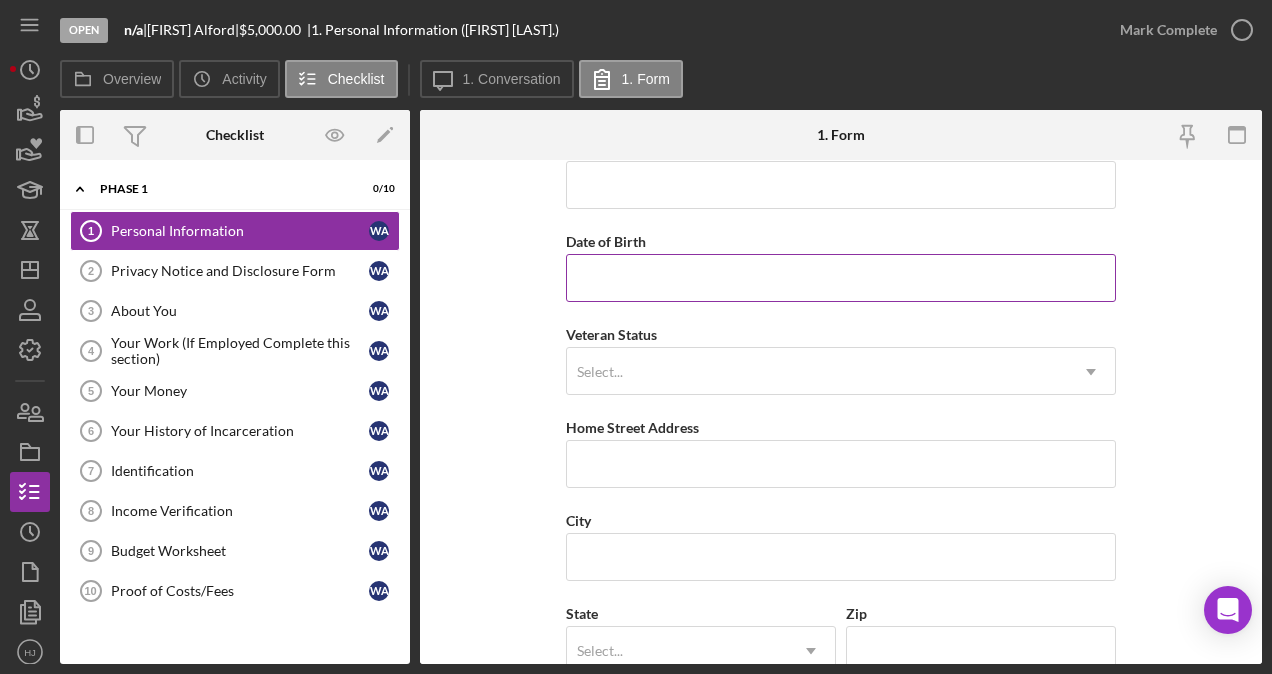 scroll, scrollTop: 0, scrollLeft: 0, axis: both 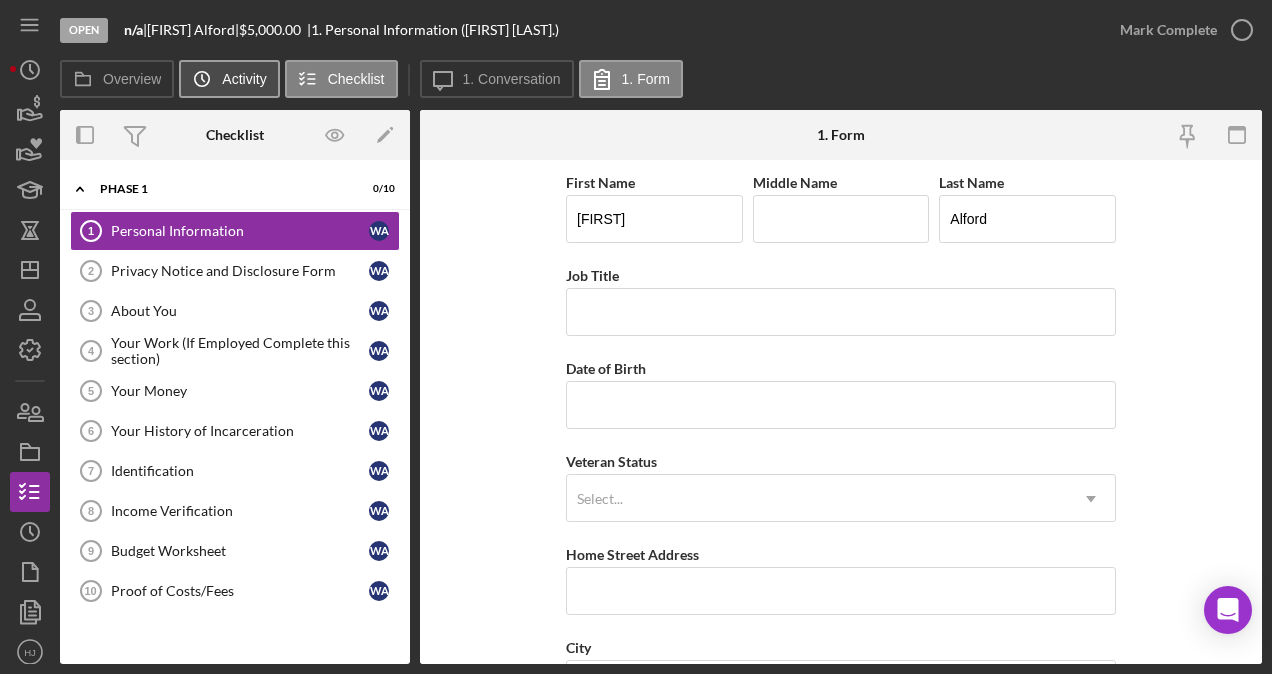 click on "Icon/History" 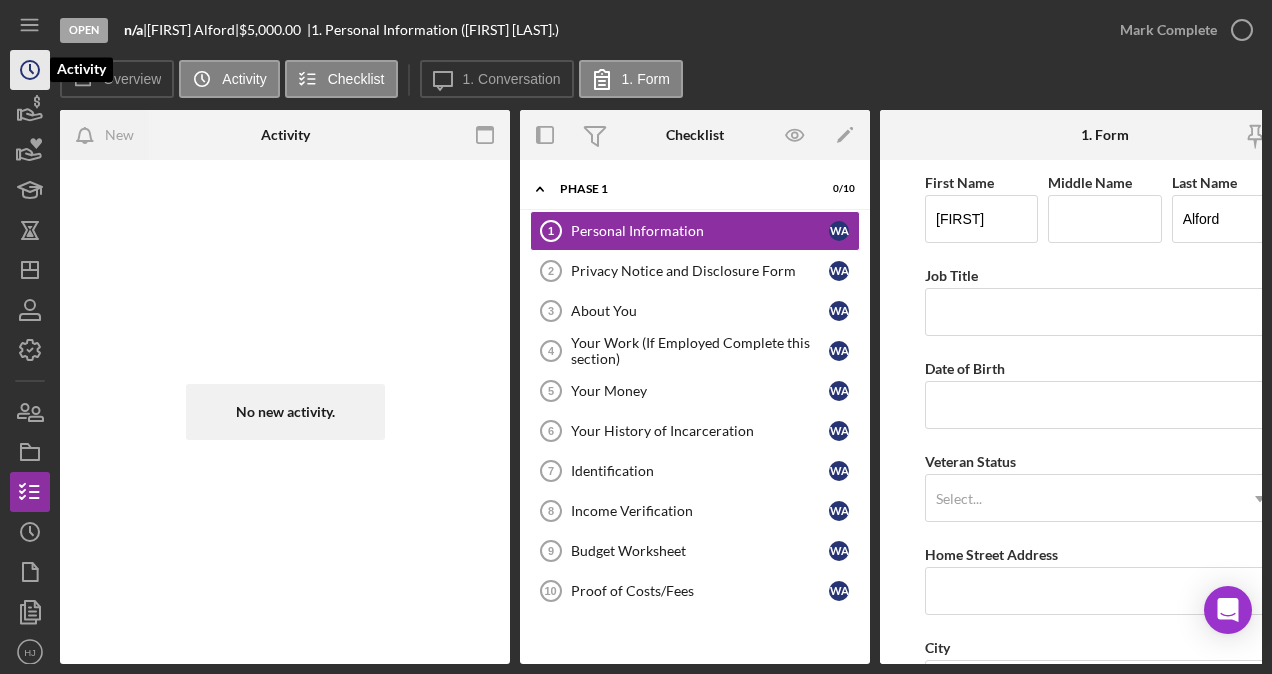 click on "Icon/History" 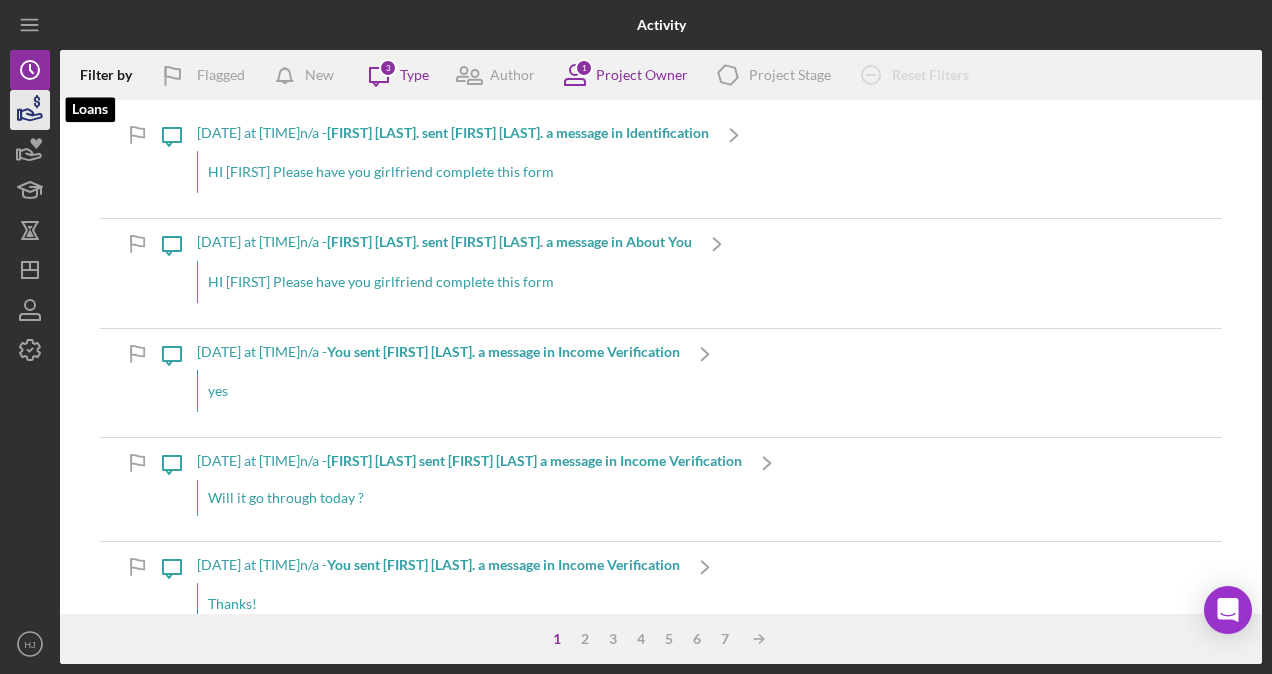 click 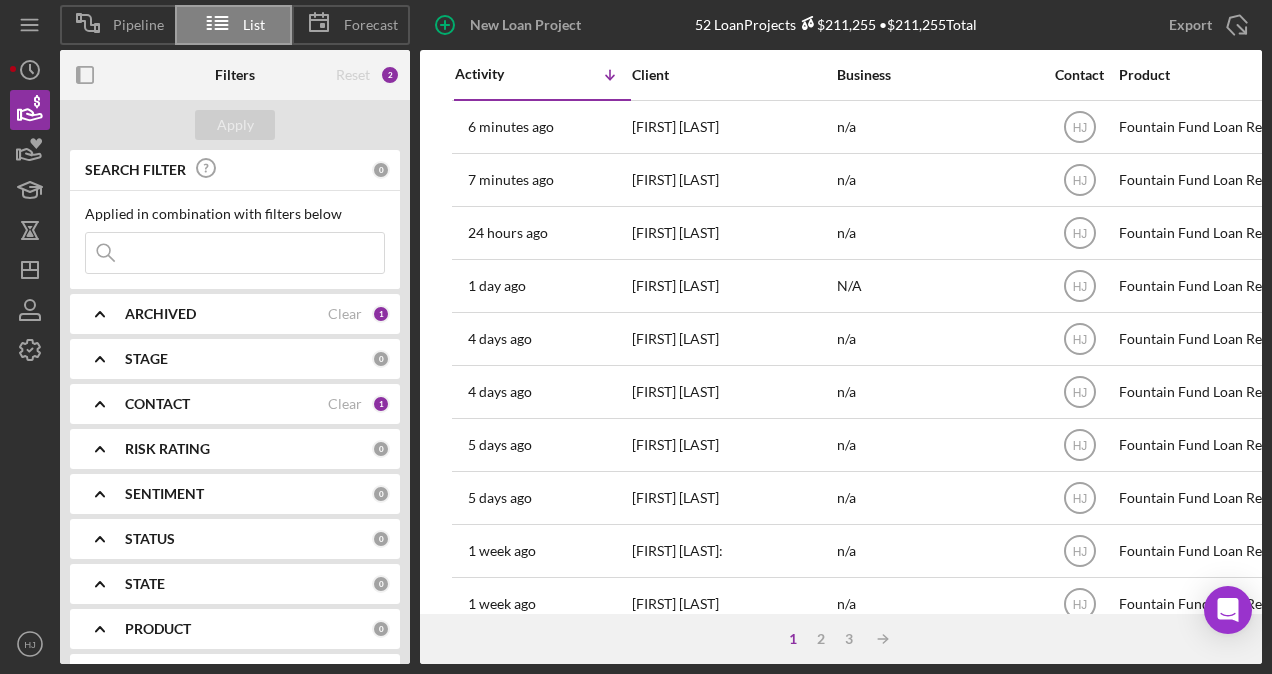 scroll, scrollTop: 0, scrollLeft: 0, axis: both 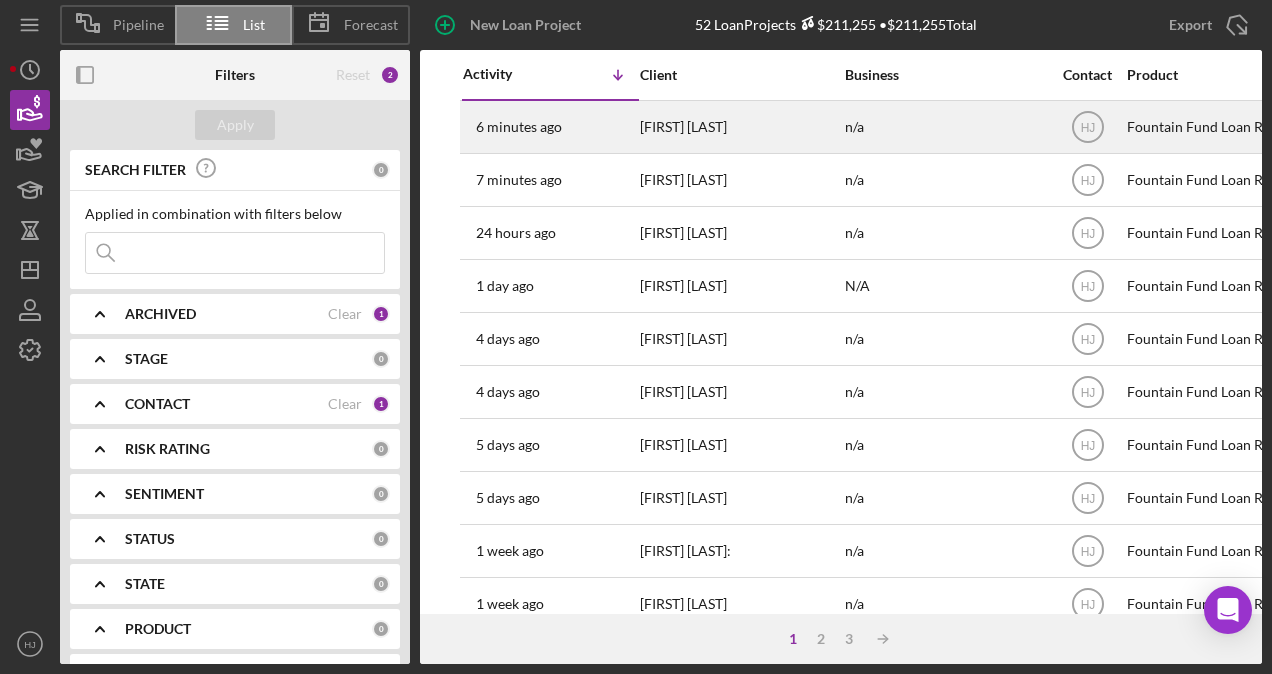 click on "6 minutes ago [FIRST] [LAST]" at bounding box center (550, 127) 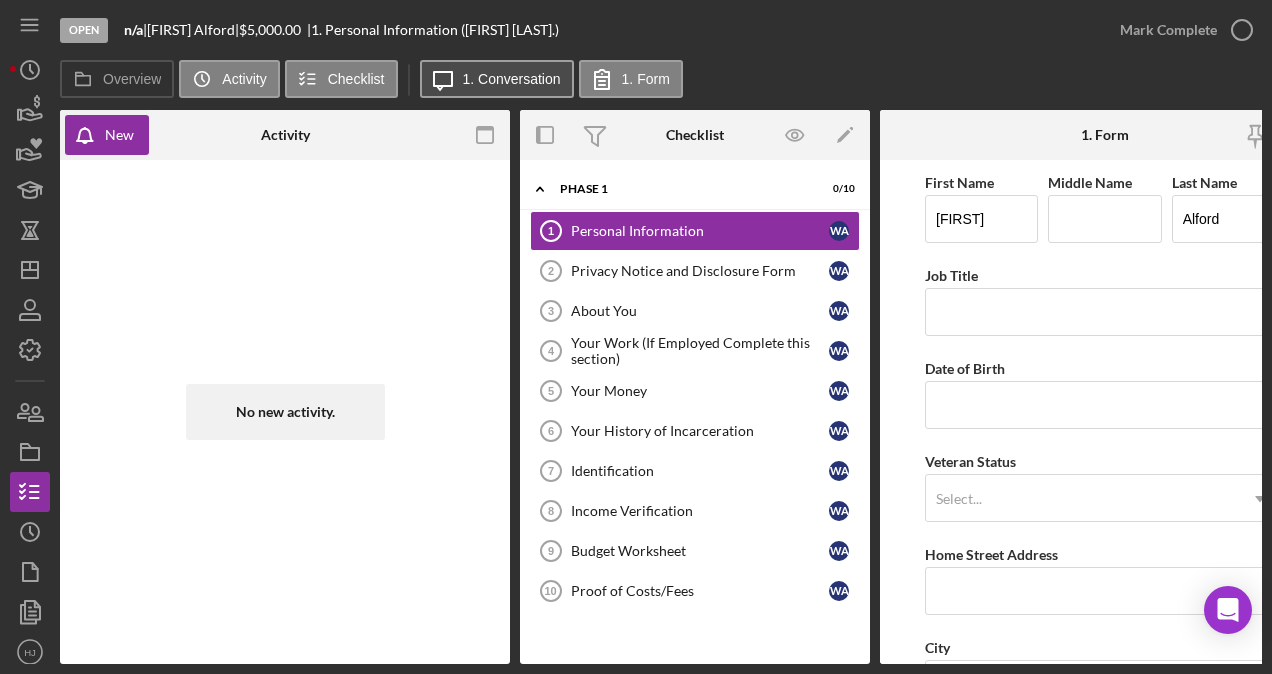 click on "Icon/Message 1. Conversation" at bounding box center (497, 79) 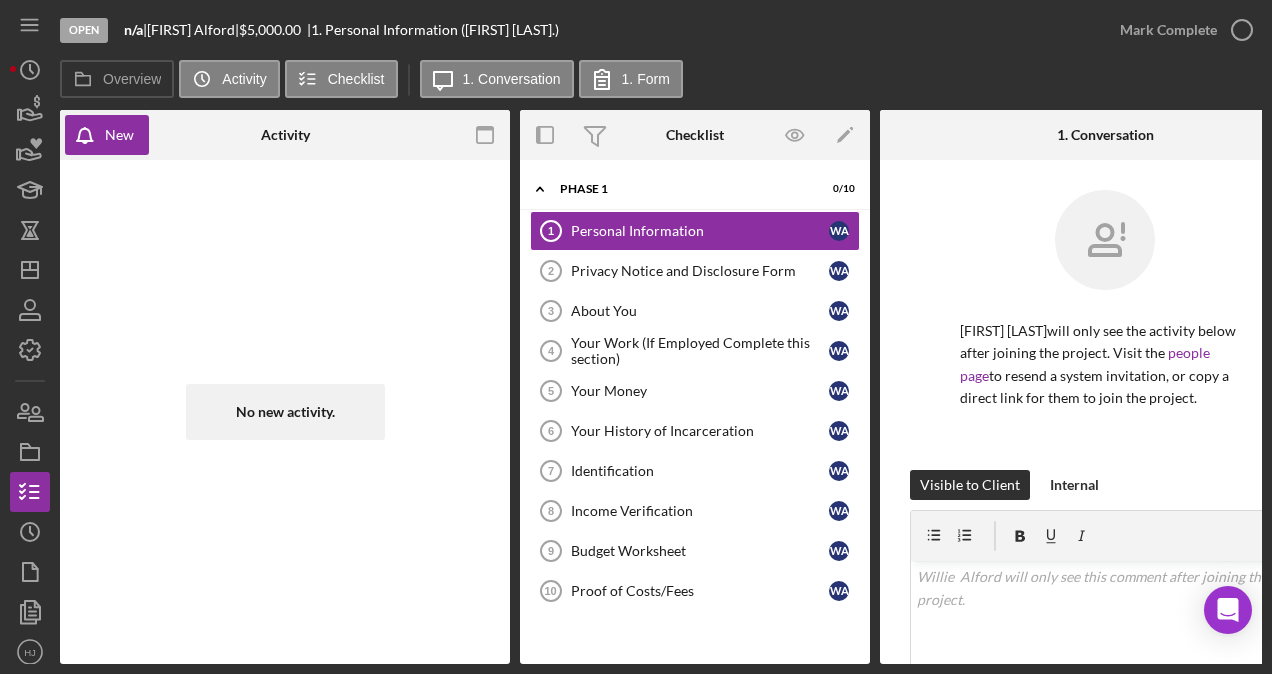 drag, startPoint x: 402, startPoint y: 656, endPoint x: 348, endPoint y: 660, distance: 54.147945 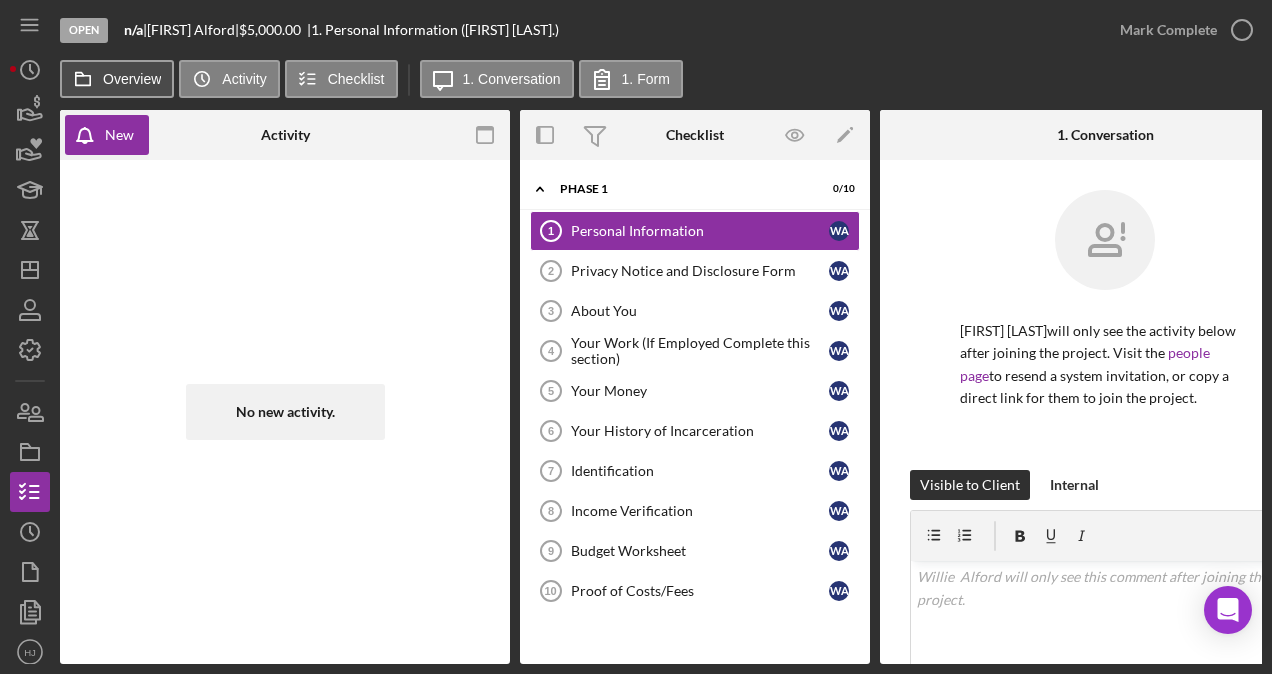 click on "Overview" at bounding box center (117, 79) 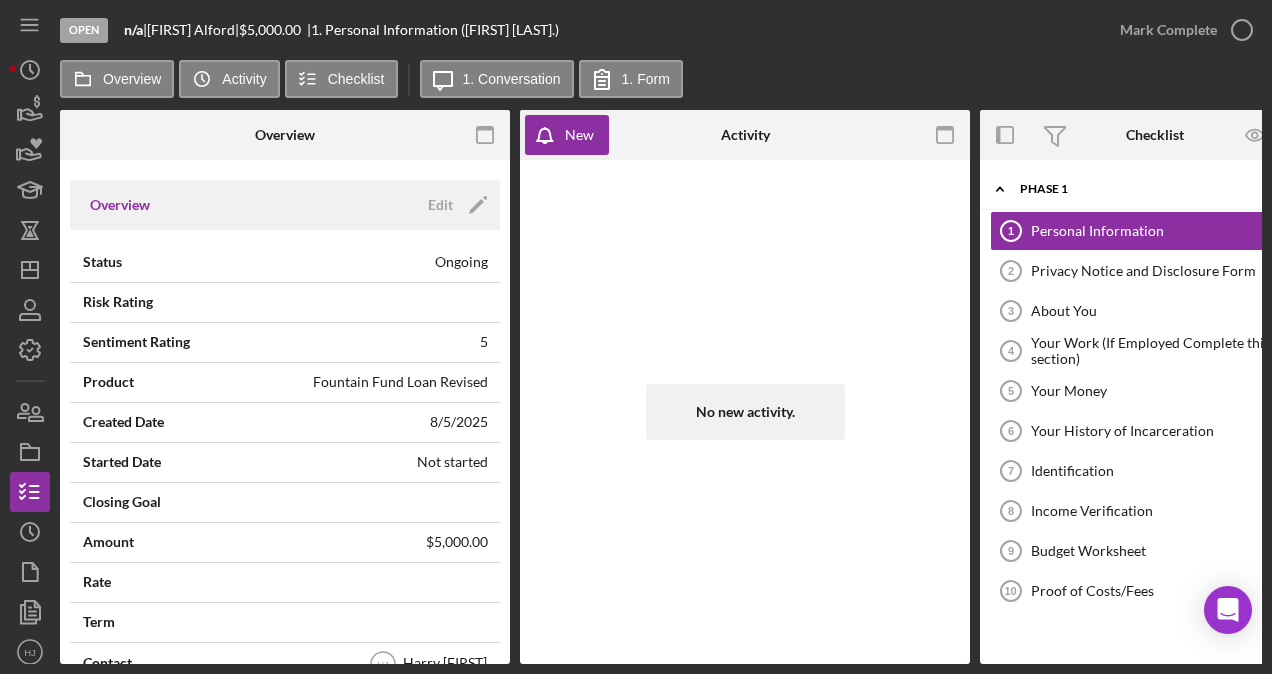 click on "1. Personal Information ([FIRST] [LAST].)" at bounding box center [433, 30] 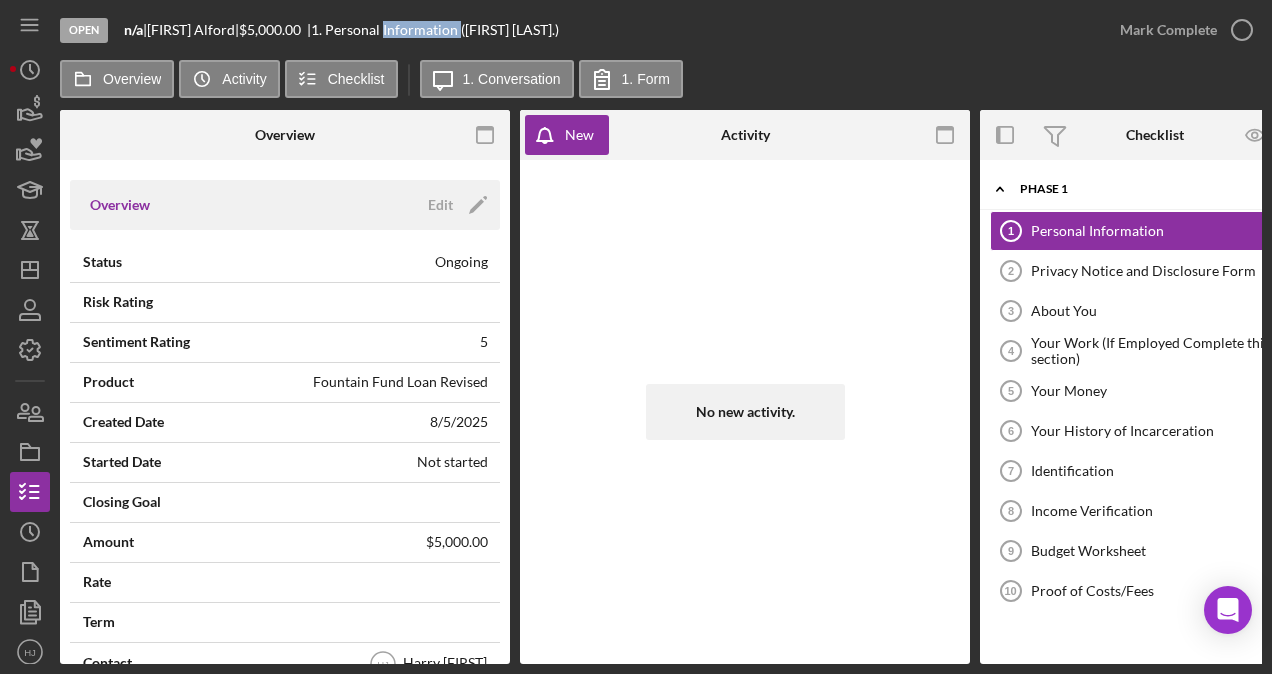 click on "1. Personal Information ([FIRST] [LAST].)" at bounding box center (433, 30) 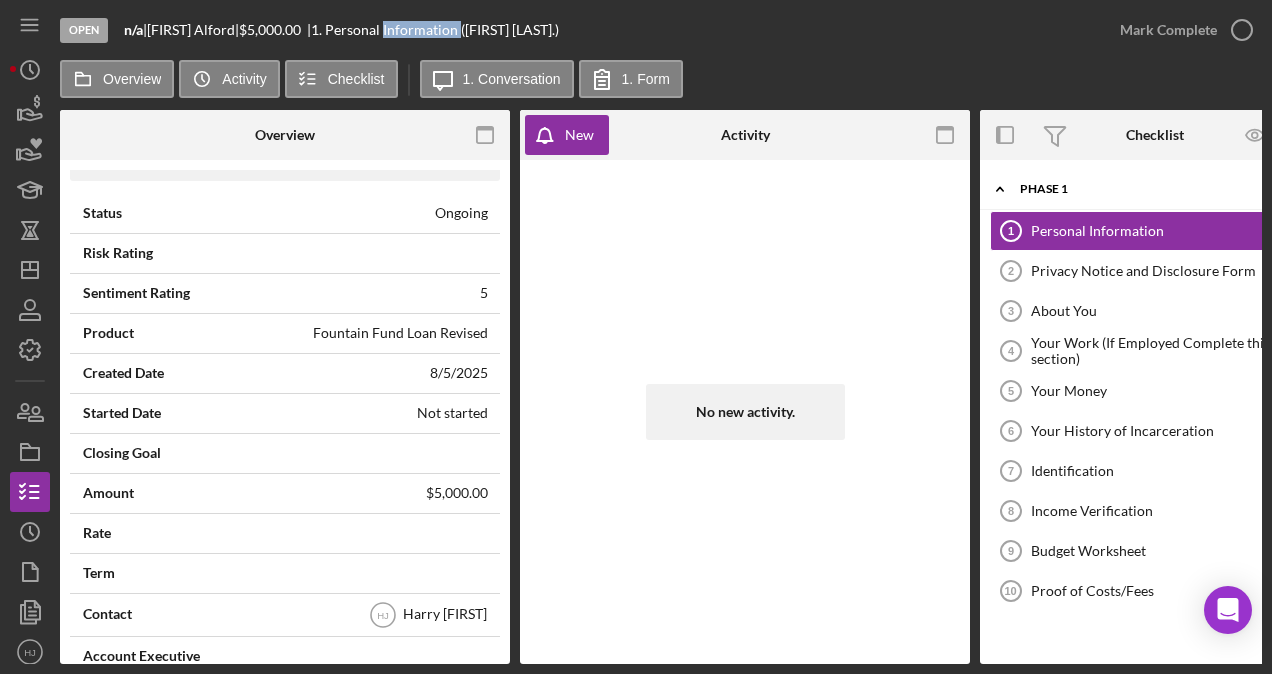 scroll, scrollTop: 0, scrollLeft: 0, axis: both 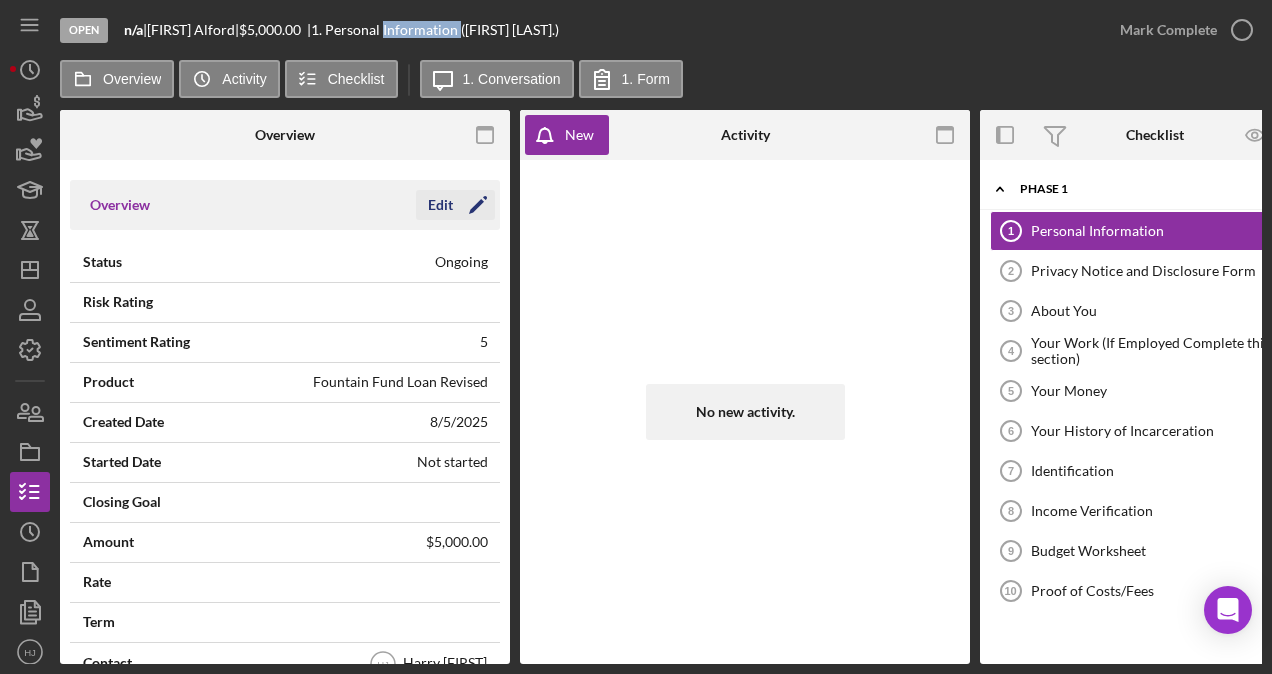 click on "Icon/Edit" 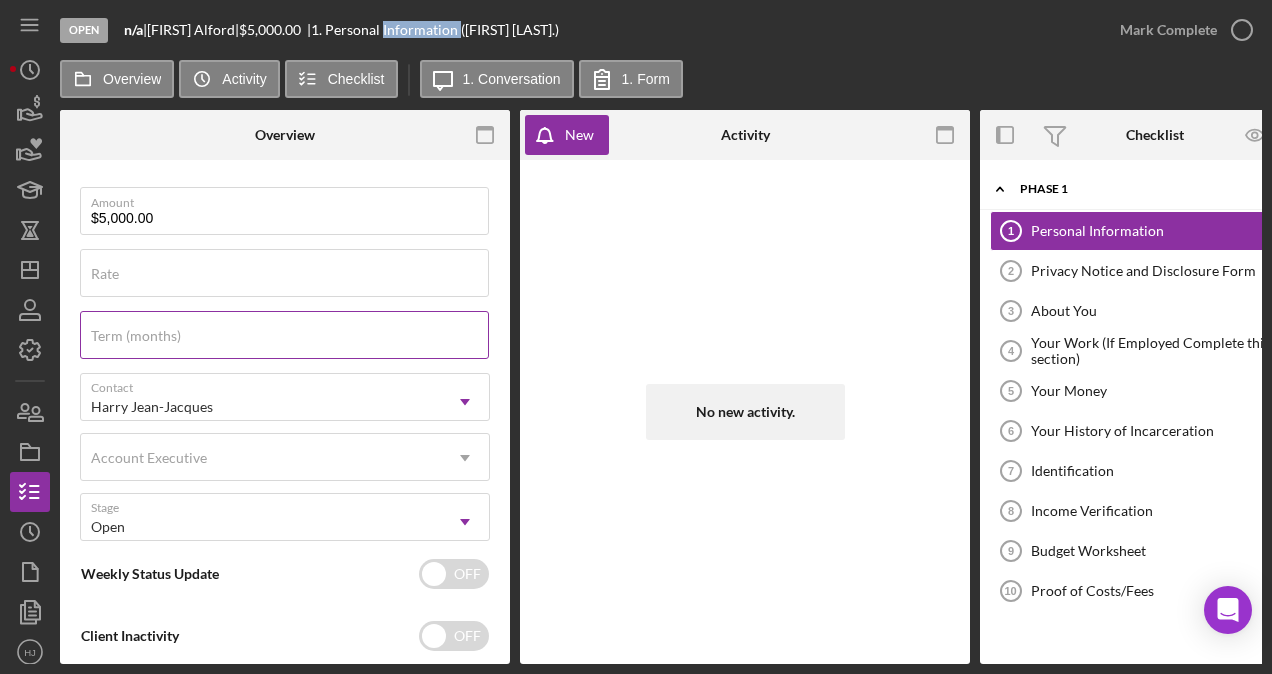 scroll, scrollTop: 0, scrollLeft: 0, axis: both 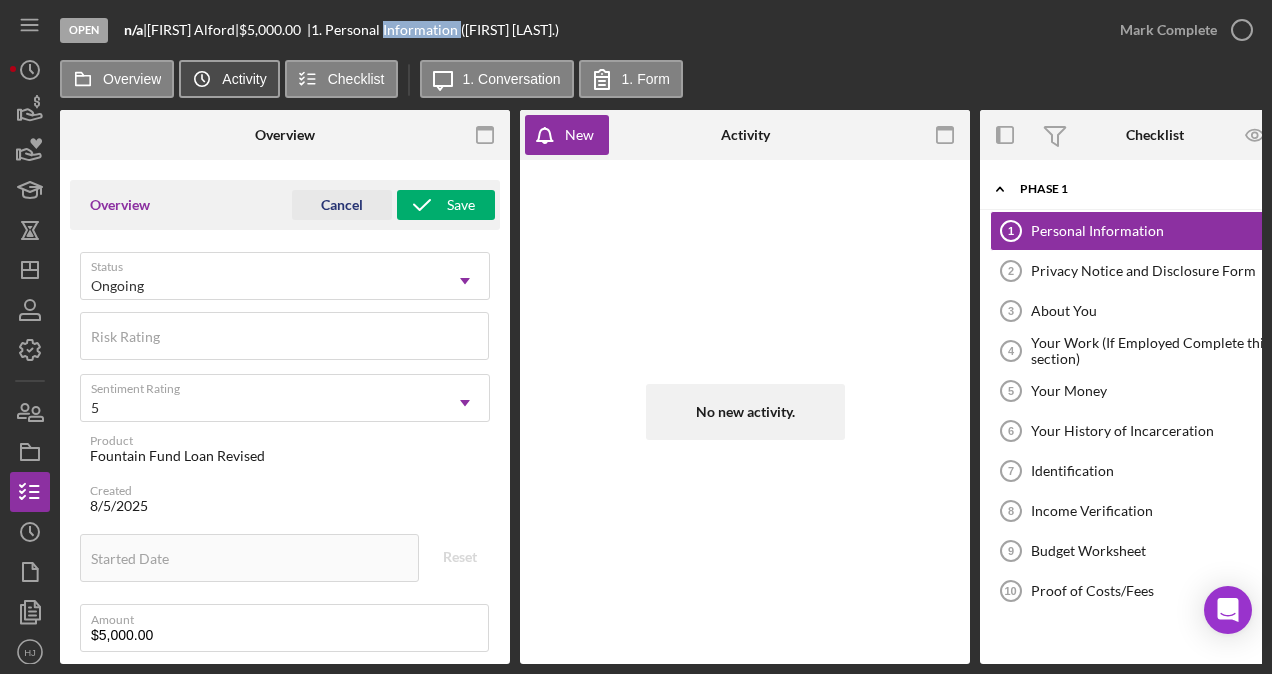click on "Activity" at bounding box center [244, 79] 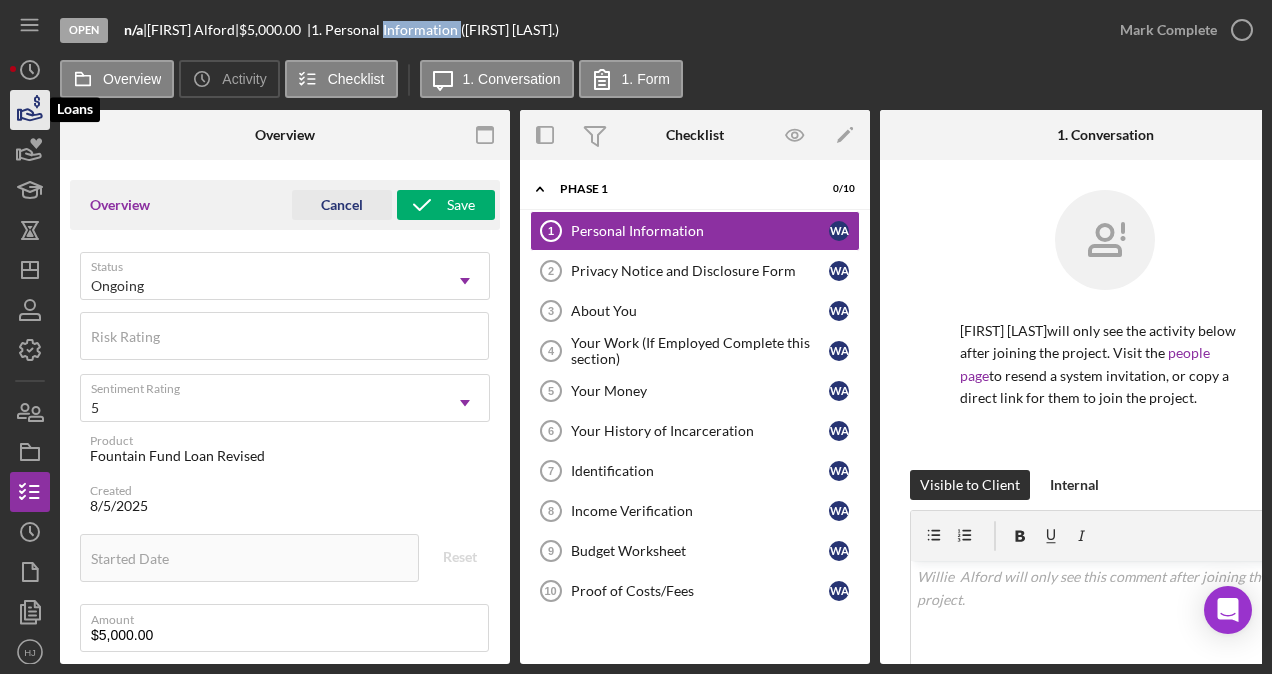 click 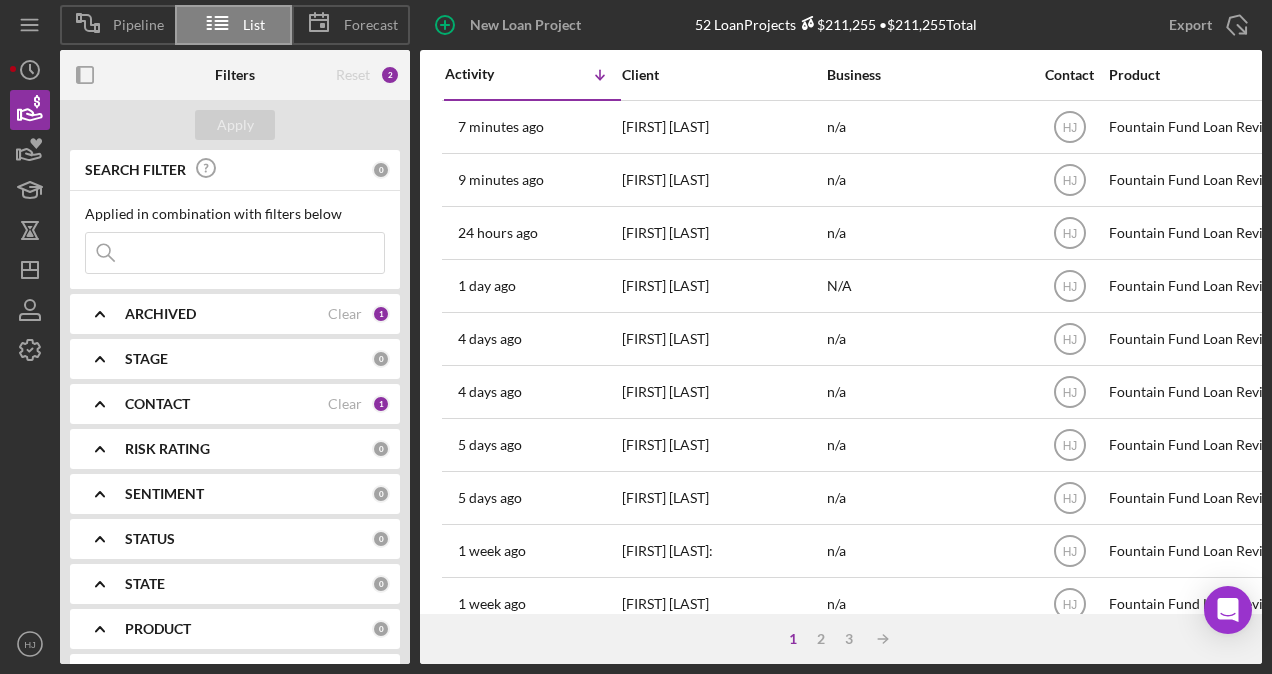 scroll, scrollTop: 0, scrollLeft: 0, axis: both 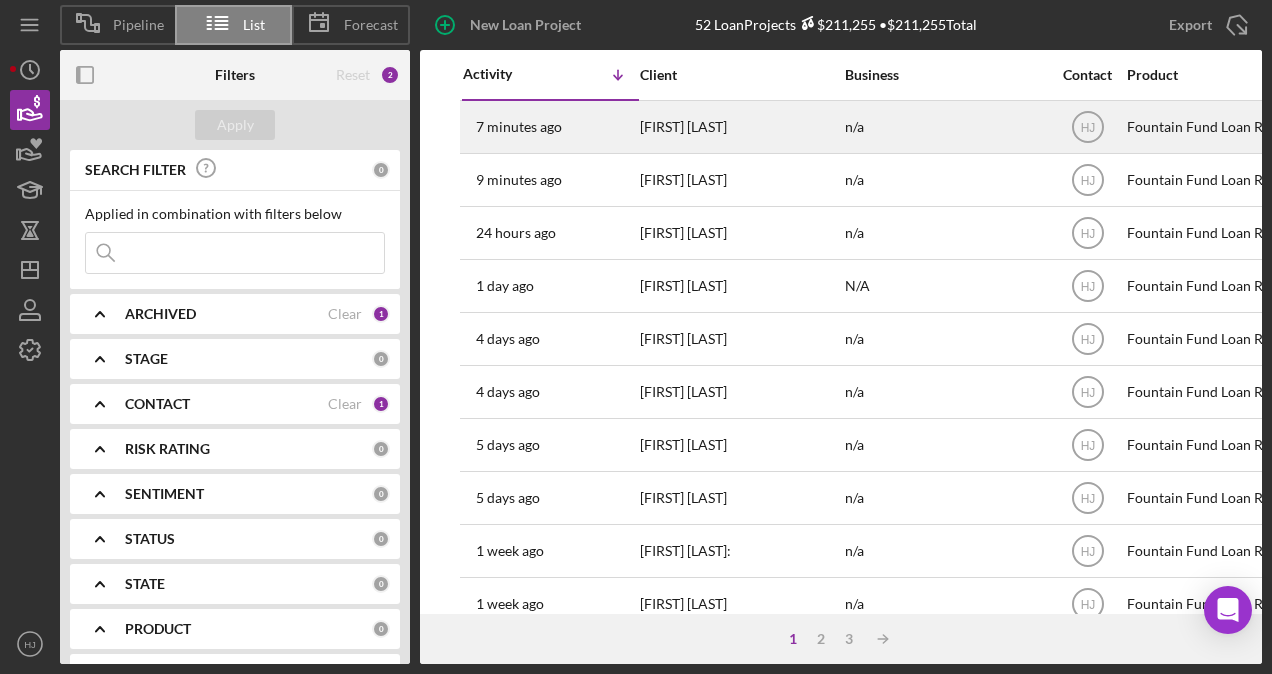 click on "7 minutes ago [FIRST] [LAST]" at bounding box center (550, 127) 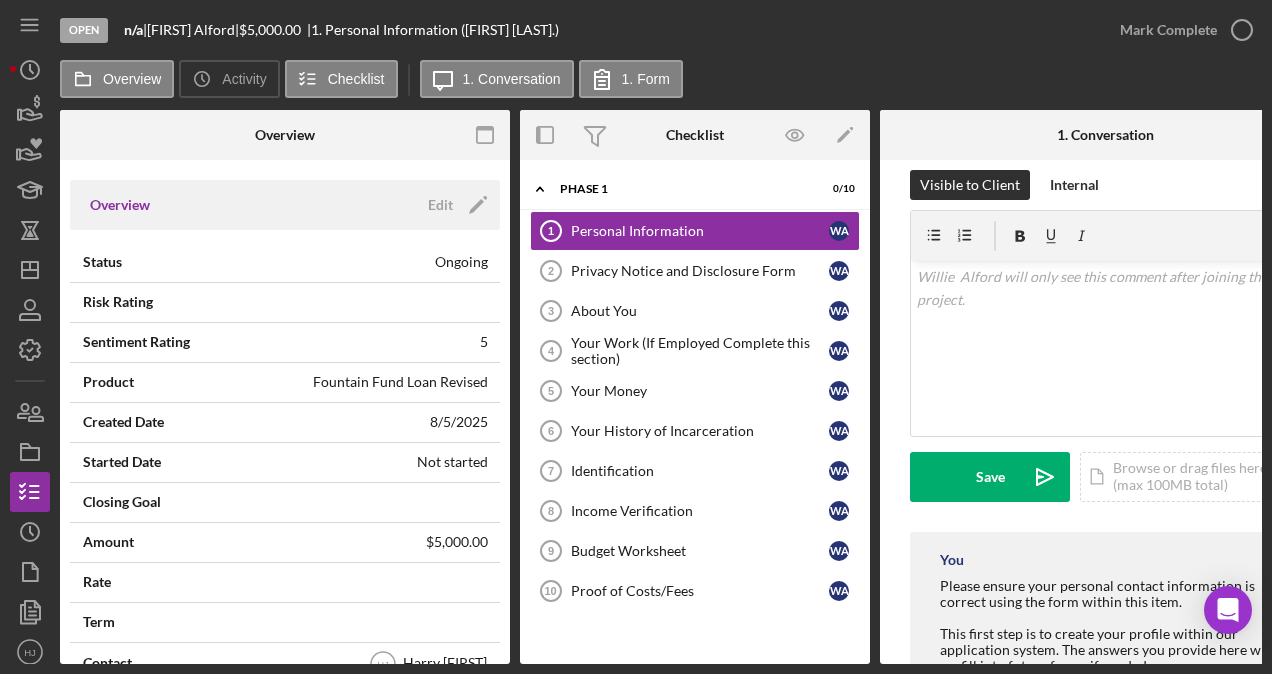 scroll, scrollTop: 375, scrollLeft: 0, axis: vertical 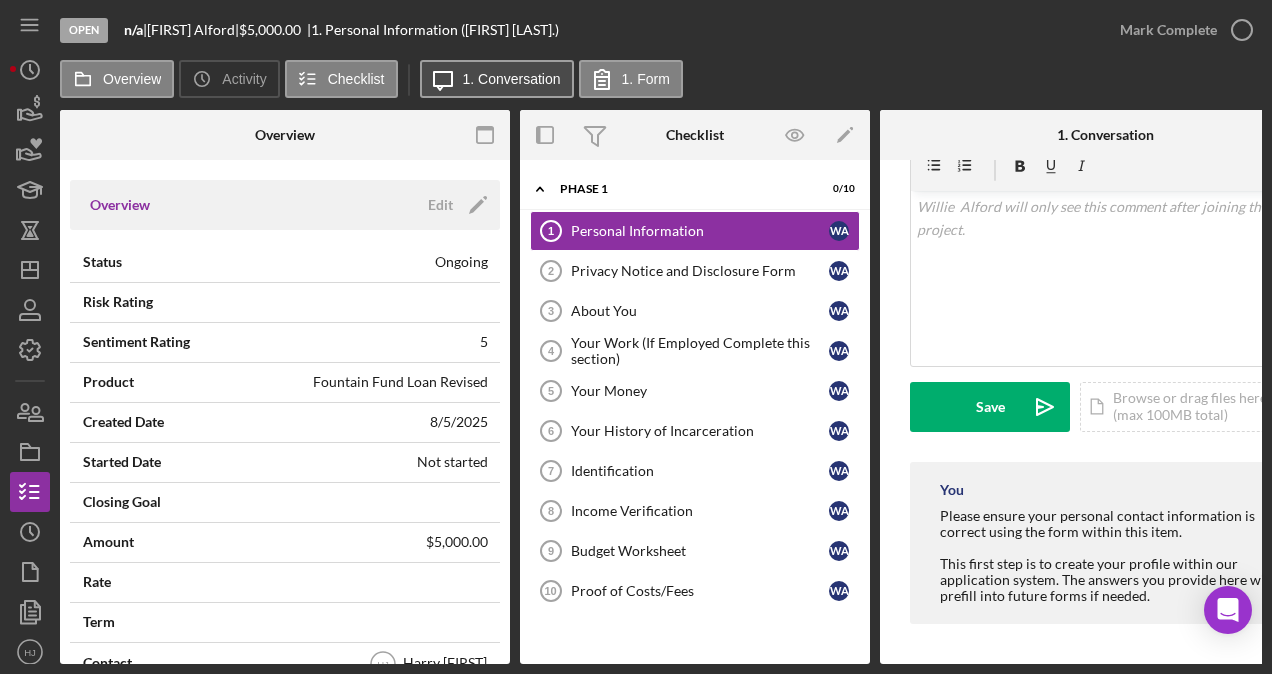 click on "1. Conversation" at bounding box center [512, 79] 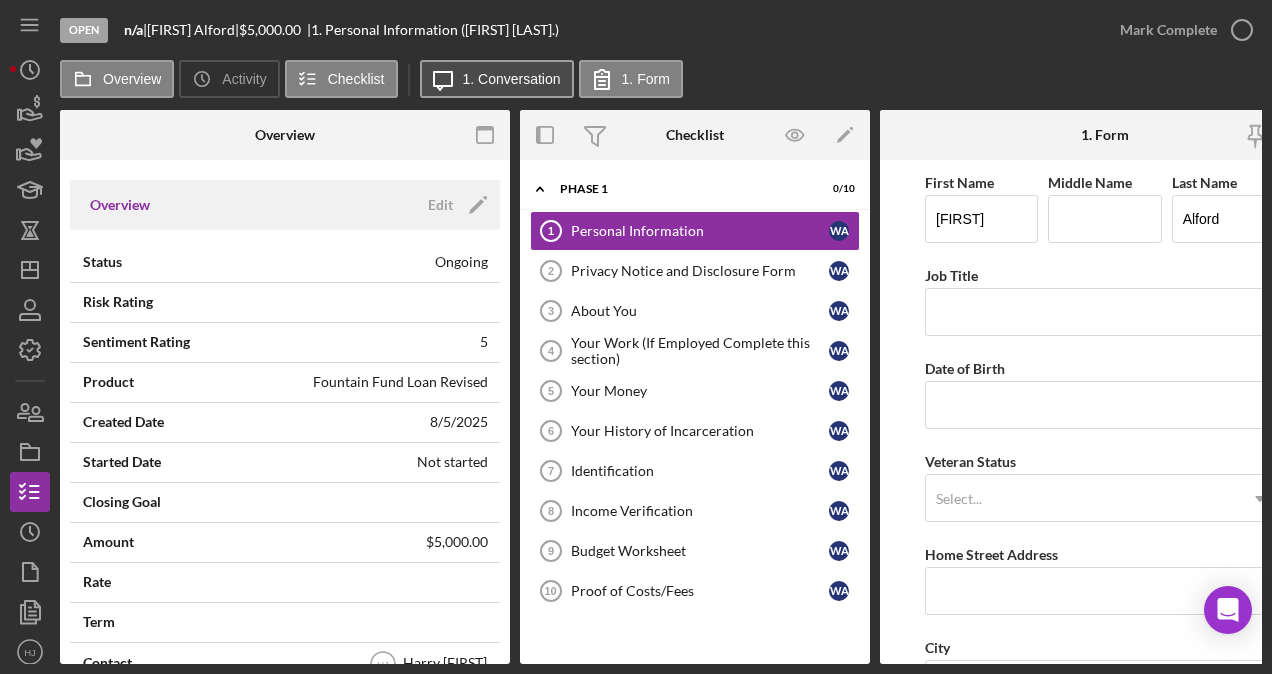 click on "1. Conversation" at bounding box center (512, 79) 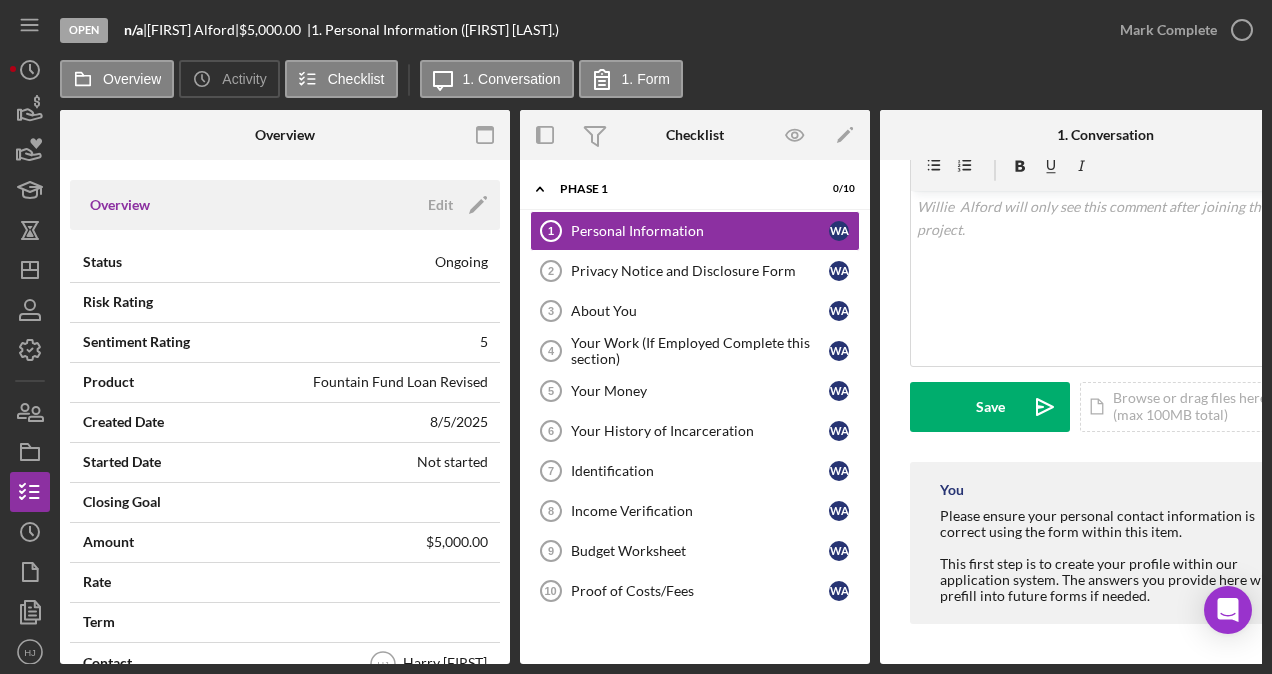 click on "Open n/a   |   [FIRST] [LAST]   |   $5,000.00    |   1. Personal Information ([FIRST] [LAST].)" at bounding box center [580, 30] 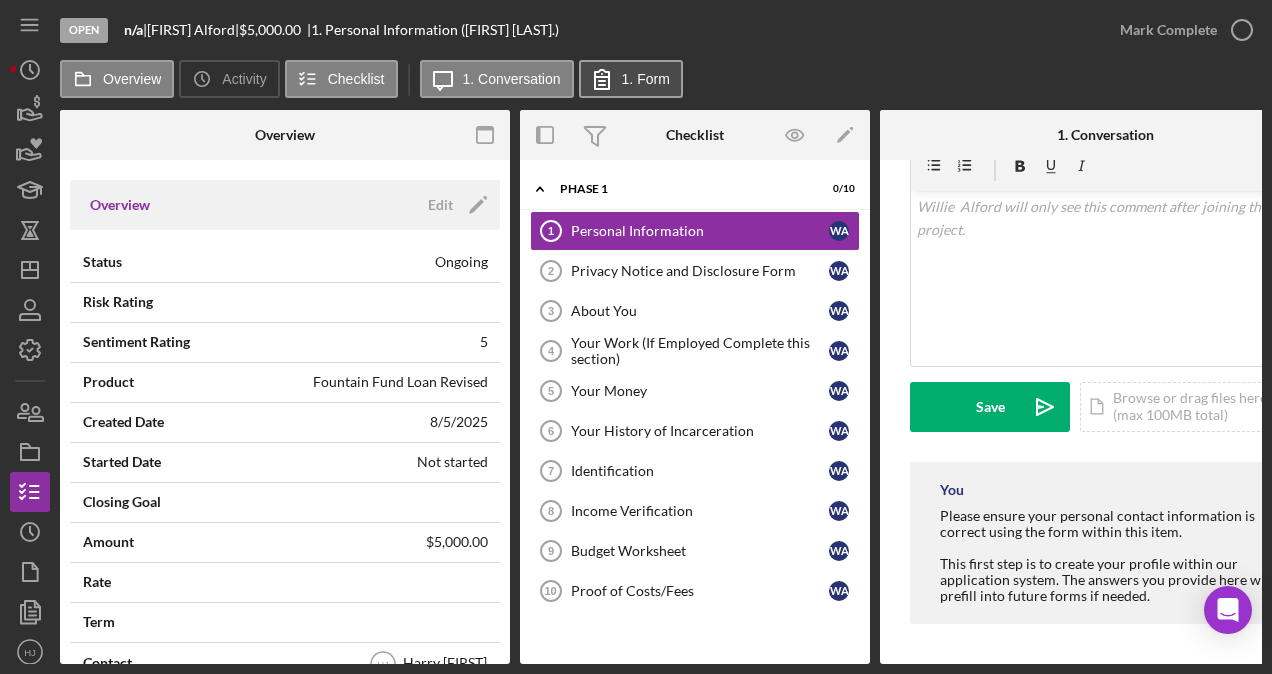 click 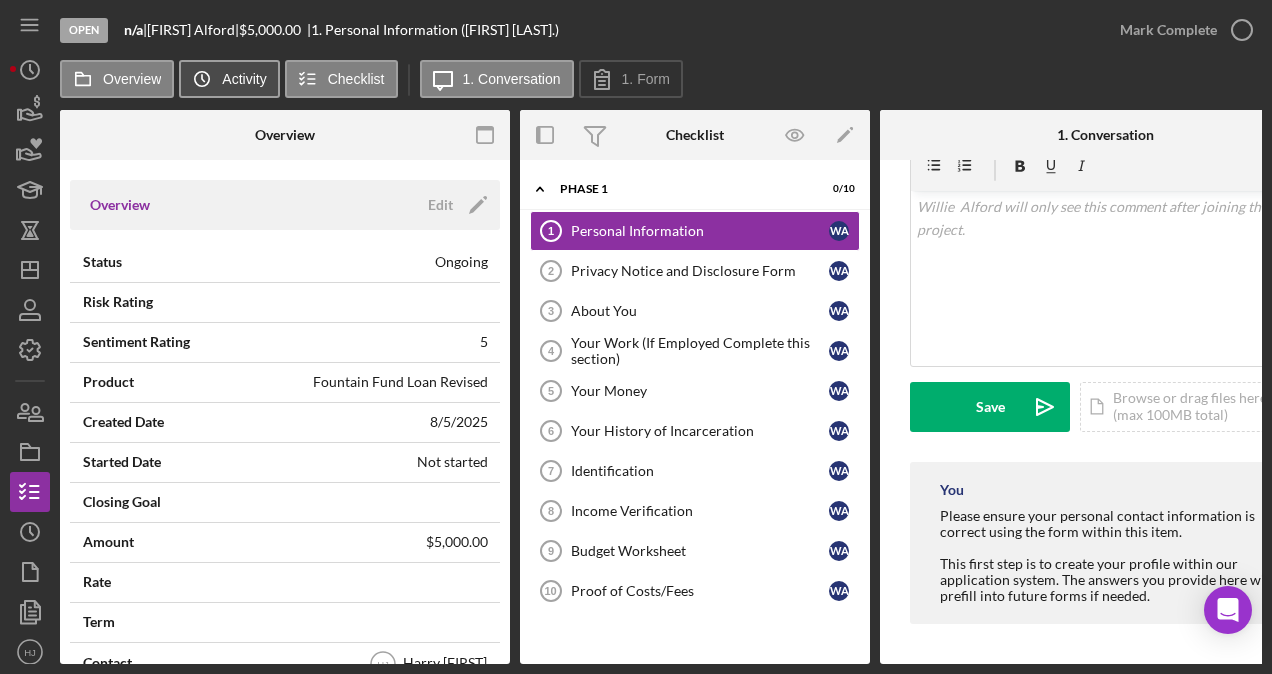 click on "Activity" at bounding box center [244, 79] 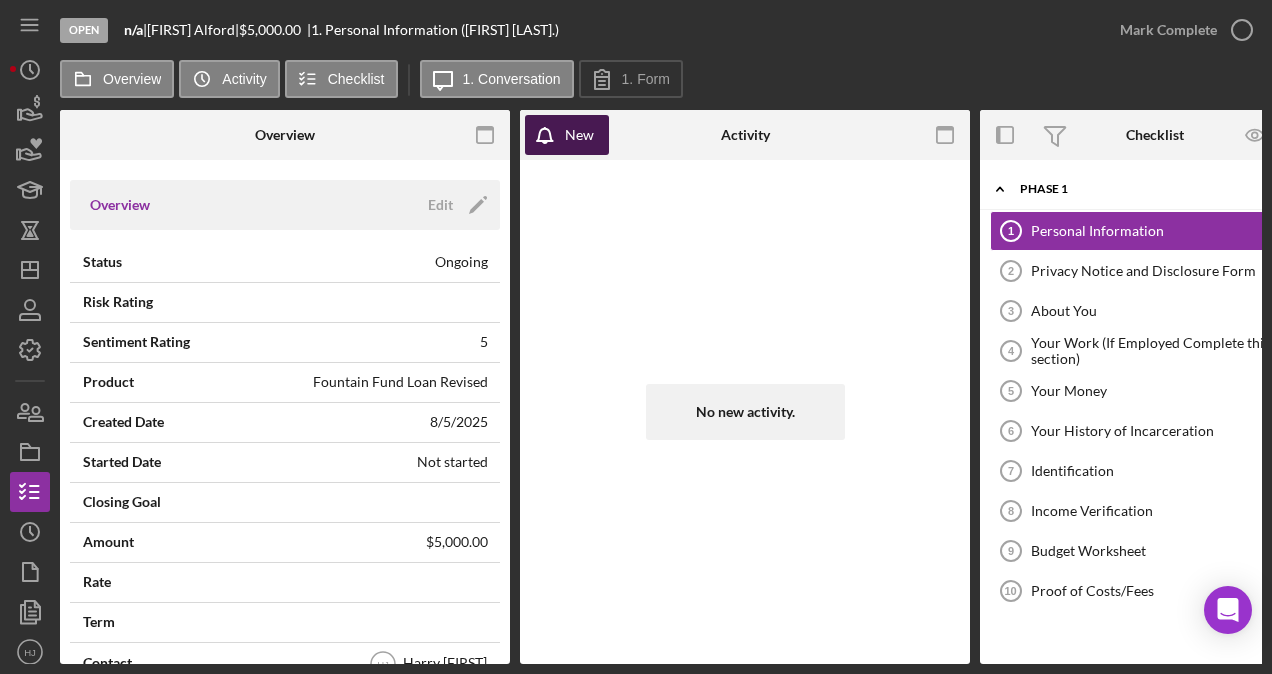 click on "New" at bounding box center [579, 135] 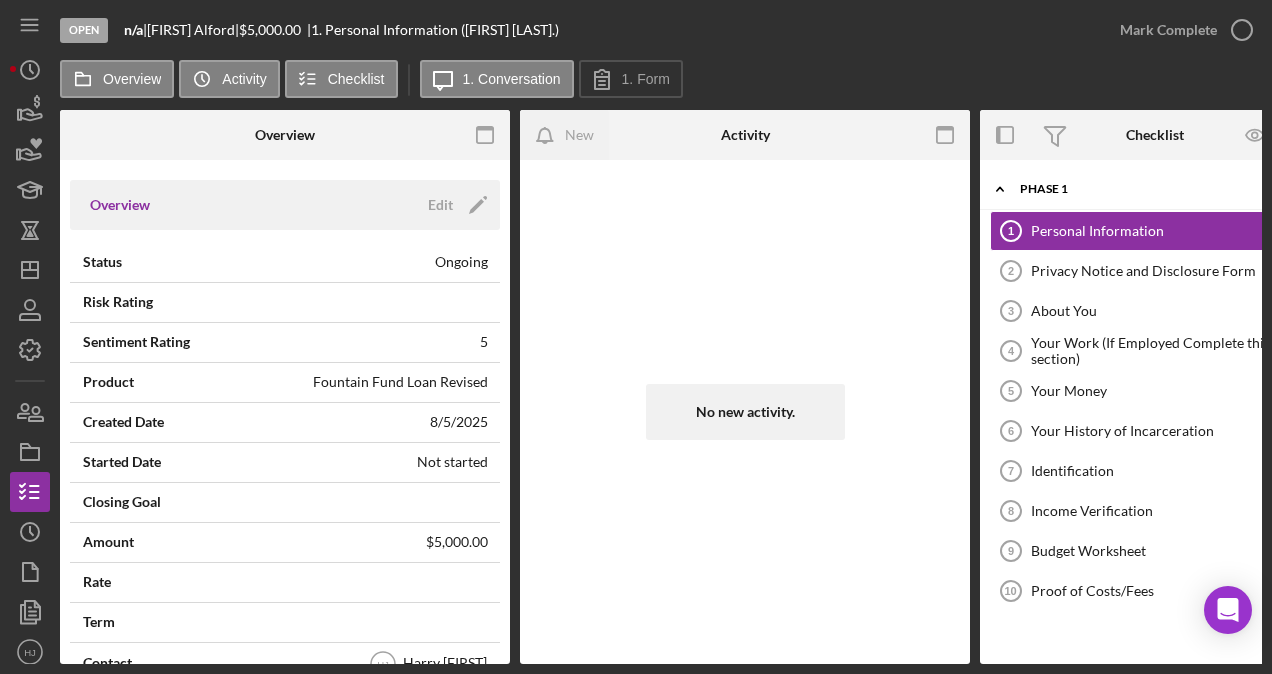 click on "No new activity." at bounding box center [745, 412] 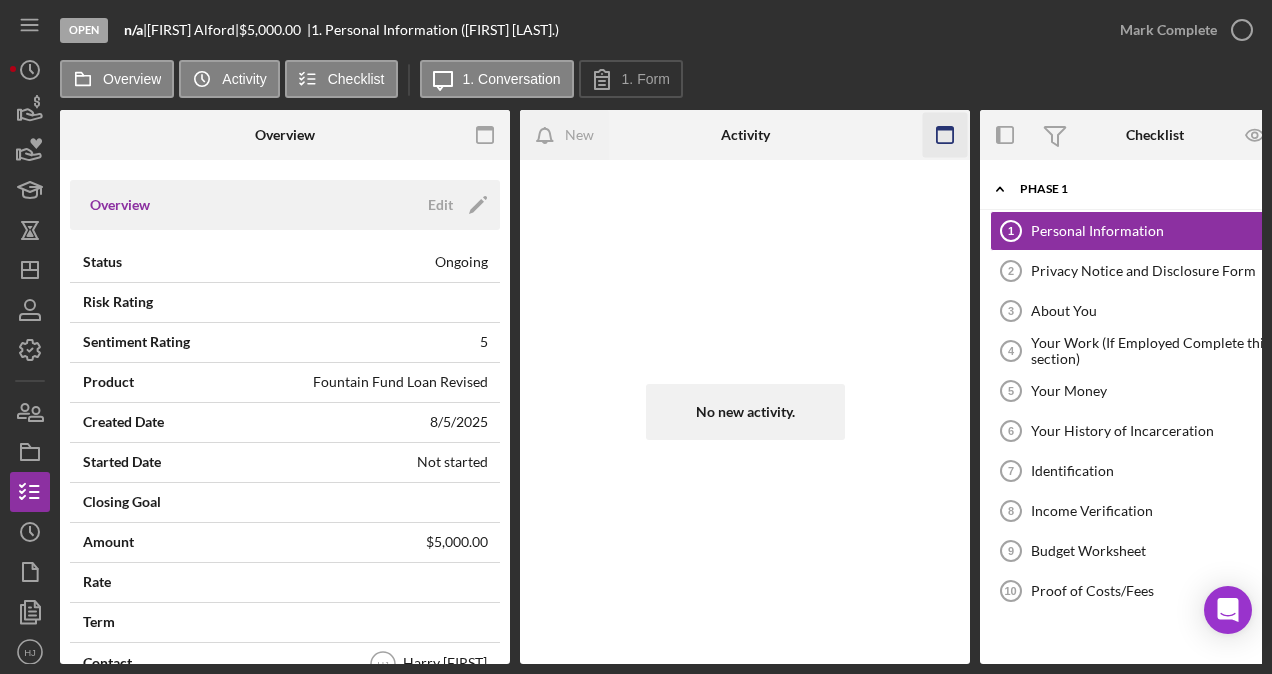 click 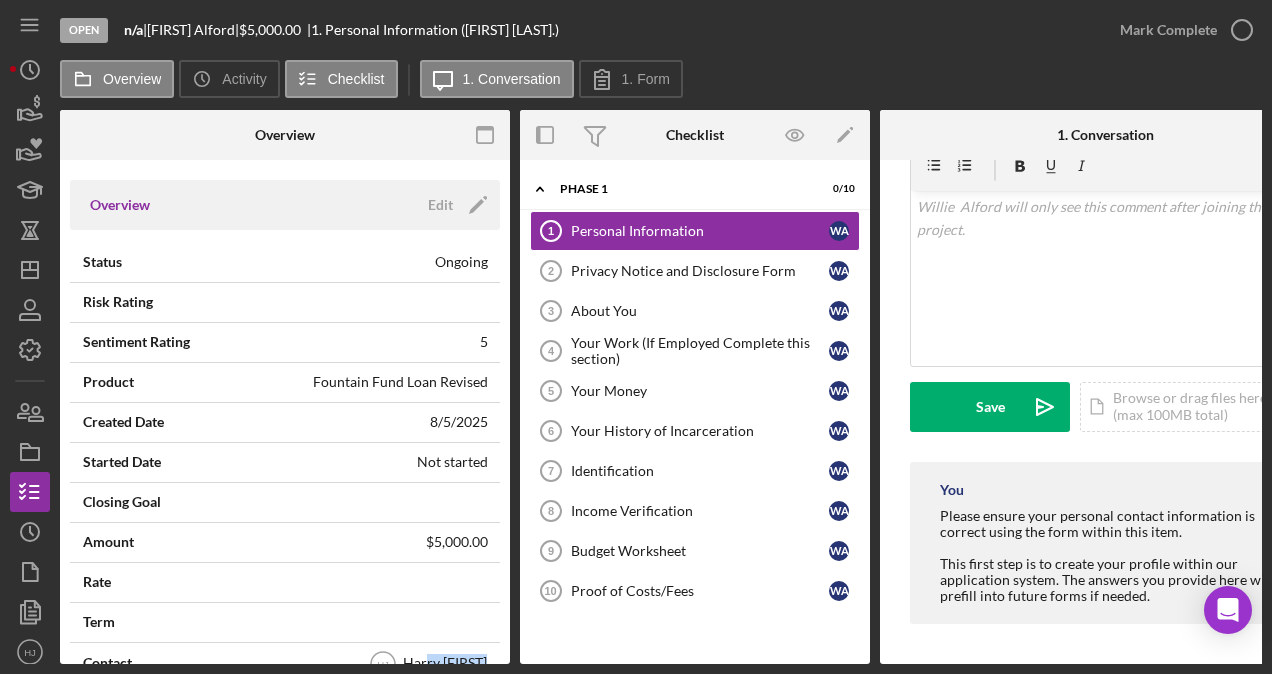 drag, startPoint x: 484, startPoint y: 664, endPoint x: 381, endPoint y: 664, distance: 103 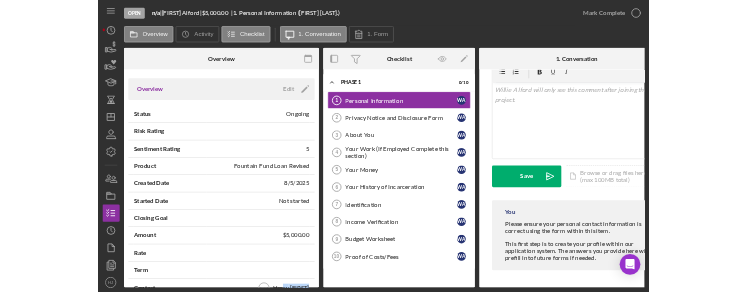 scroll, scrollTop: 375, scrollLeft: 0, axis: vertical 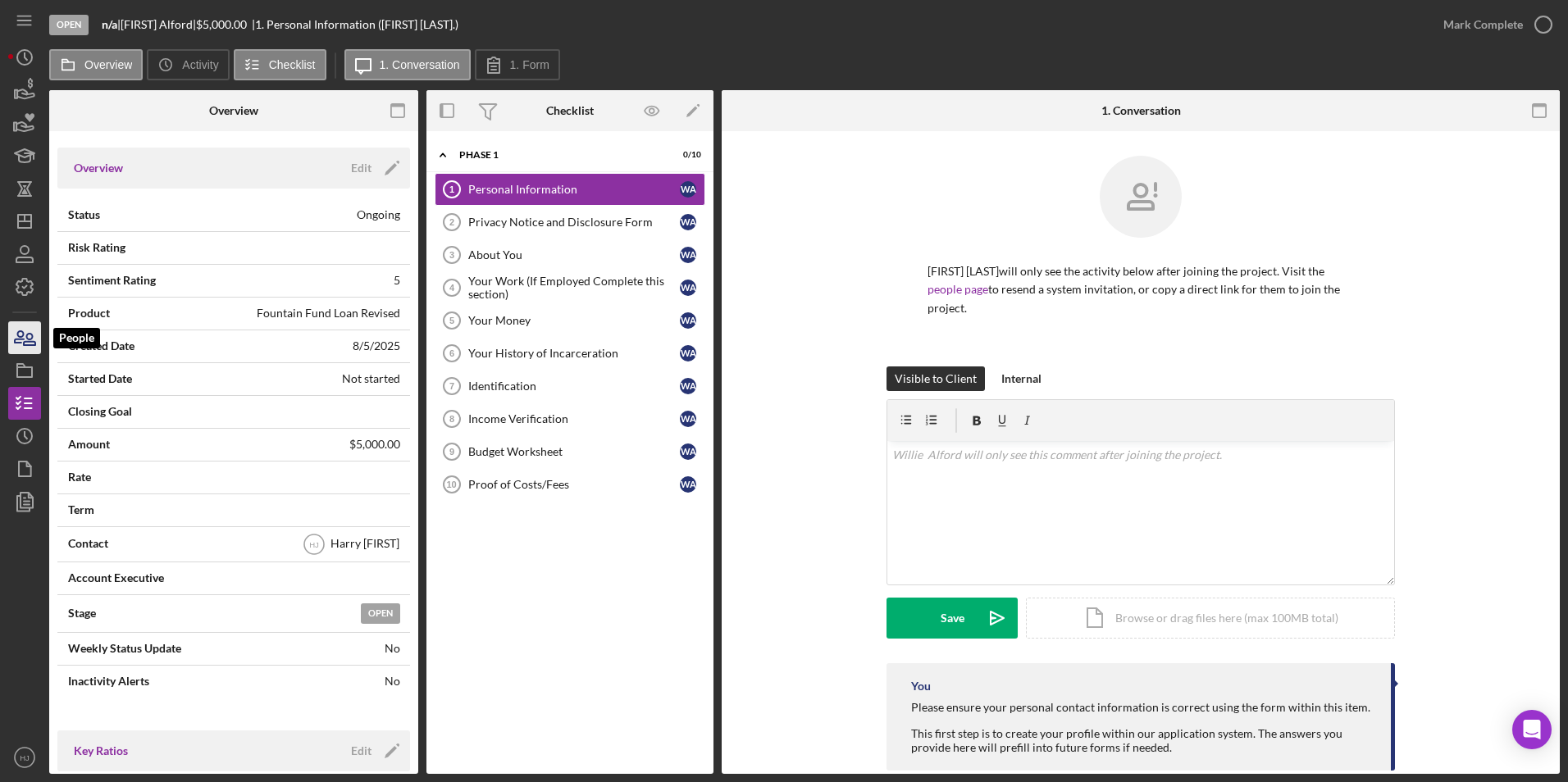 click 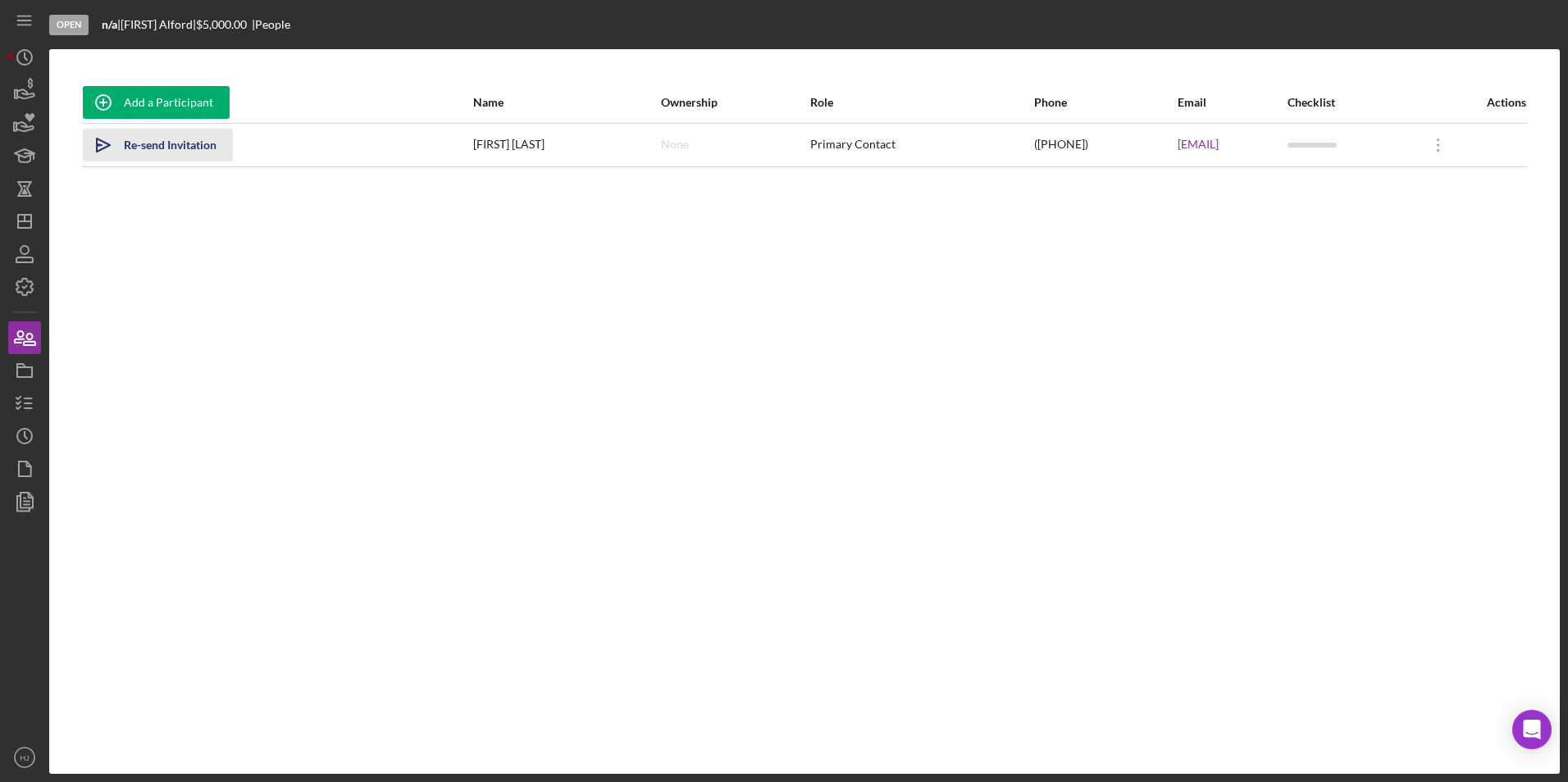 click on "Re-send Invitation" at bounding box center [170, 145] 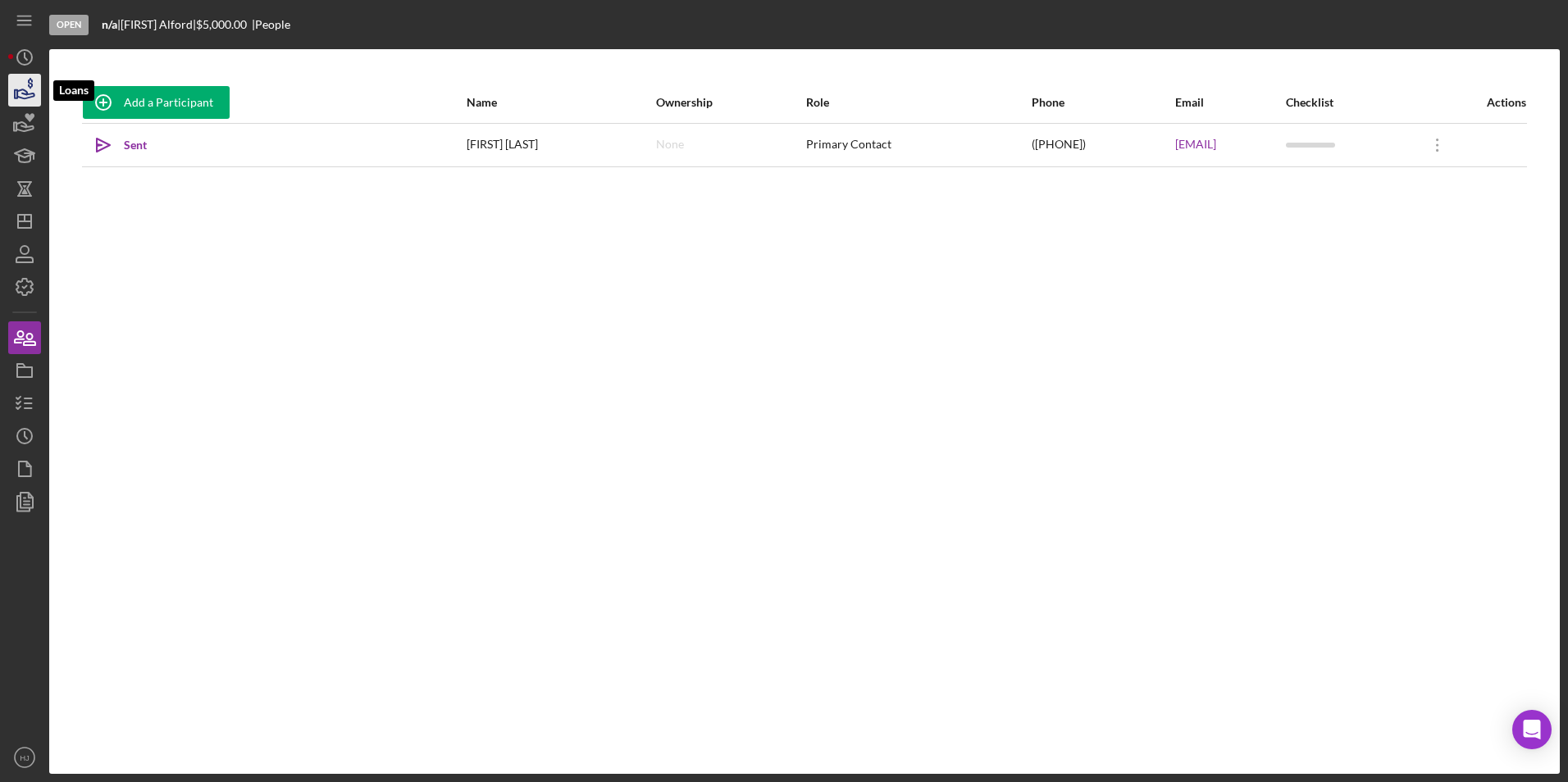 click 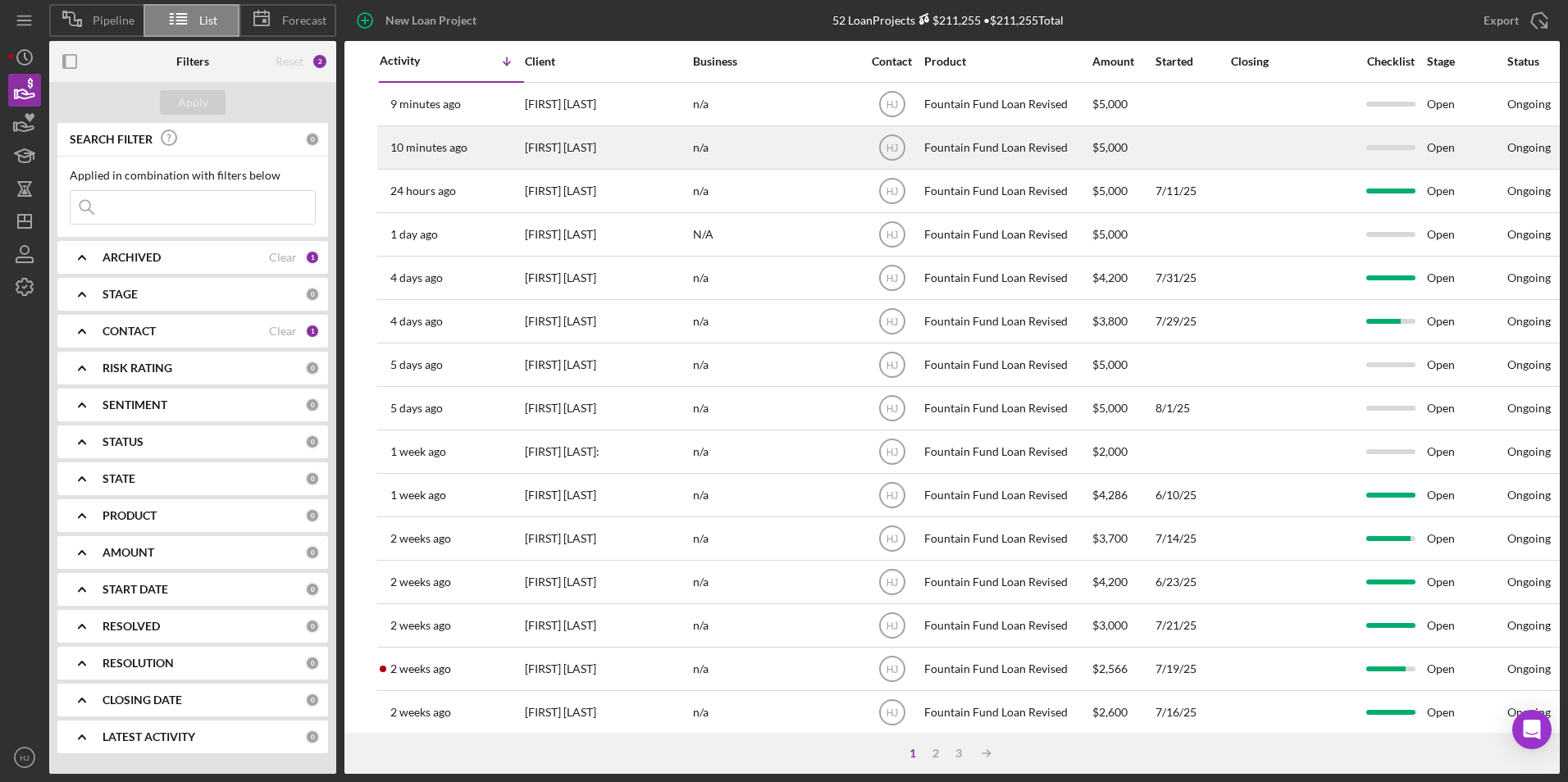 click on "[FIRST] [LAST]" at bounding box center (607, 148) 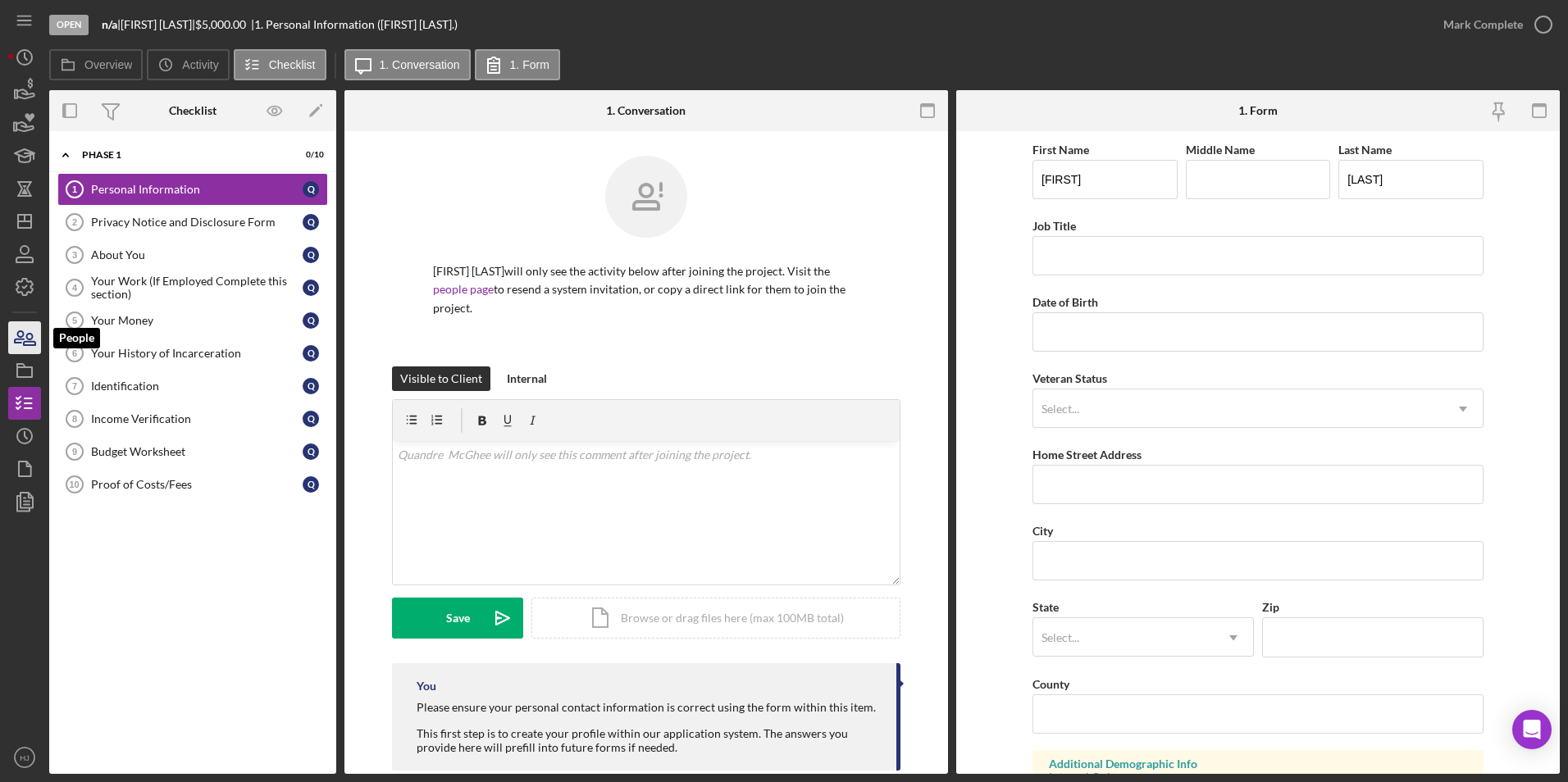 click 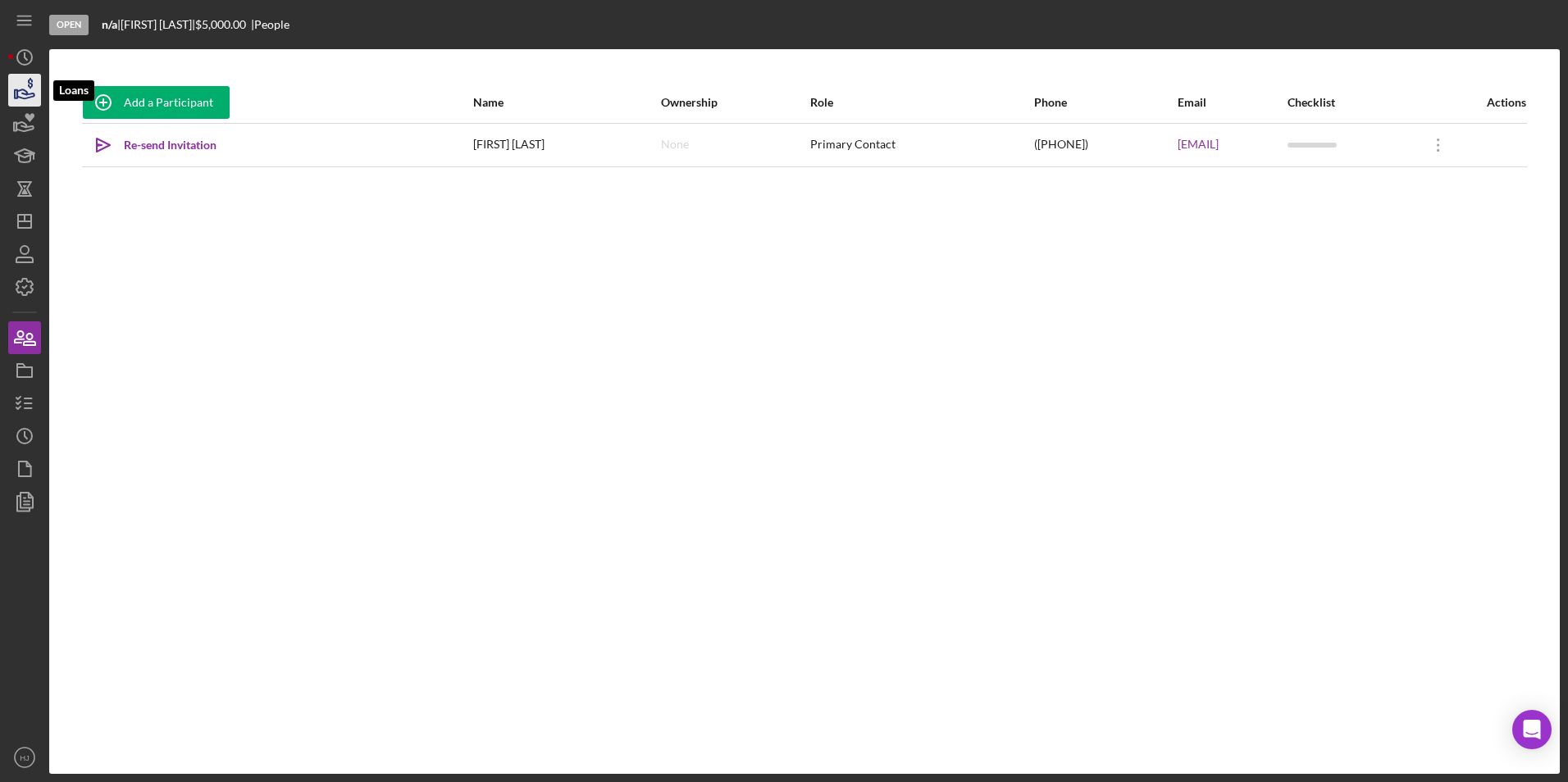 click 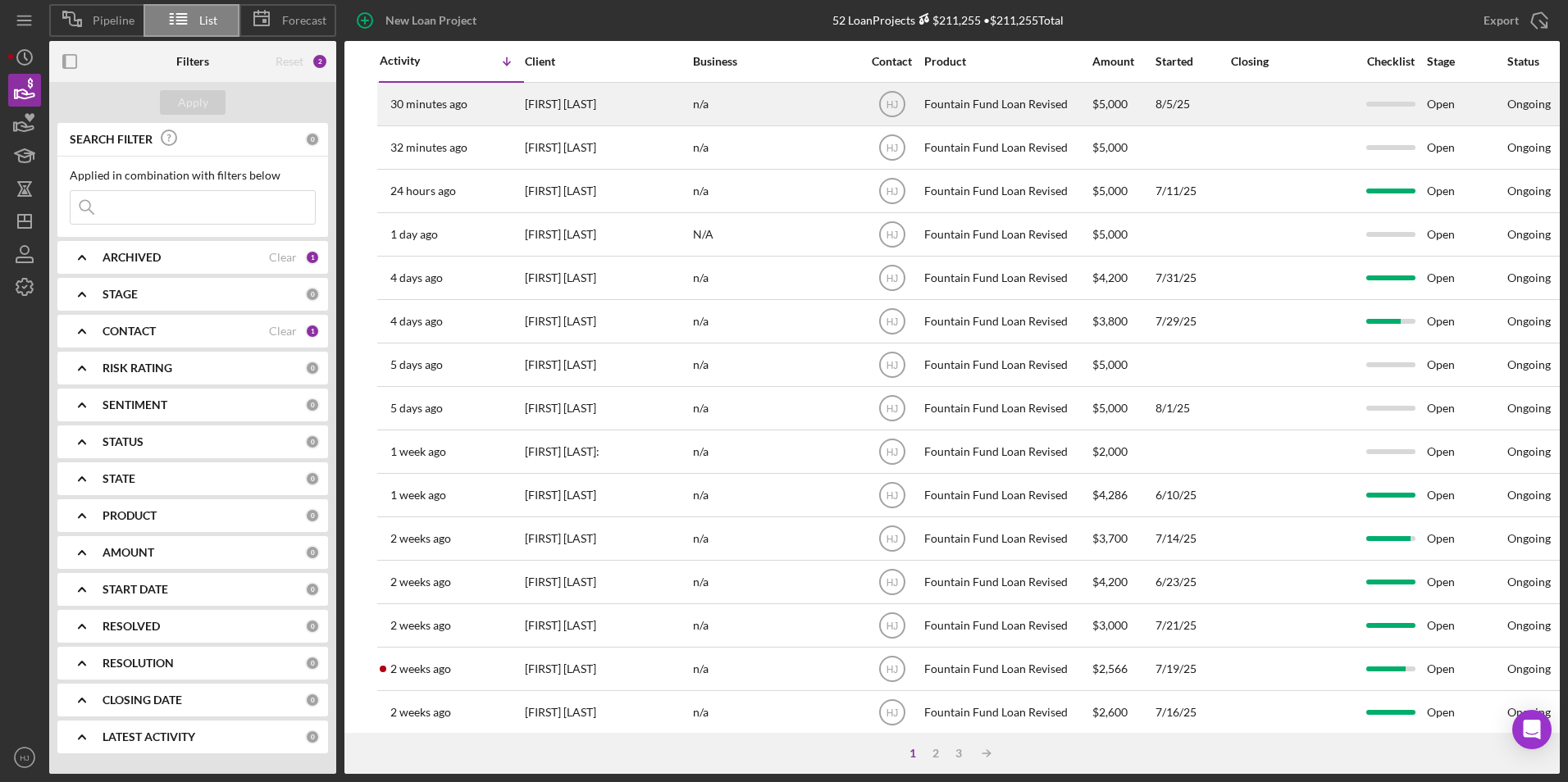click on "[FIRST] [LAST]" at bounding box center (607, 104) 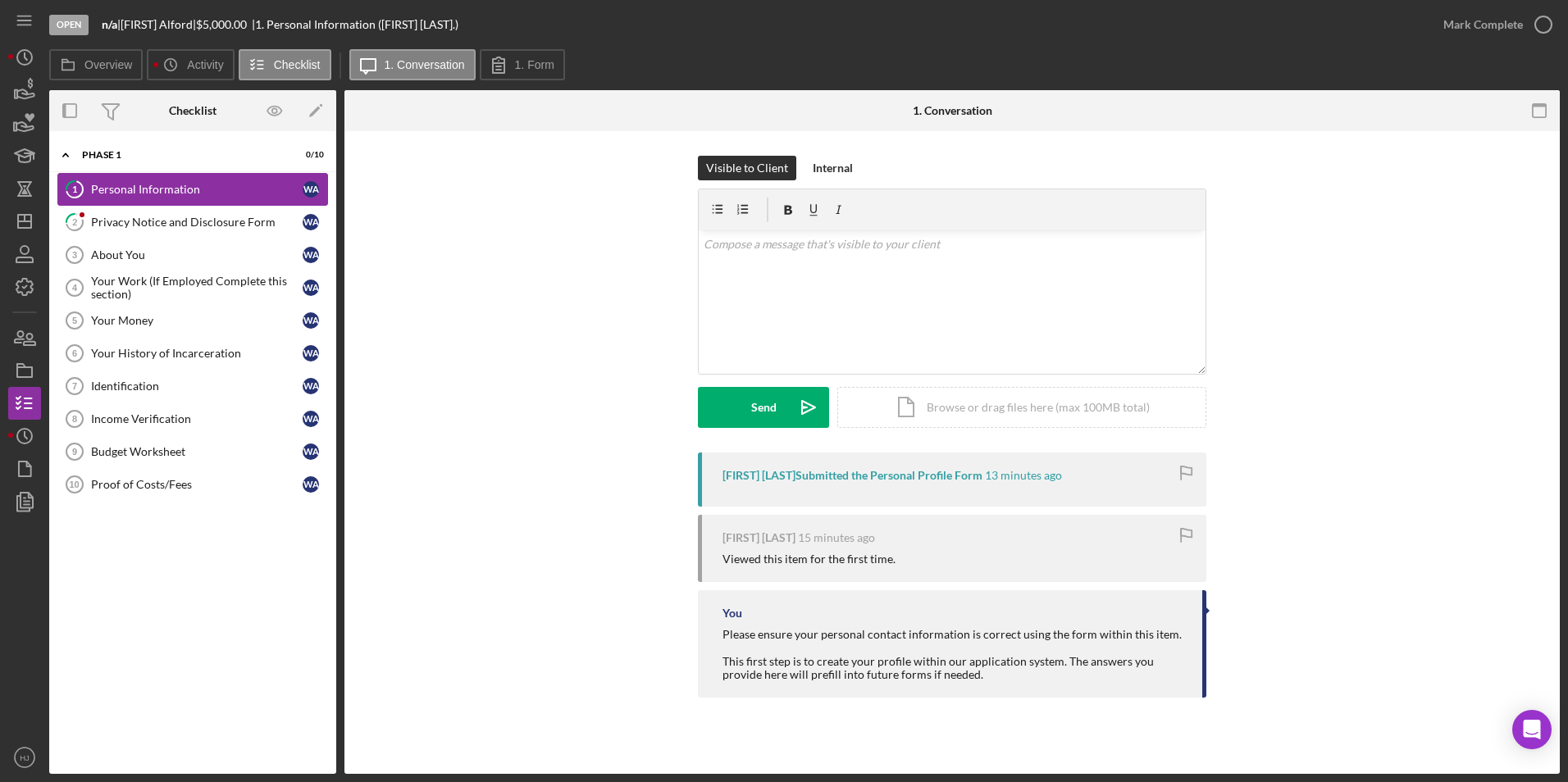 click on "Personal Information" at bounding box center [197, 189] 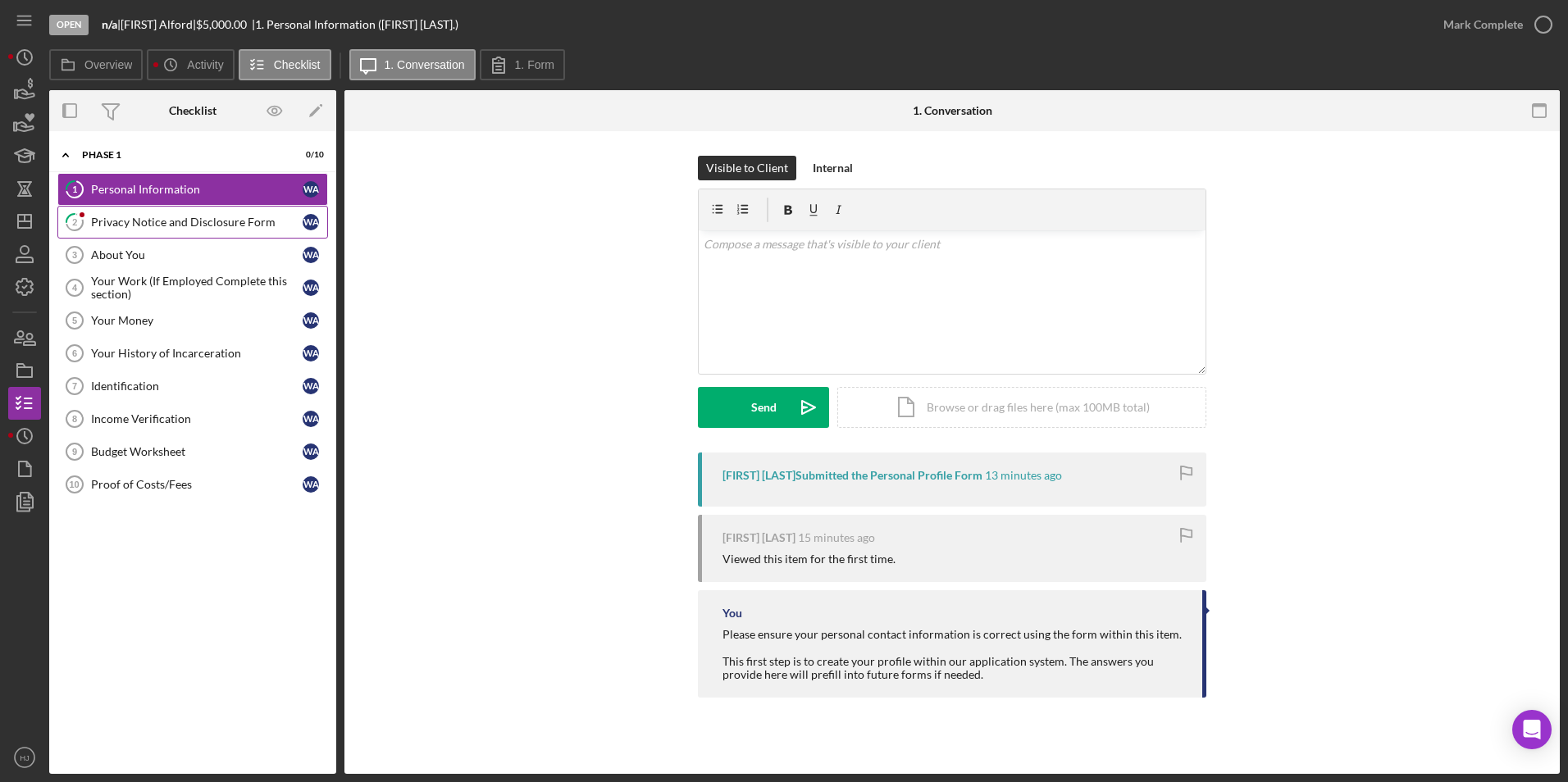 click on "2 Privacy Notice and Disclosure Form  W A" at bounding box center (193, 222) 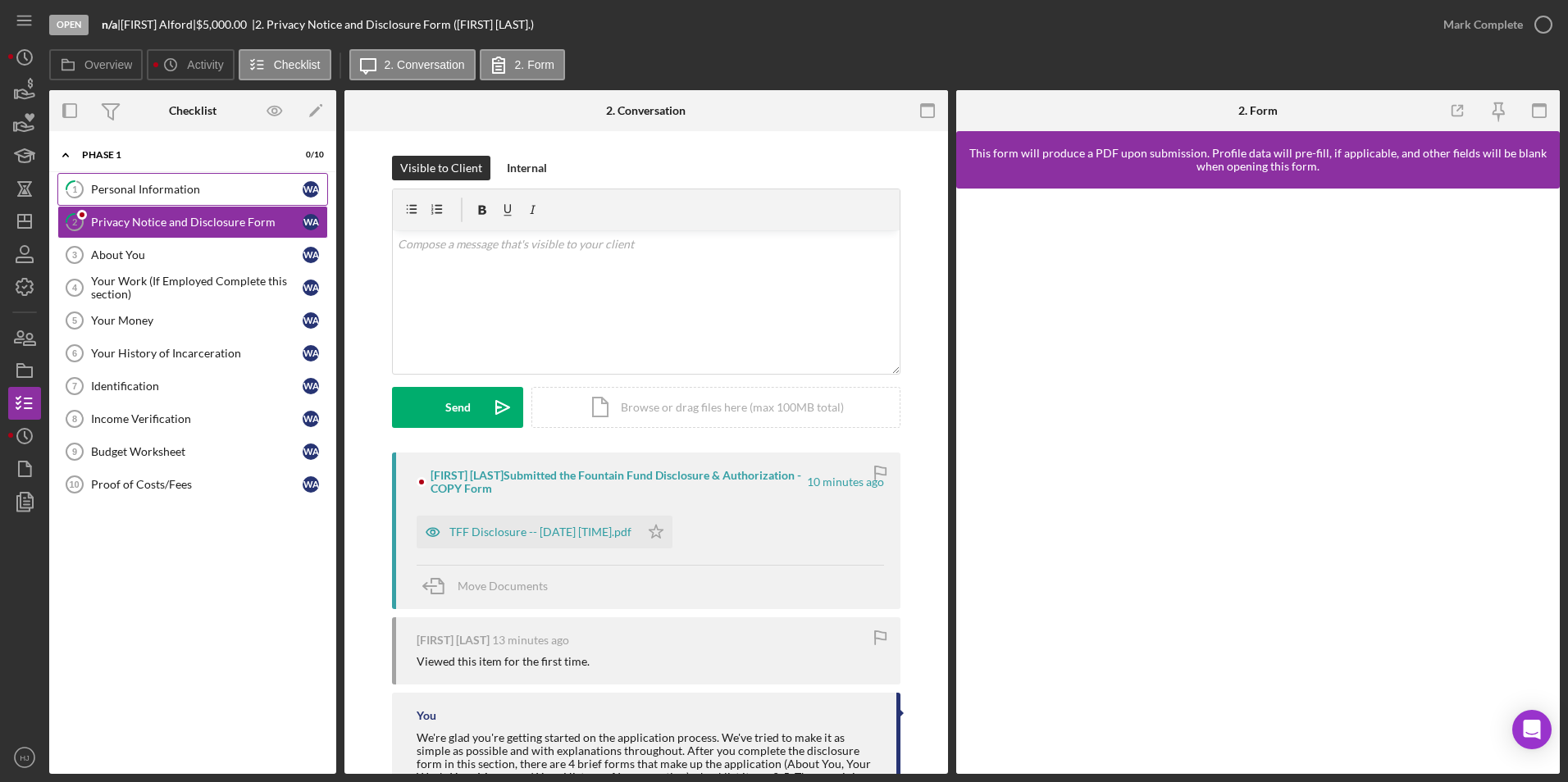 click on "Personal Information" at bounding box center (197, 189) 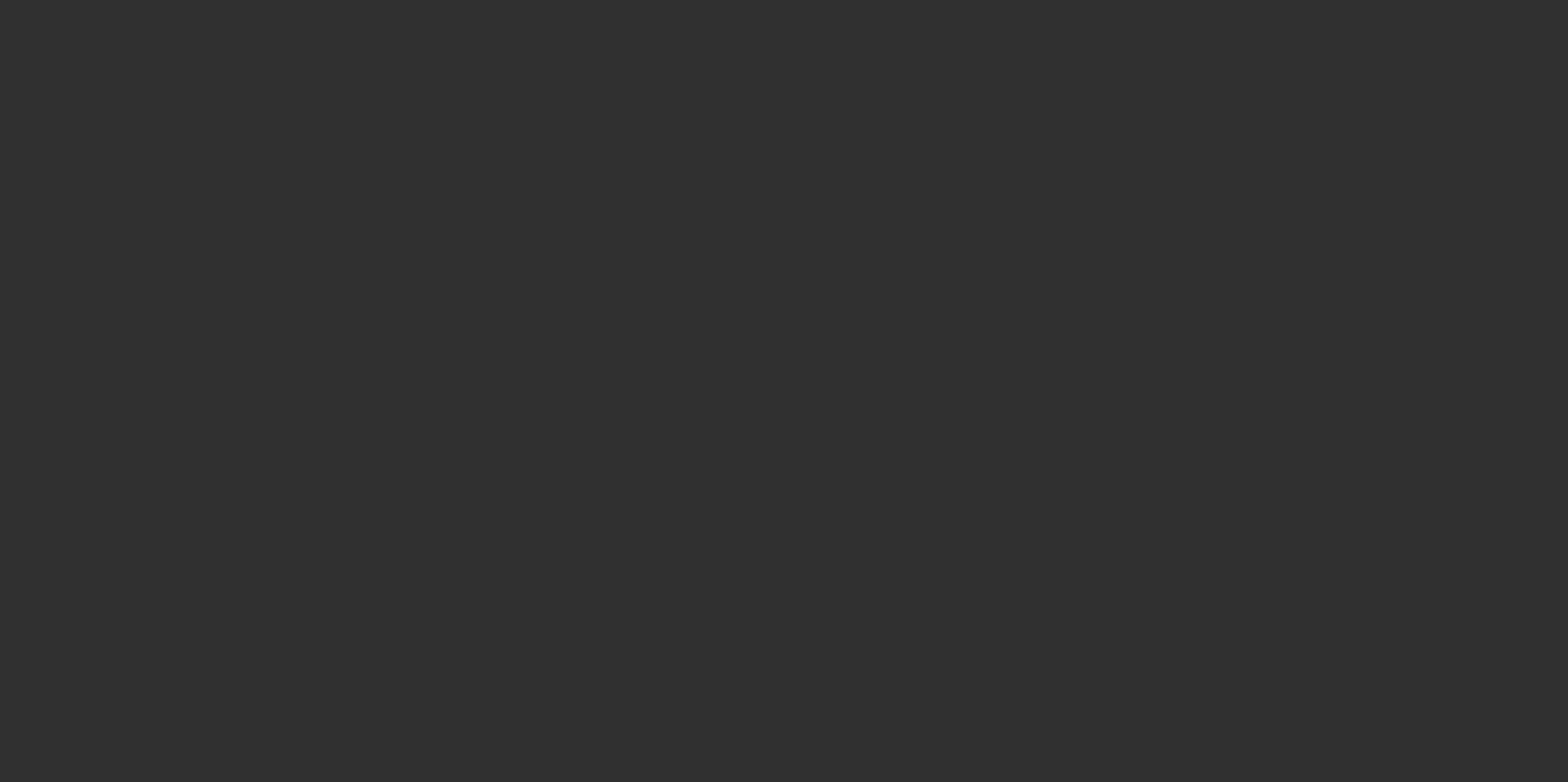 scroll, scrollTop: 0, scrollLeft: 0, axis: both 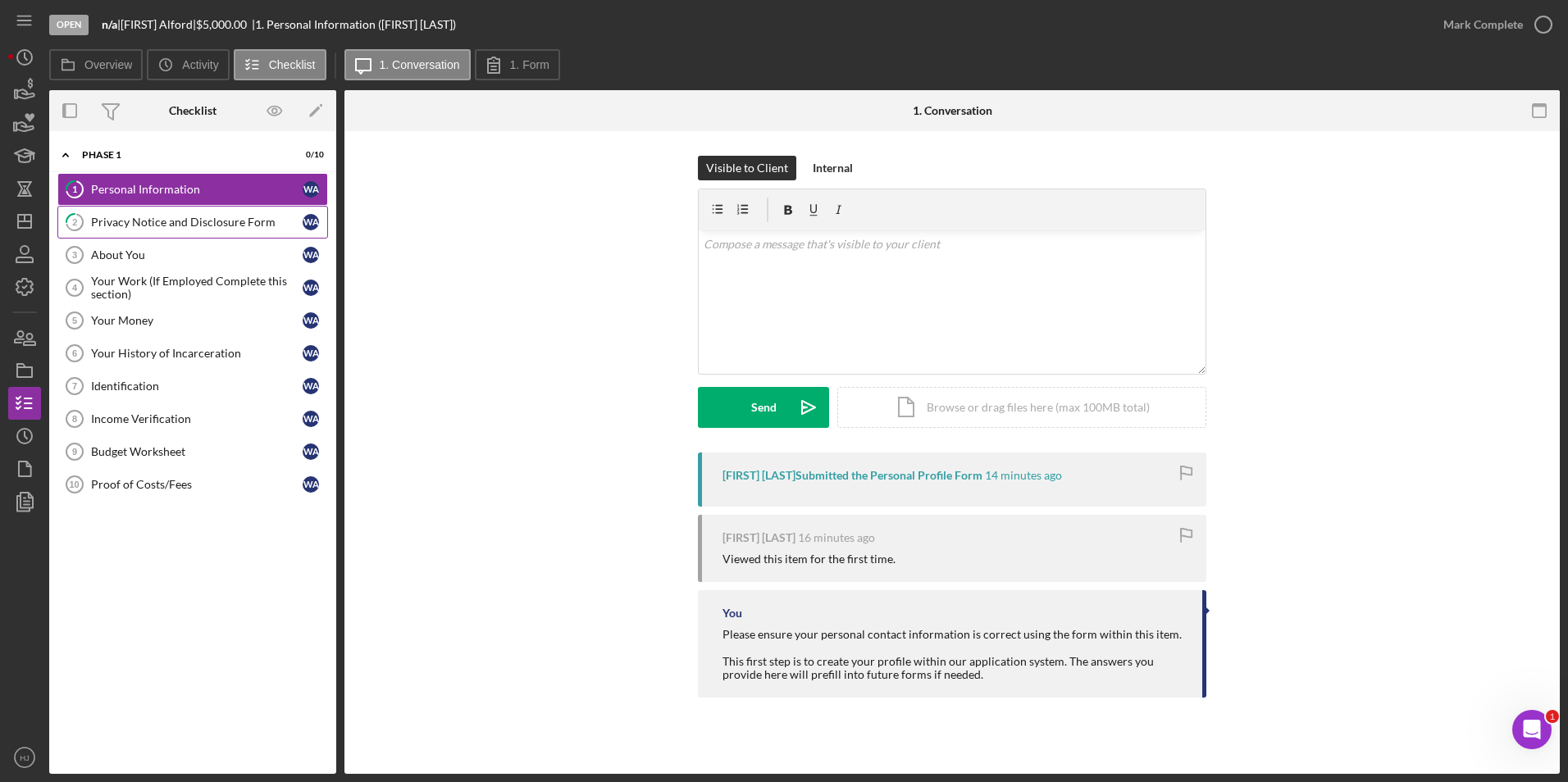 click on "2 Privacy Notice and Disclosure Form  W A" at bounding box center (193, 222) 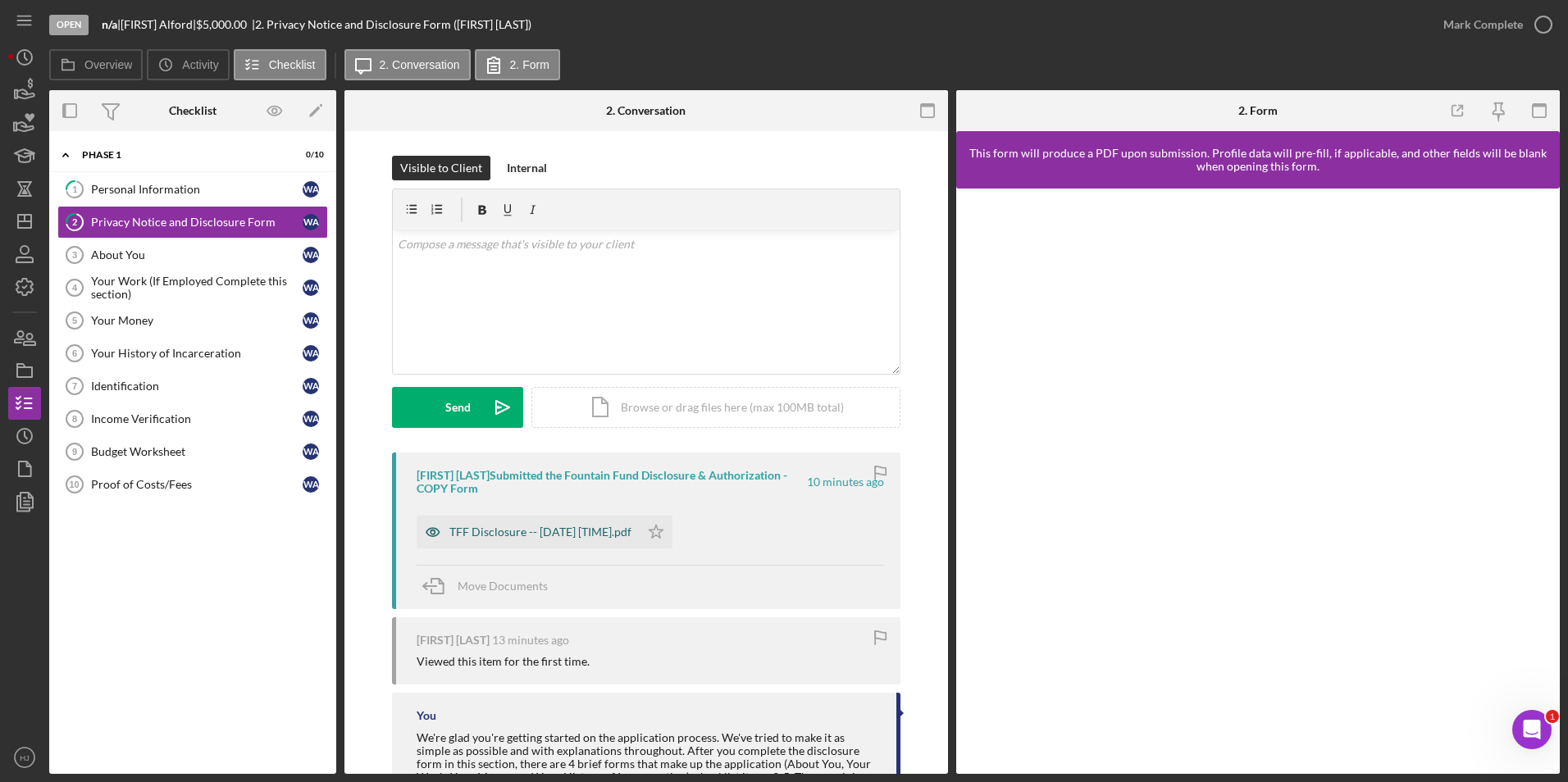 click on "TFF Disclosure -- [DATE] [TIME].pdf" at bounding box center (540, 532) 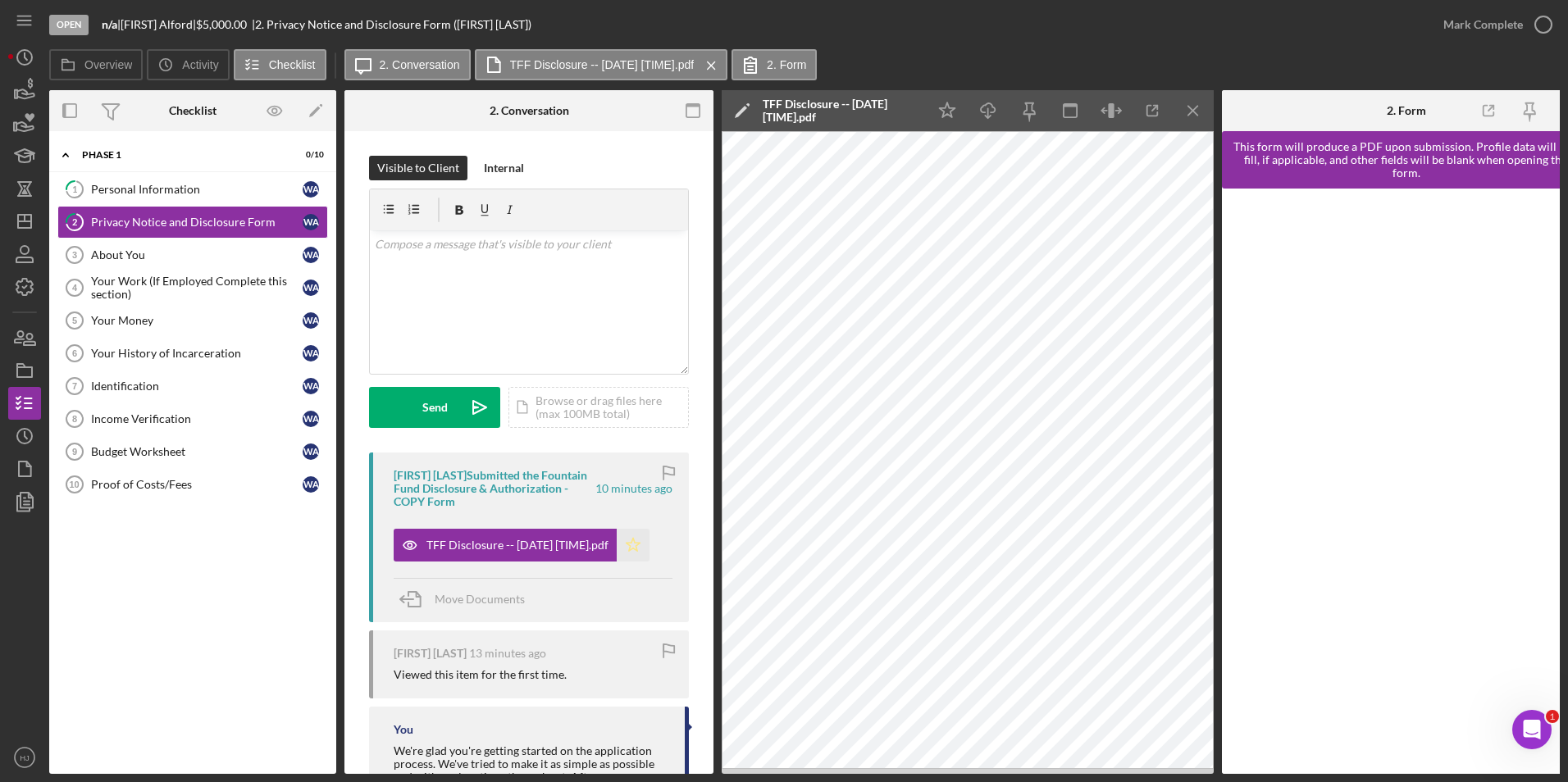 click on "Icon/Star" 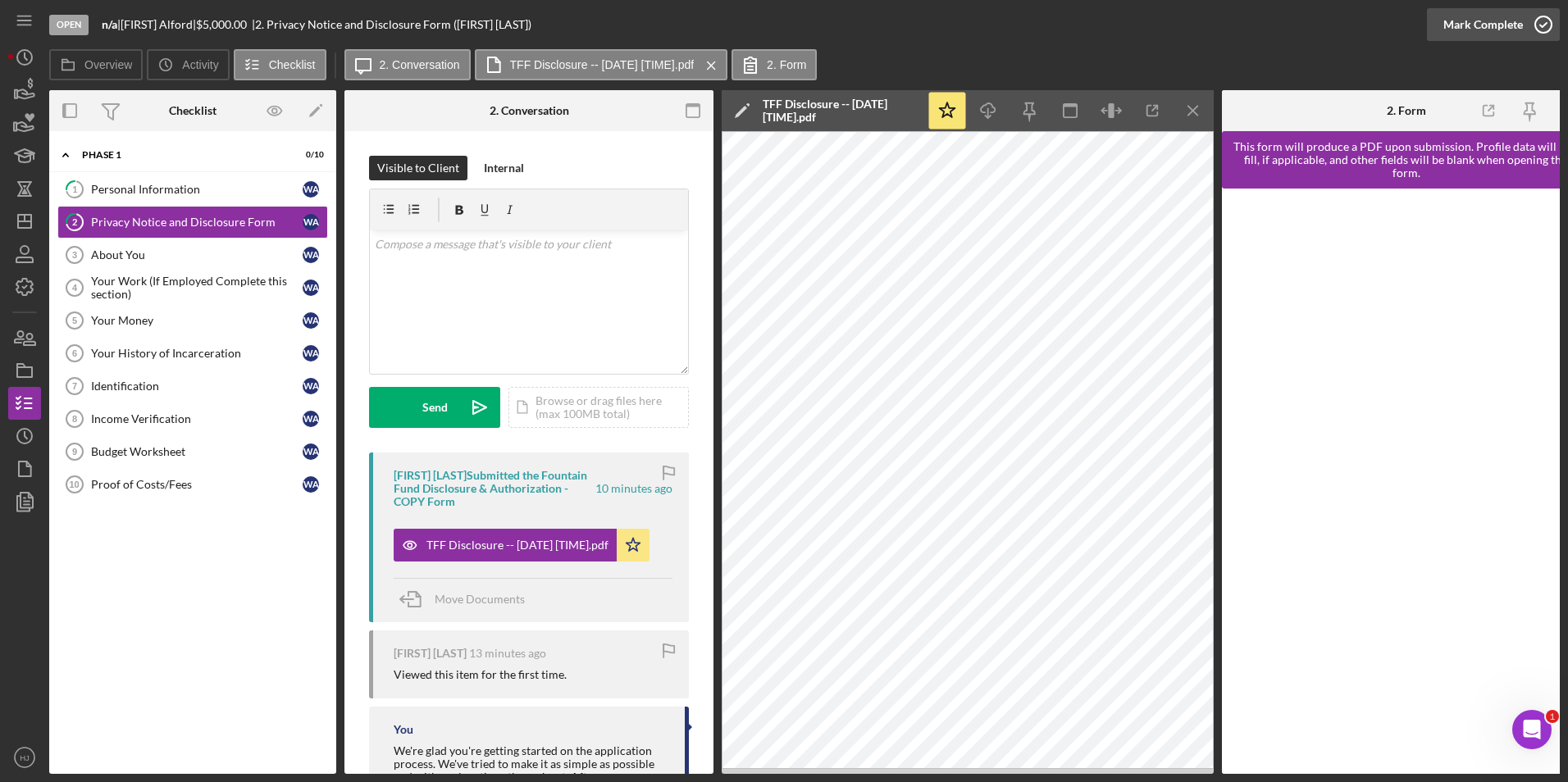 click 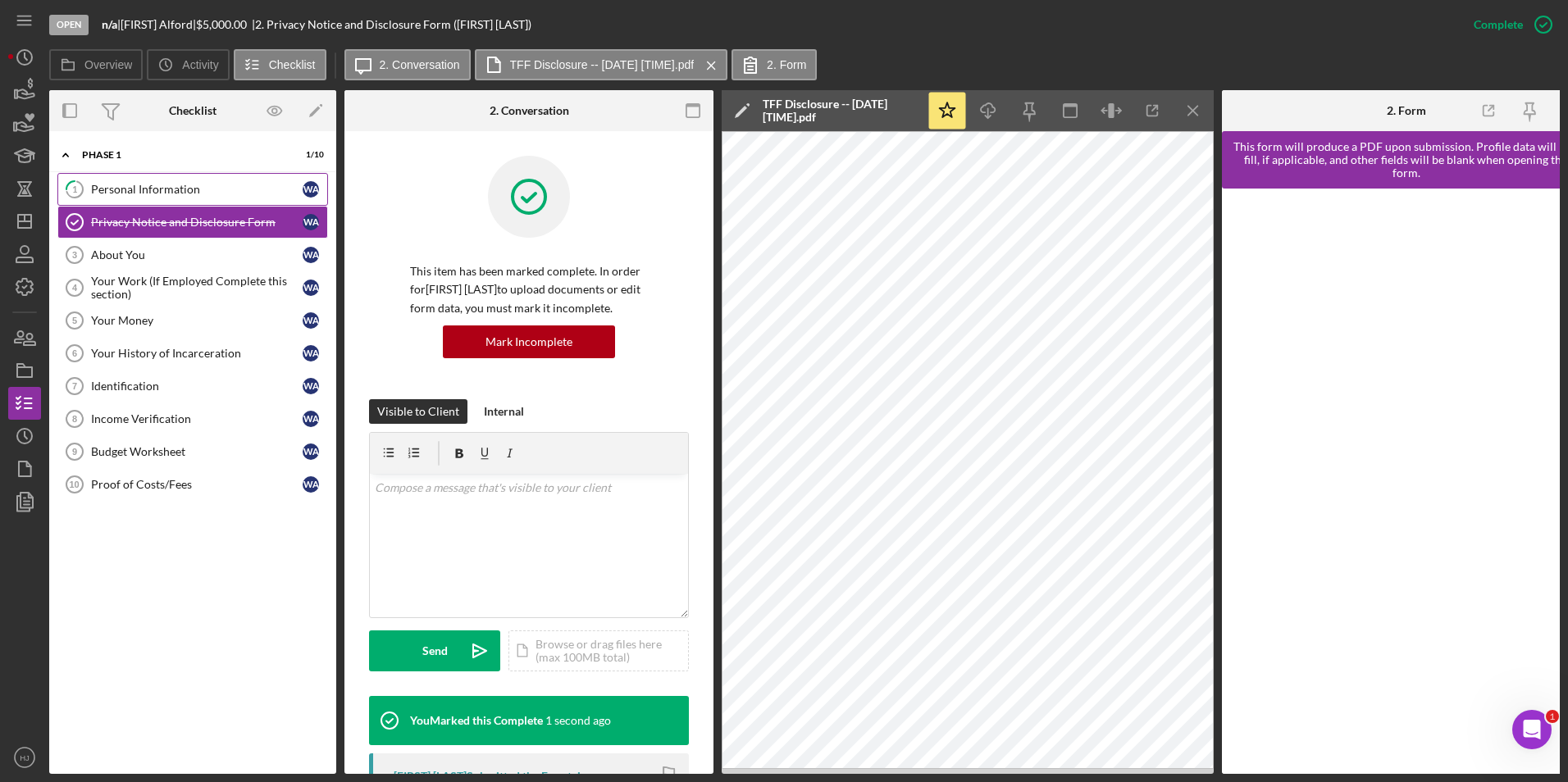 click on "1 Personal Information W A" at bounding box center [193, 189] 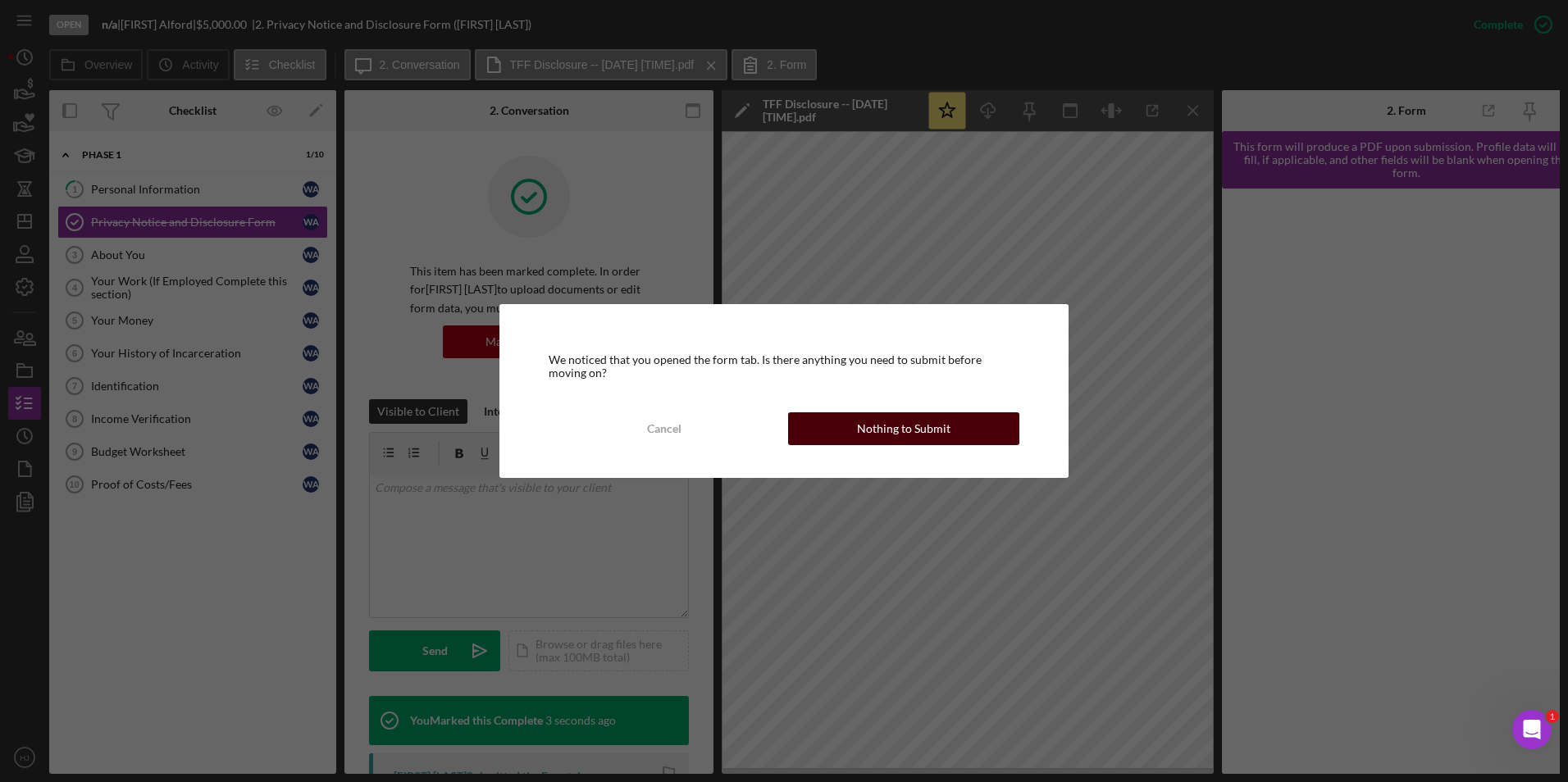 click on "Nothing to Submit" at bounding box center (904, 429) 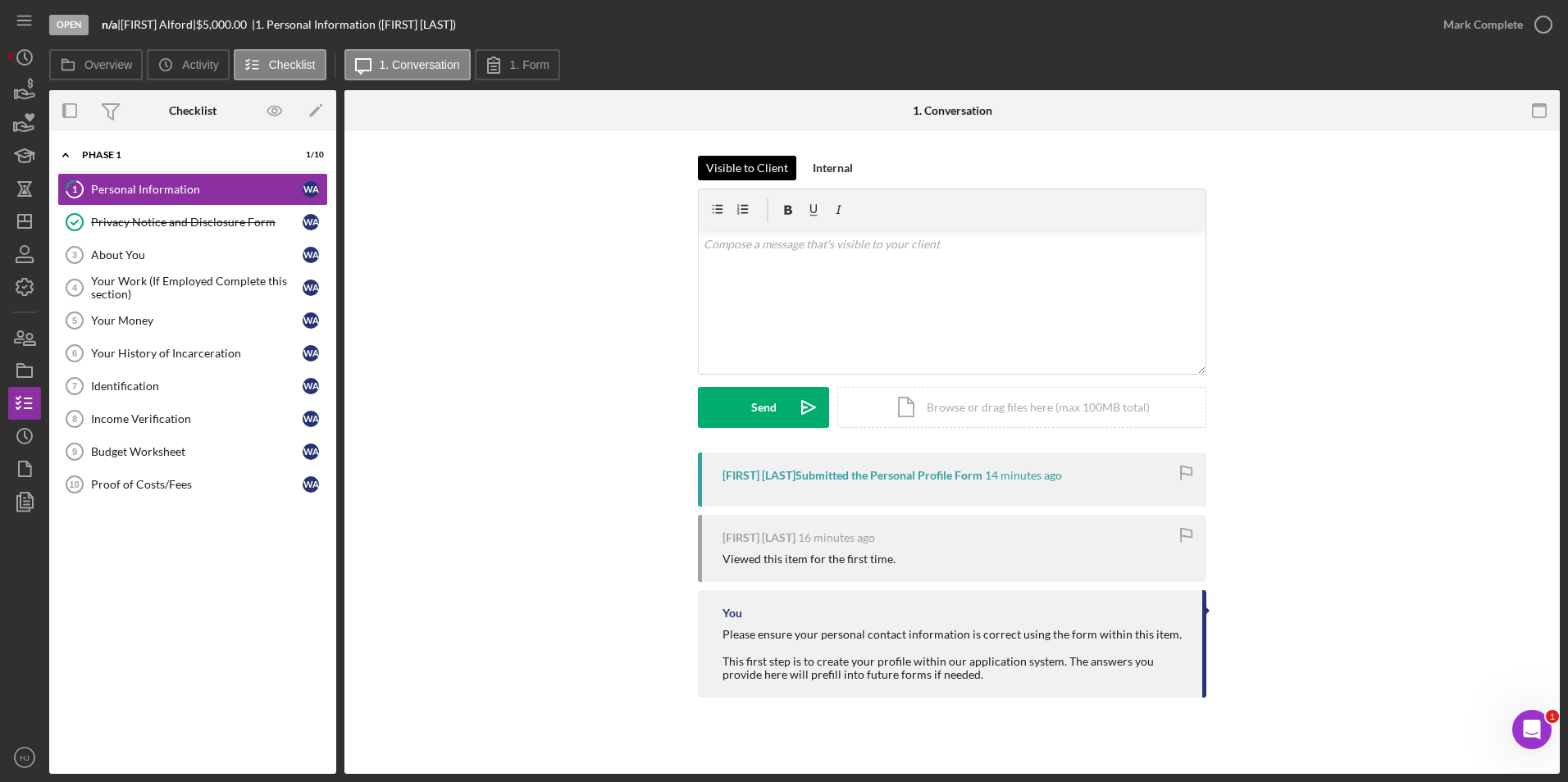 click on "Visible to Client" at bounding box center [747, 168] 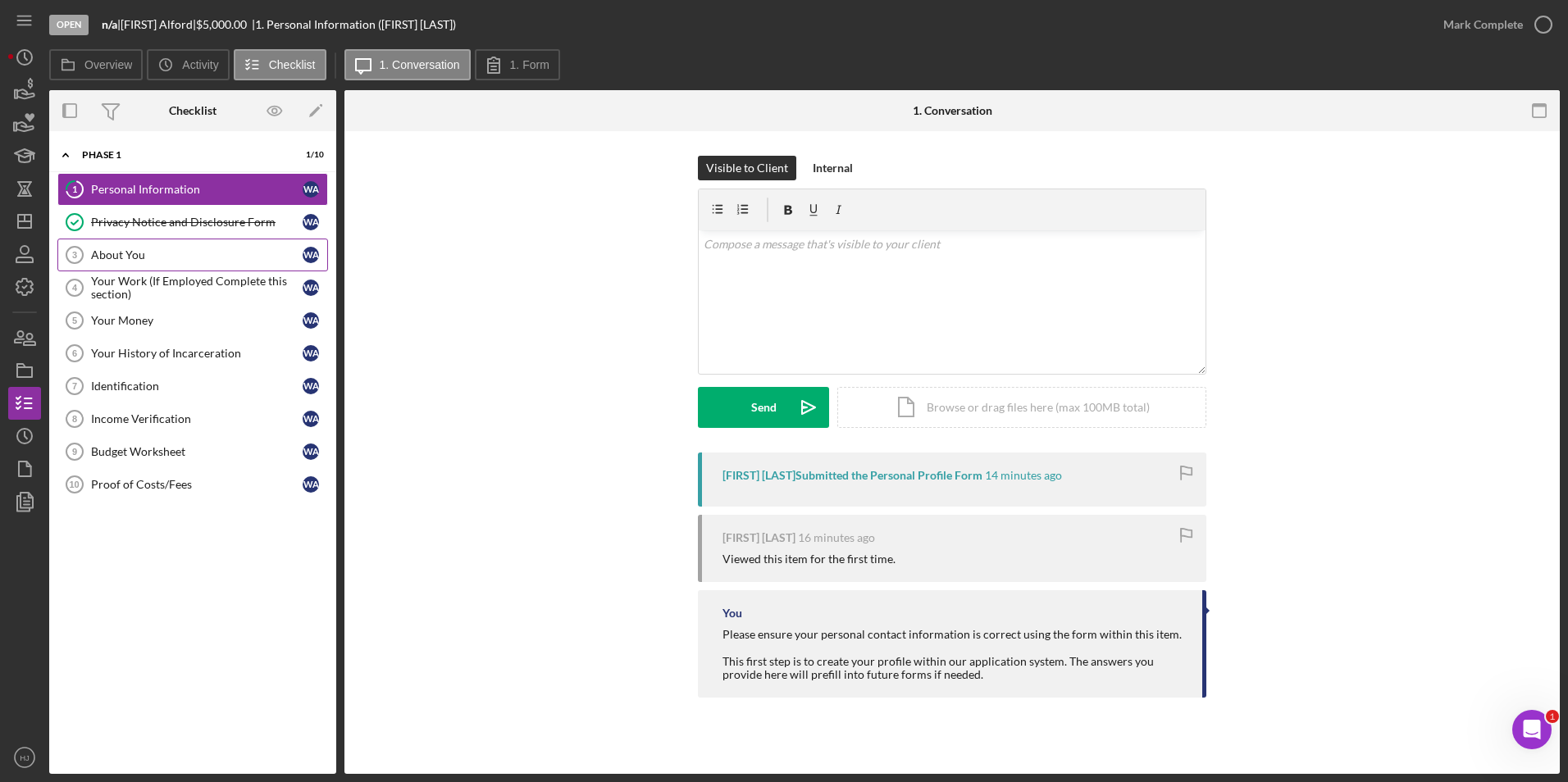 click on "About You 3 About You W A" at bounding box center [193, 255] 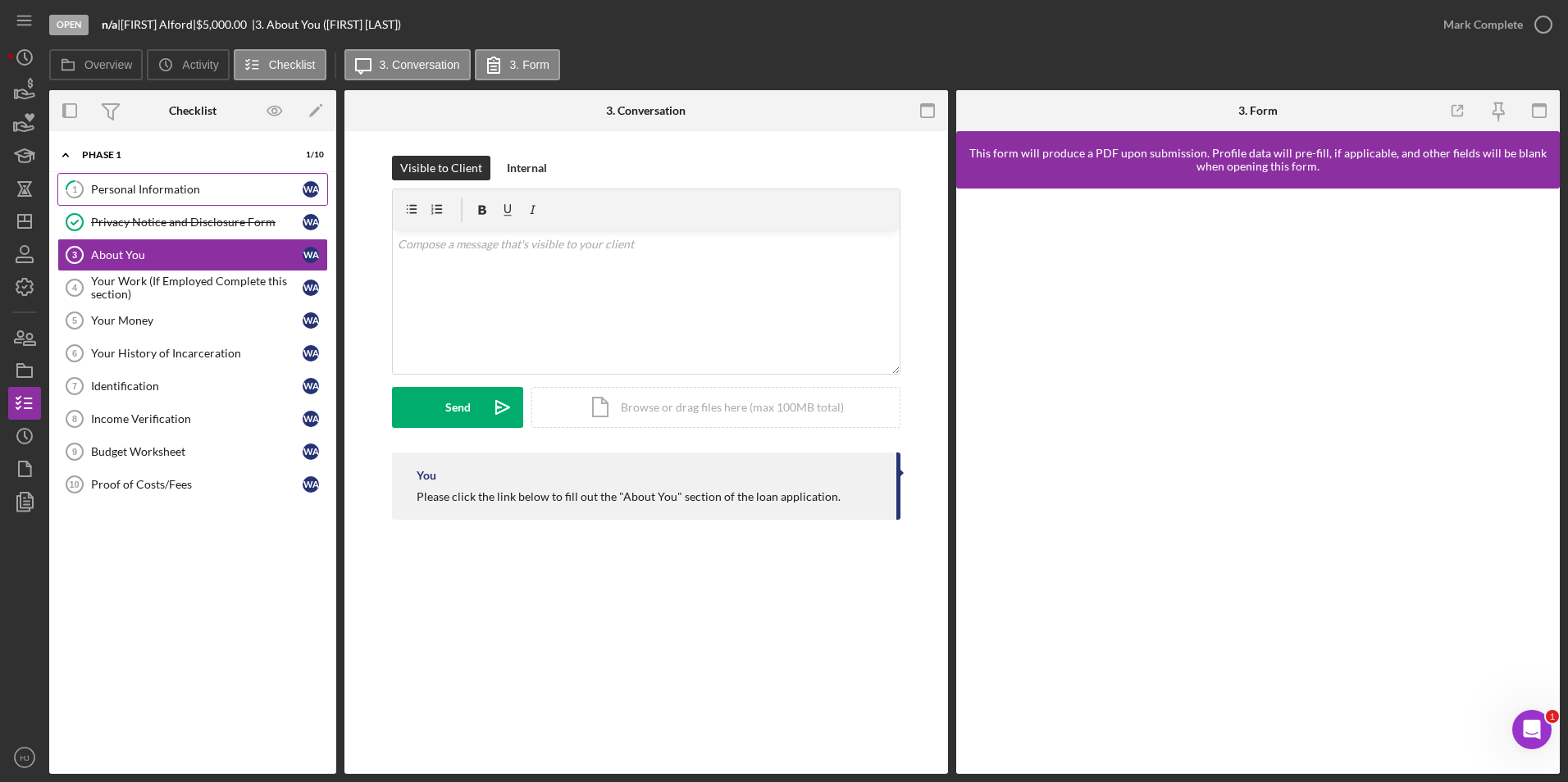 click on "Personal Information" at bounding box center (197, 189) 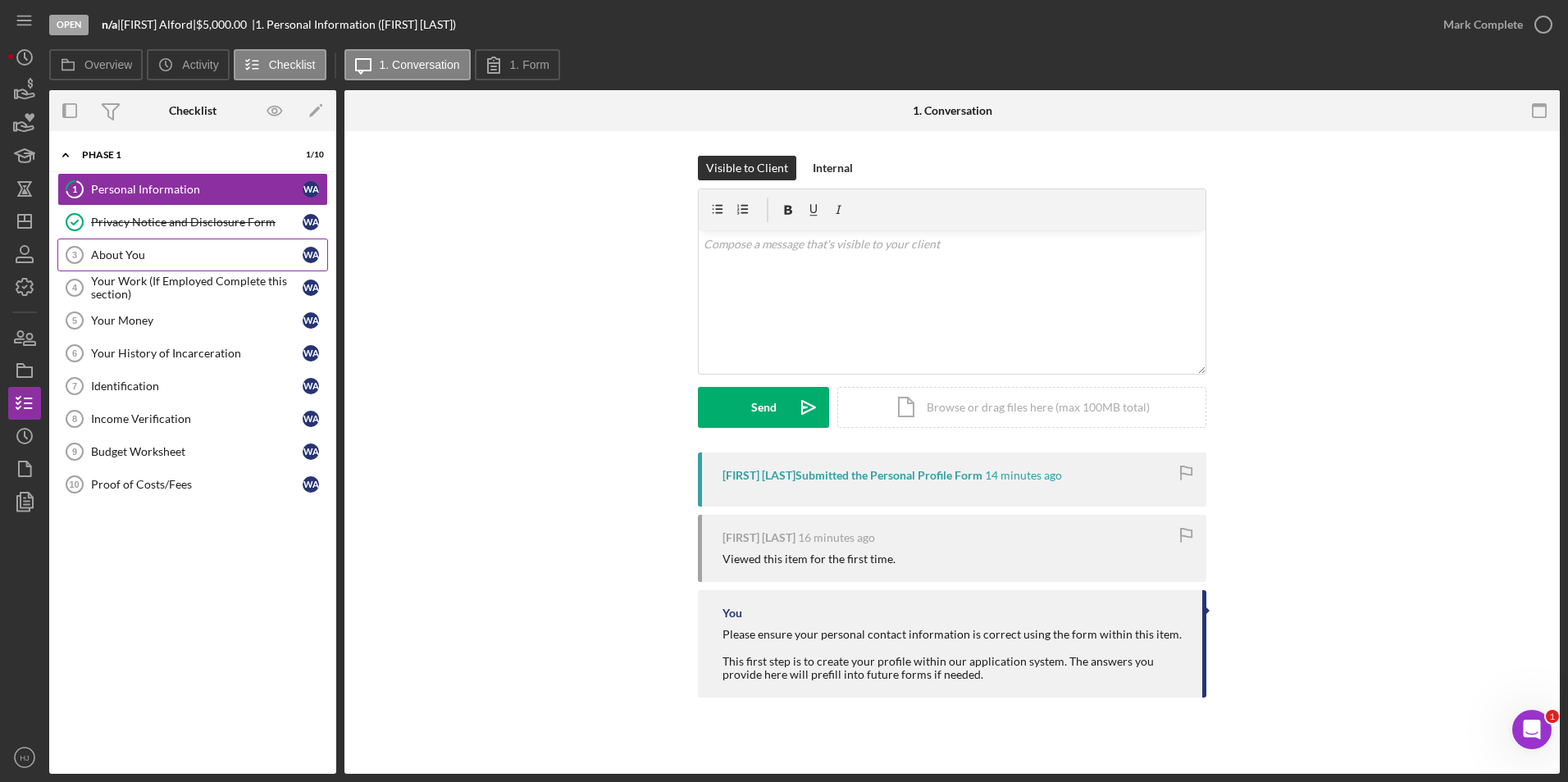 click on "About You" at bounding box center [197, 255] 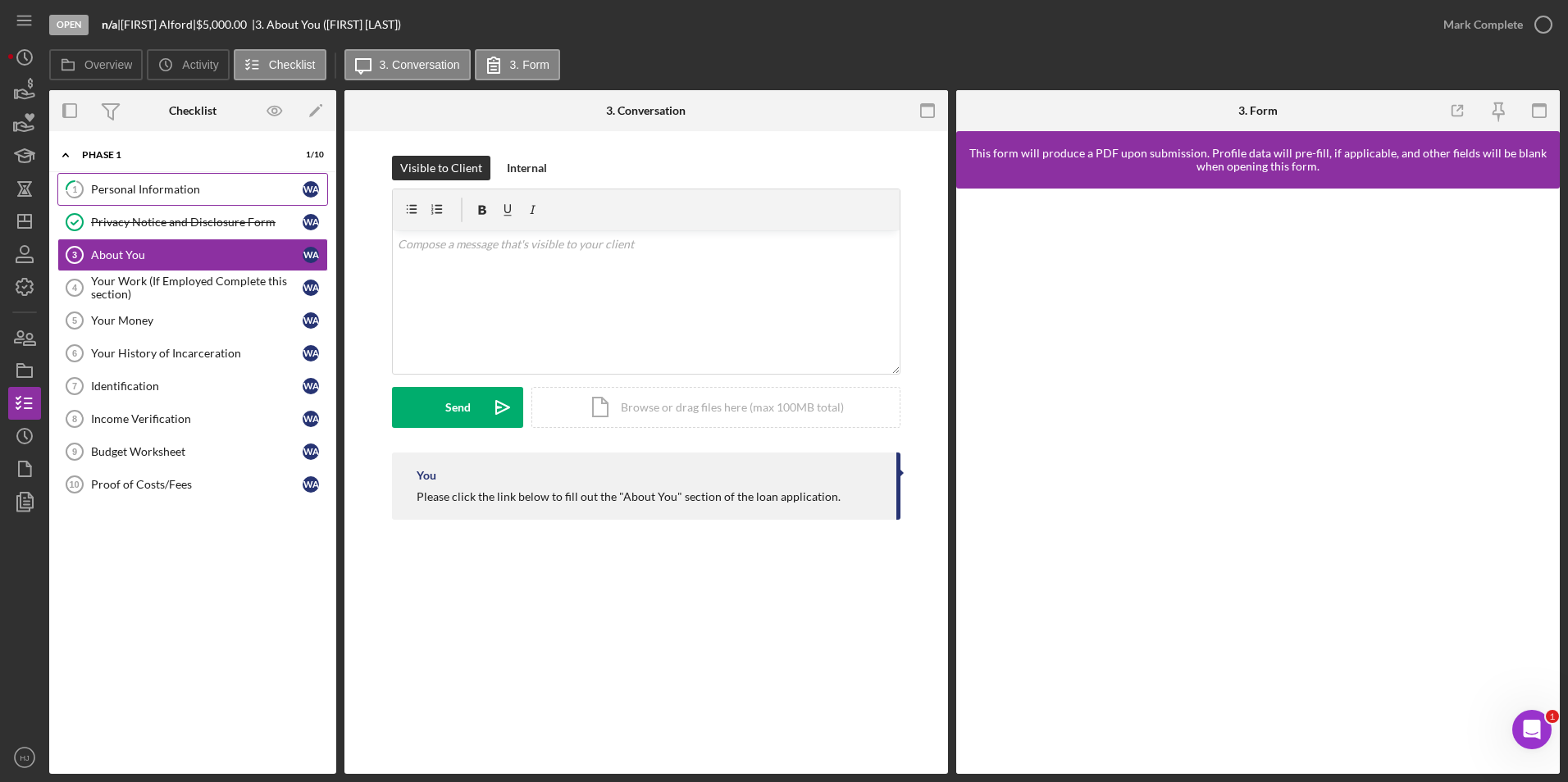 click on "Personal Information" at bounding box center (197, 189) 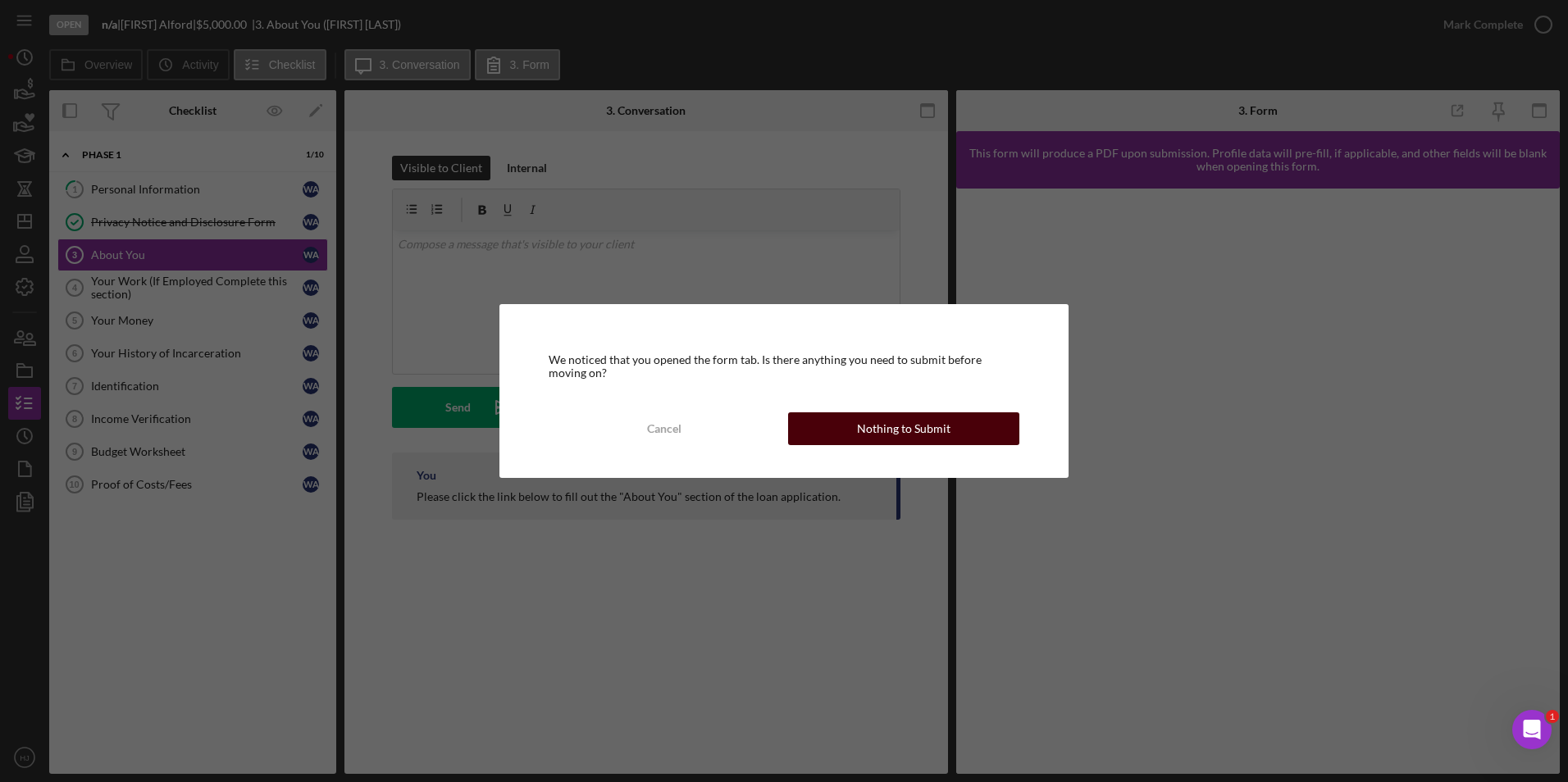 click on "Nothing to Submit" at bounding box center [904, 429] 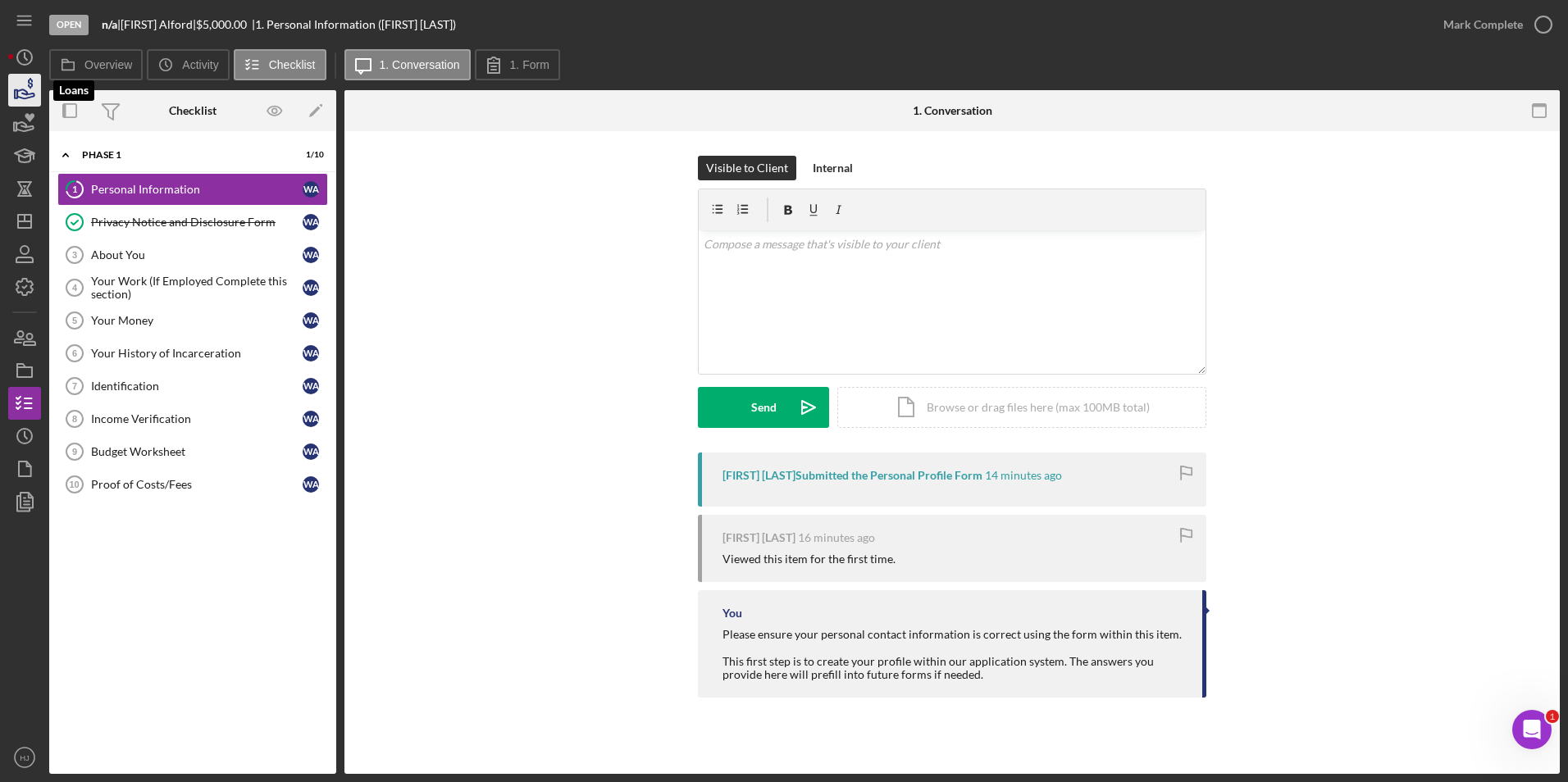 click 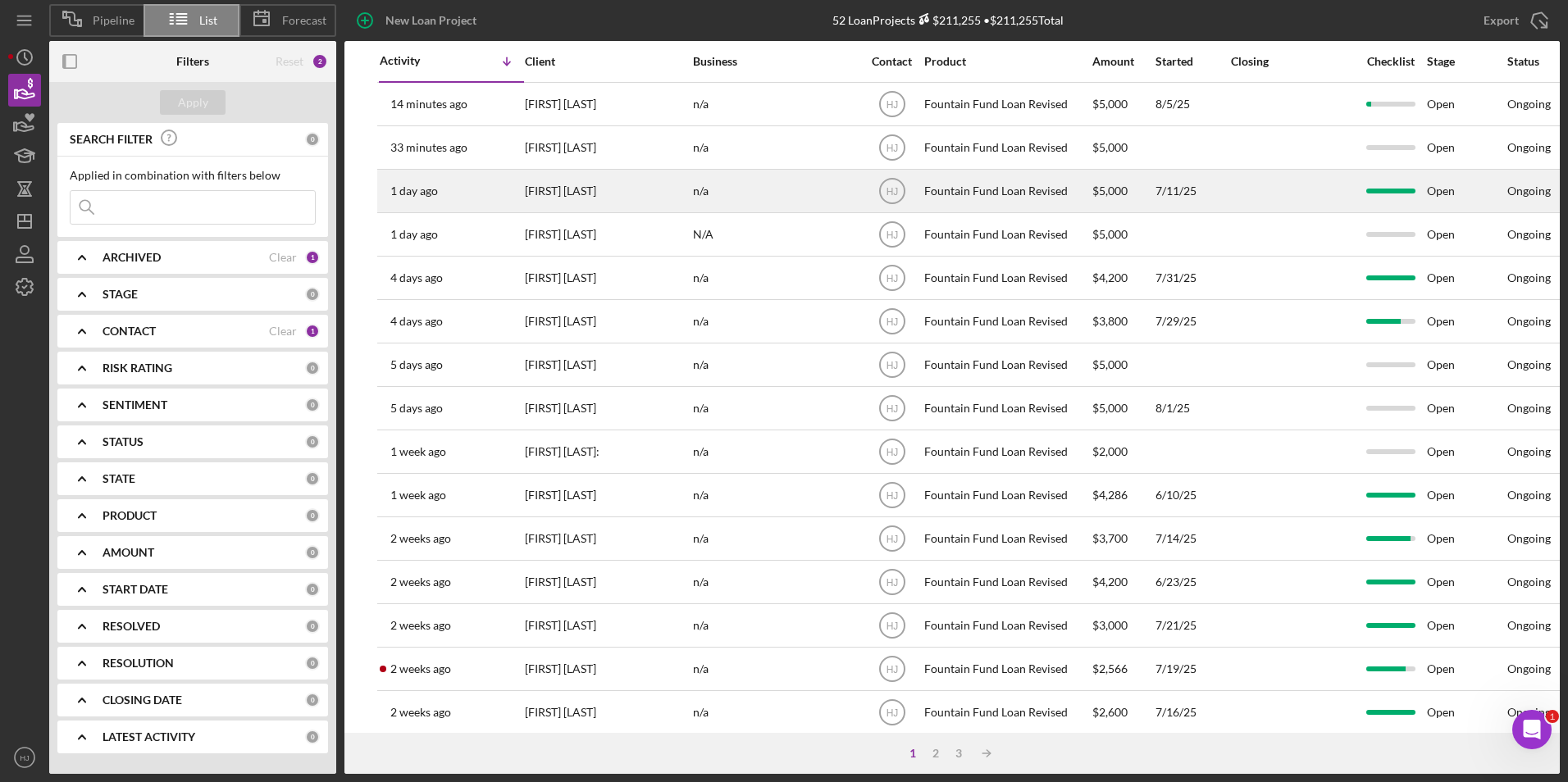 click on "[FIRST] [LAST]" at bounding box center (607, 191) 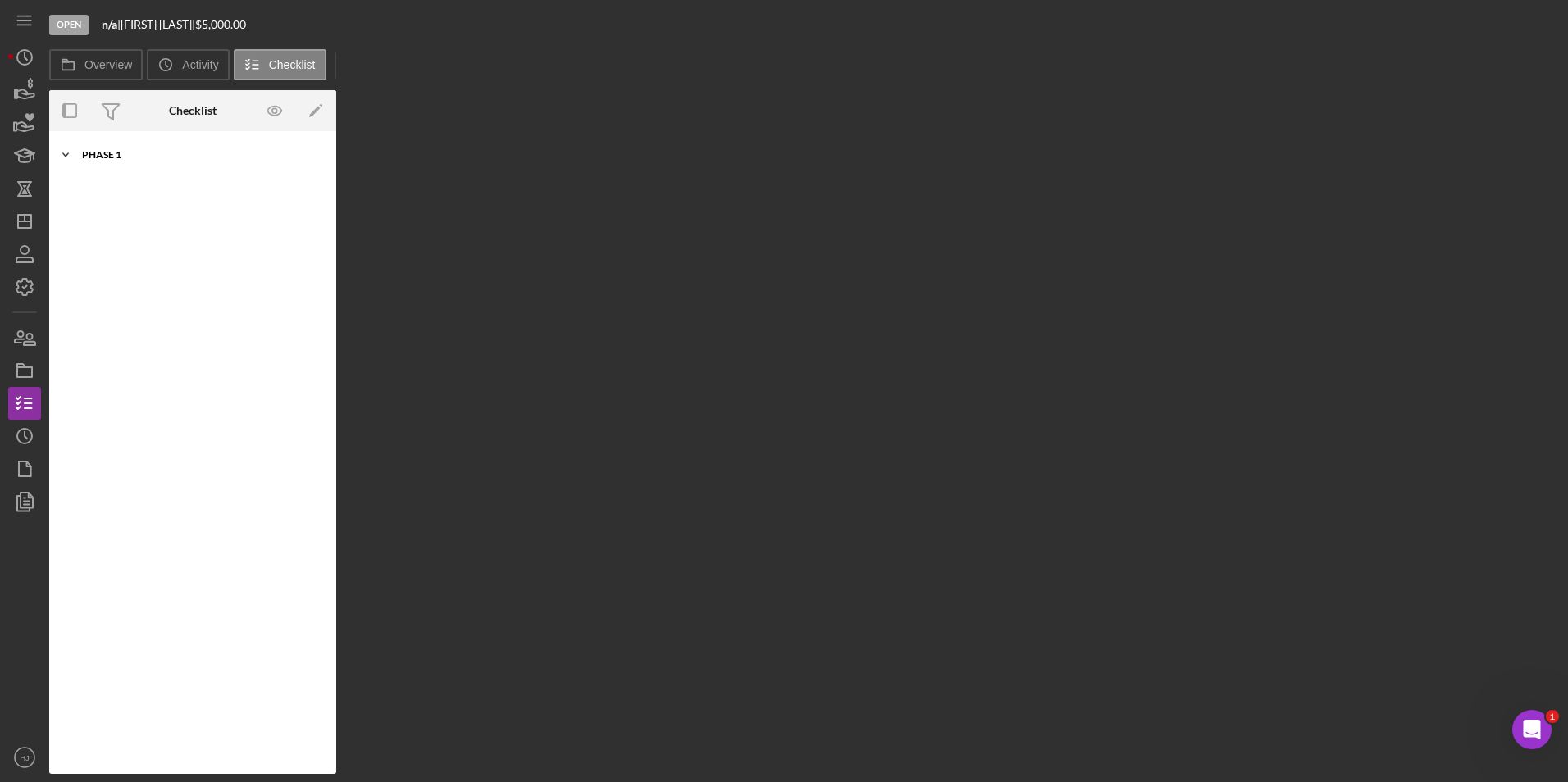 click on "Phase 1" at bounding box center (198, 155) 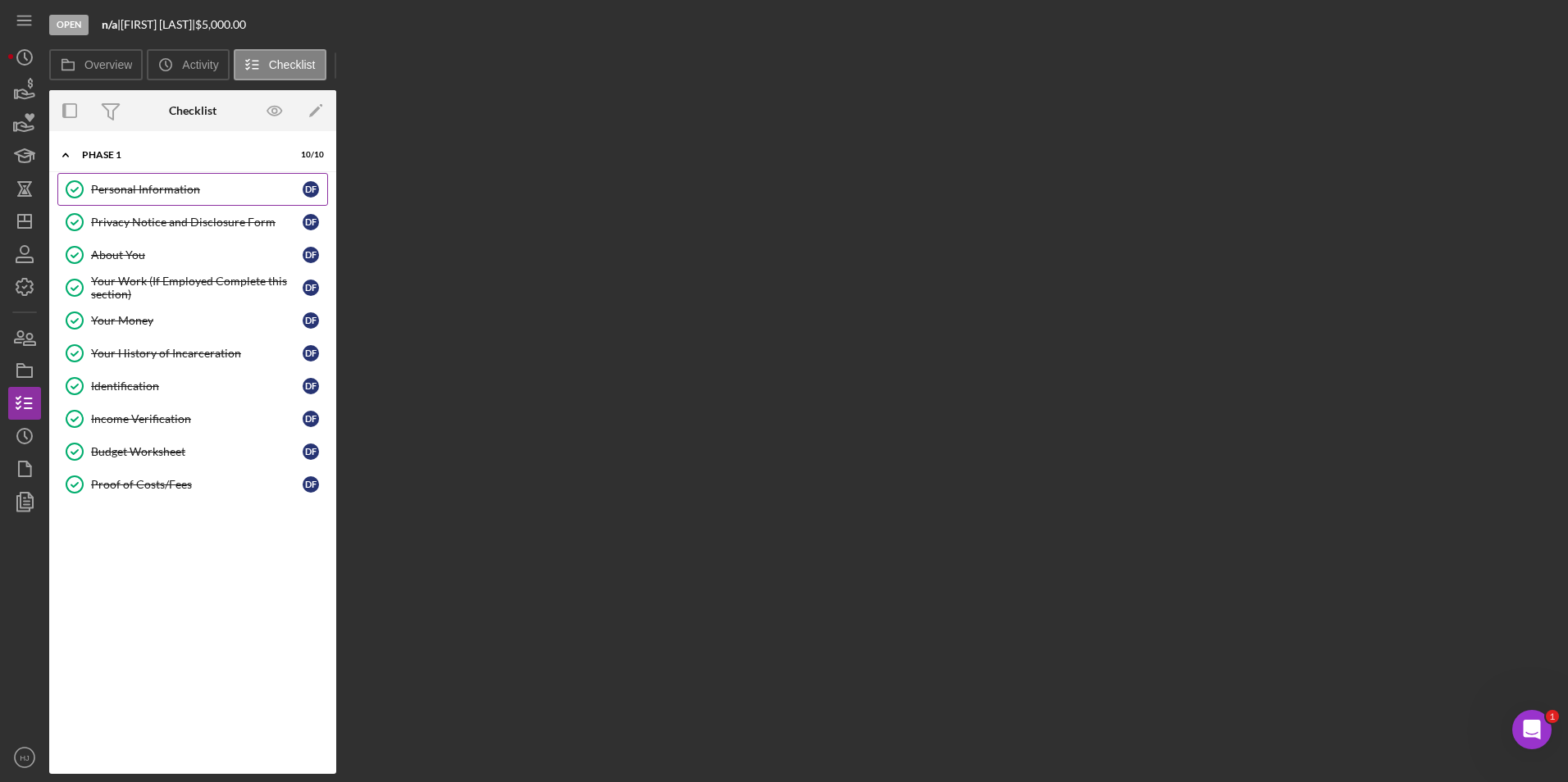click on "Personal Information Personal Information D F" at bounding box center (193, 189) 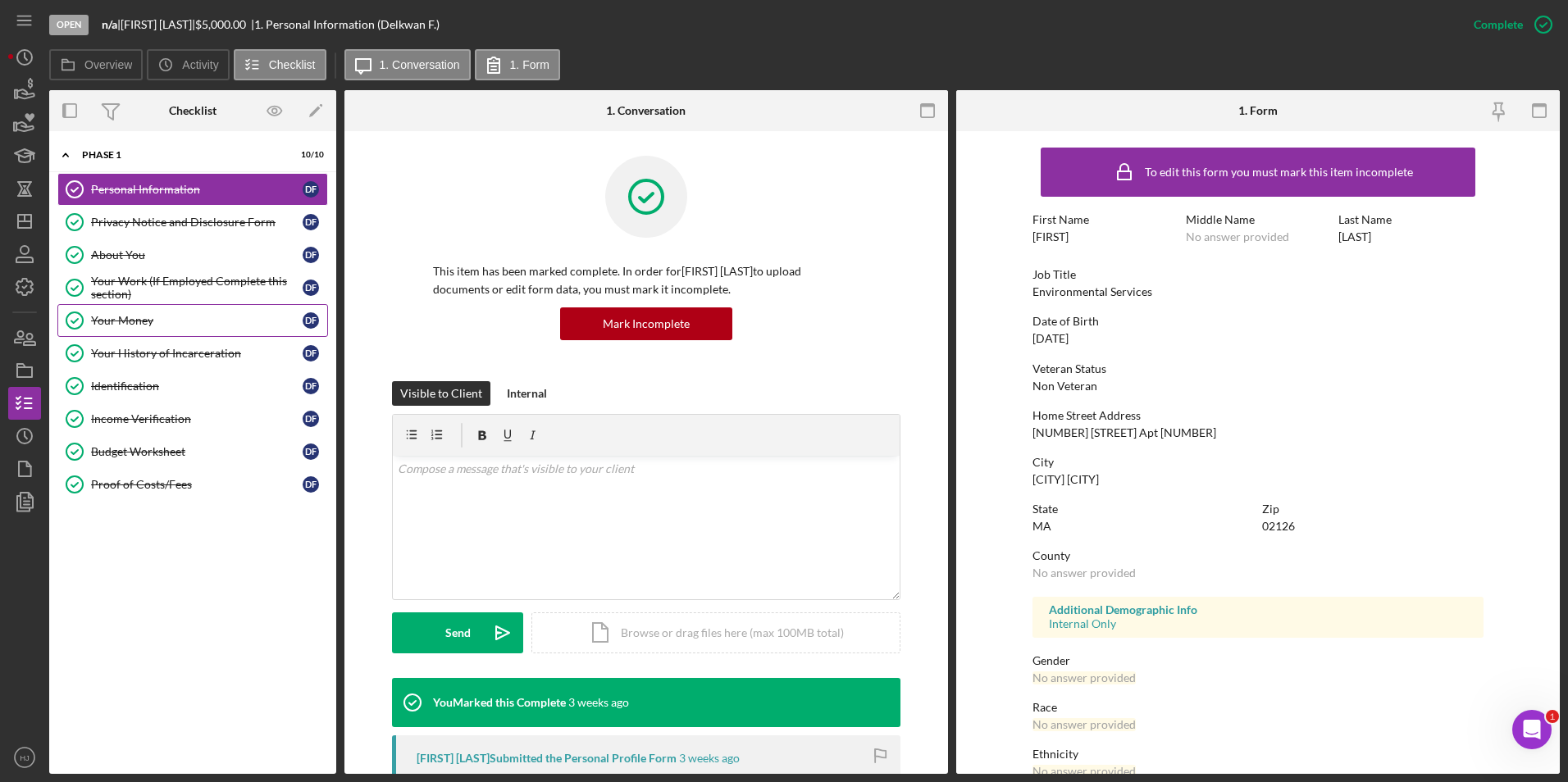 click on "Your Money" at bounding box center (197, 321) 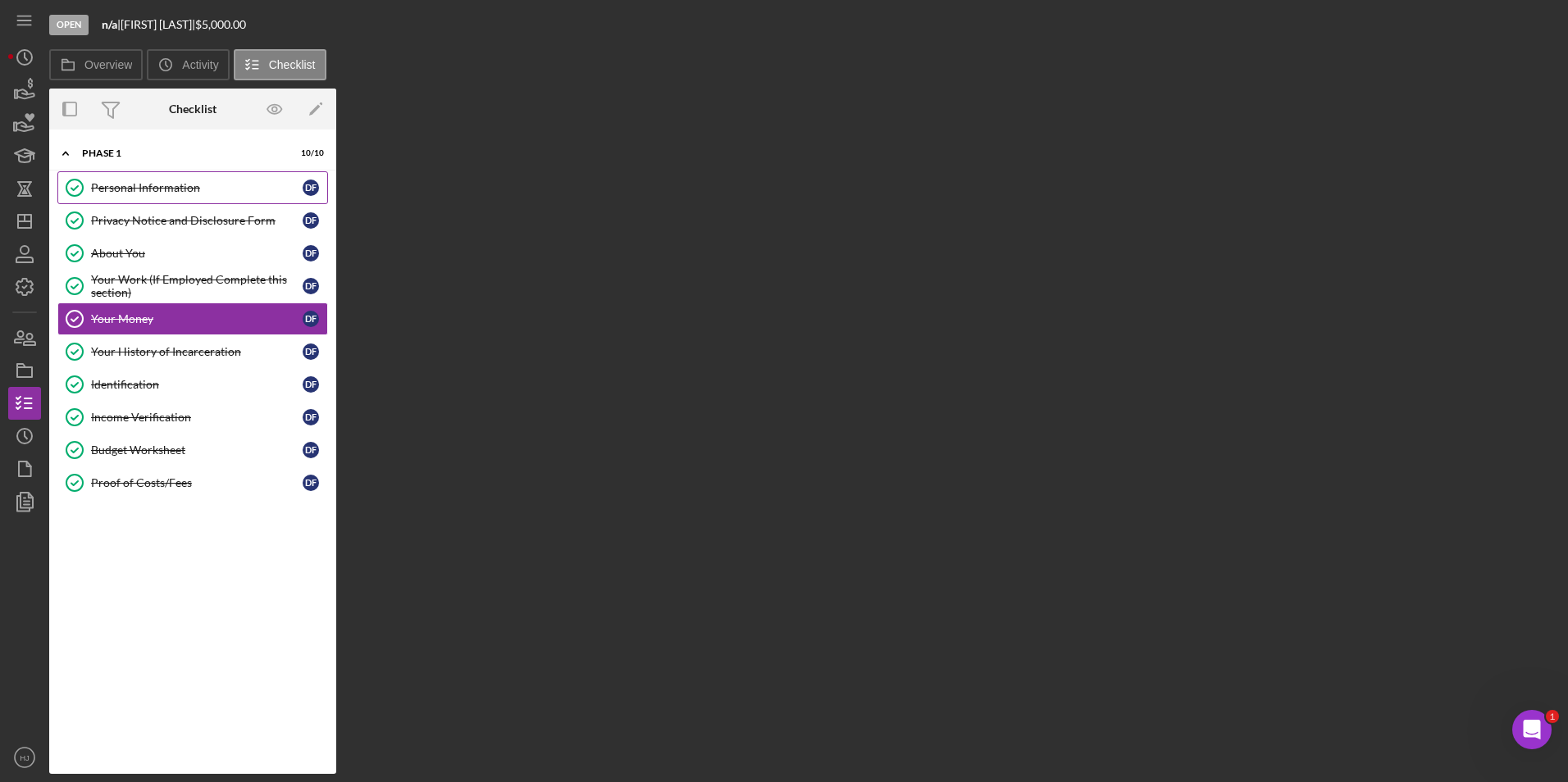 click on "Personal Information Personal Information D F" at bounding box center [193, 188] 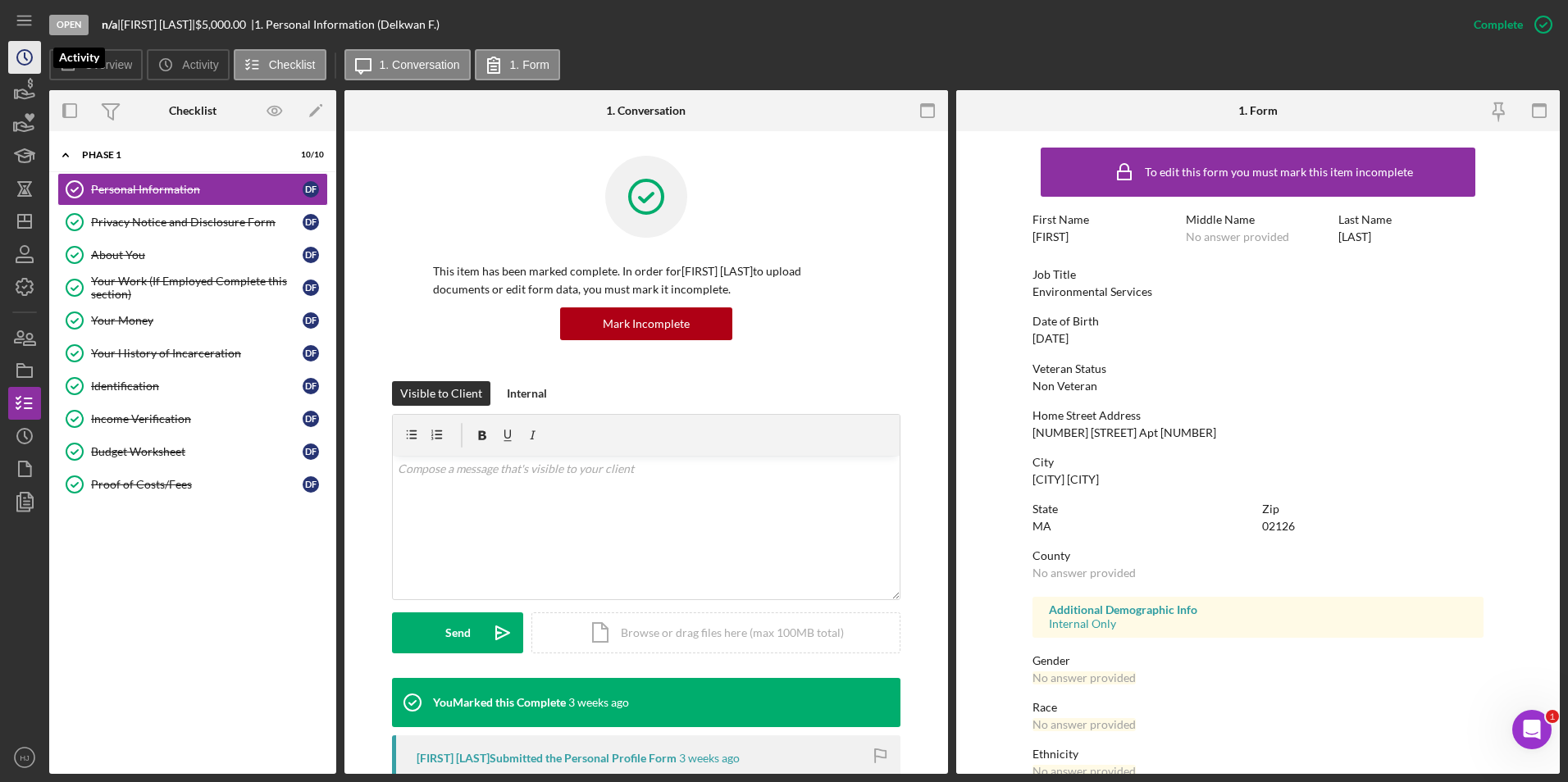 click on "Icon/History" 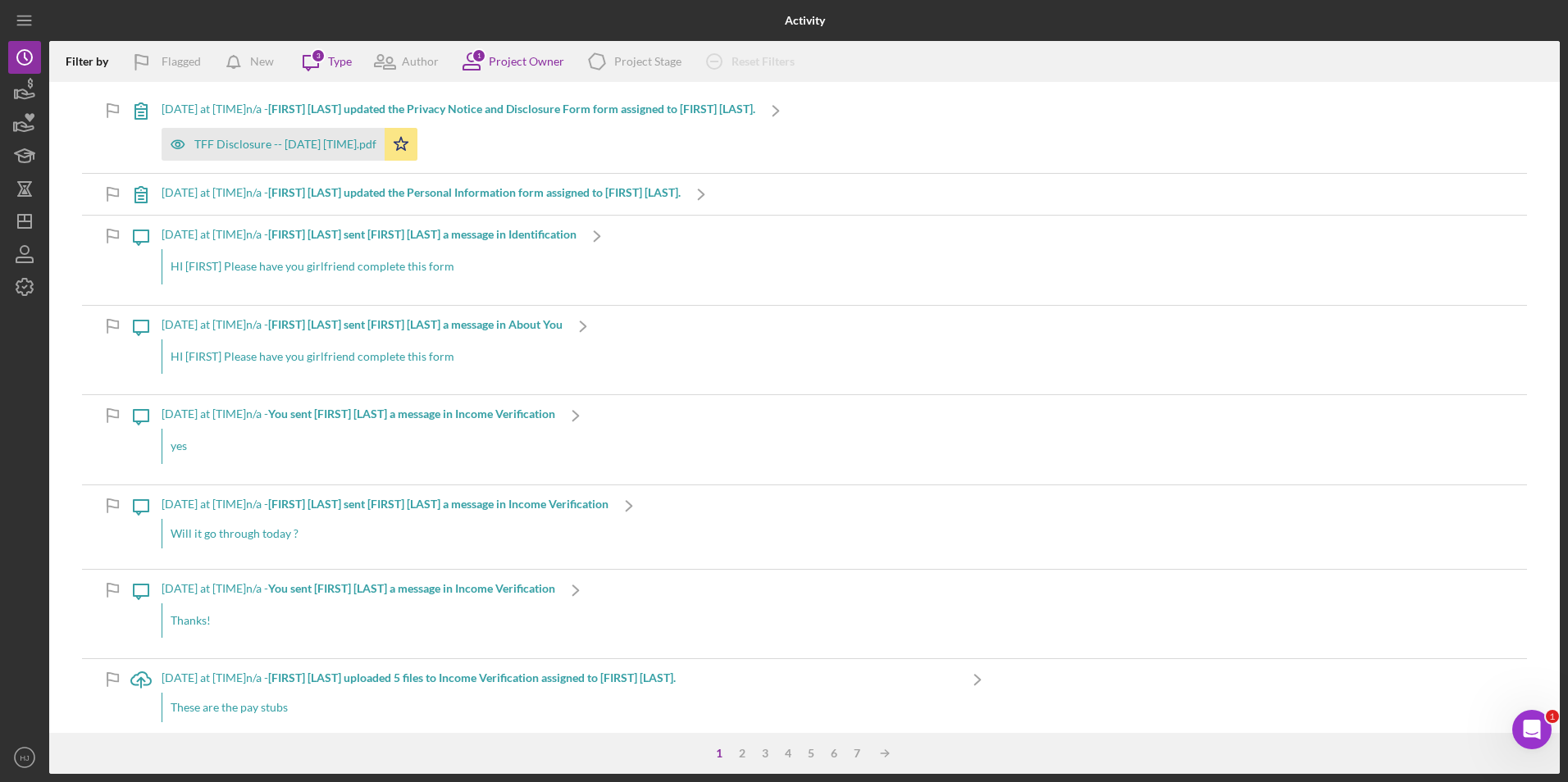 click on "[FIRST] [LAST]. updated the Privacy Notice and Disclosure Form  form assigned to [FIRST] [LAST]." at bounding box center [512, 108] 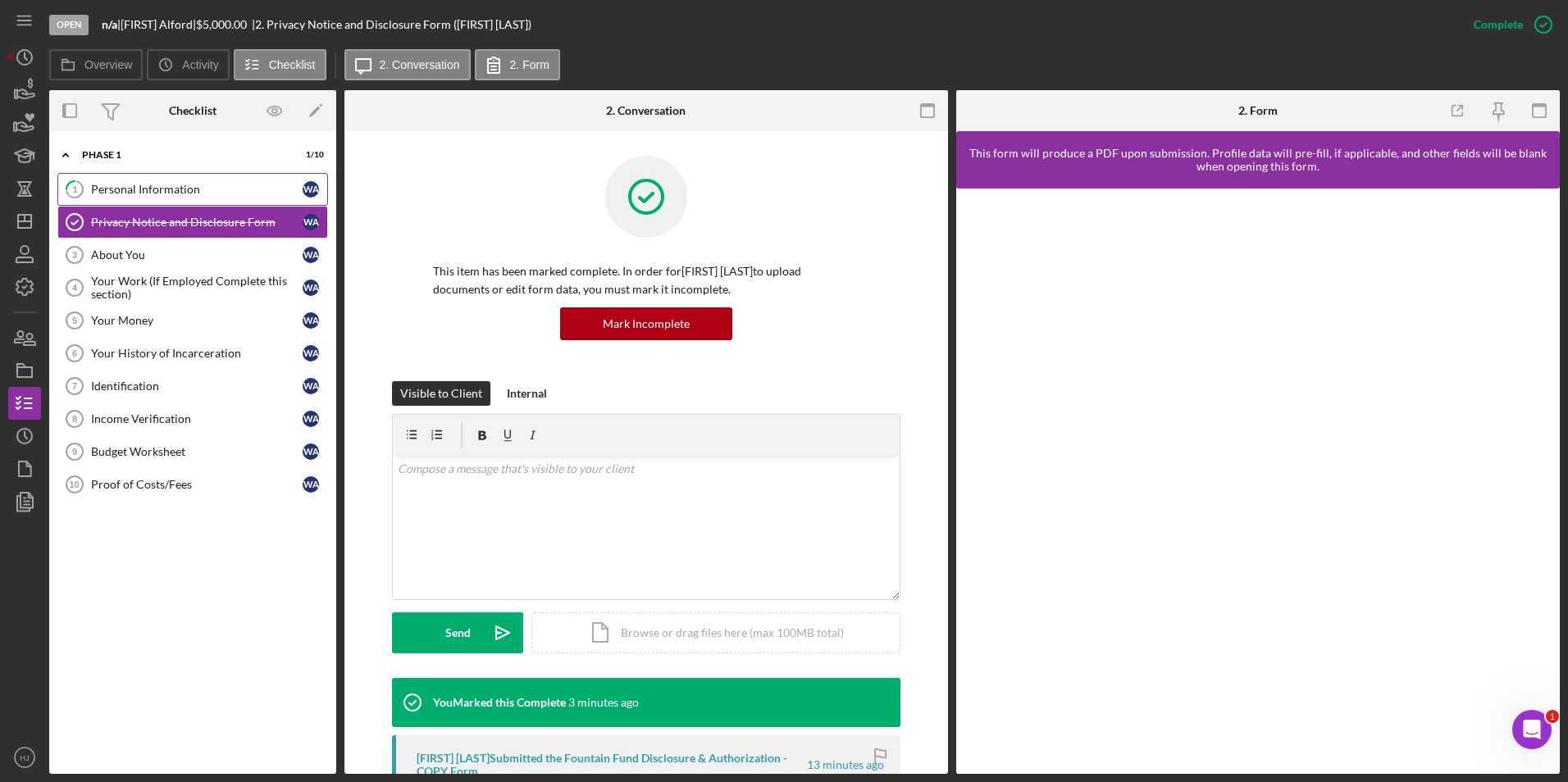 click on "Personal Information" at bounding box center [197, 189] 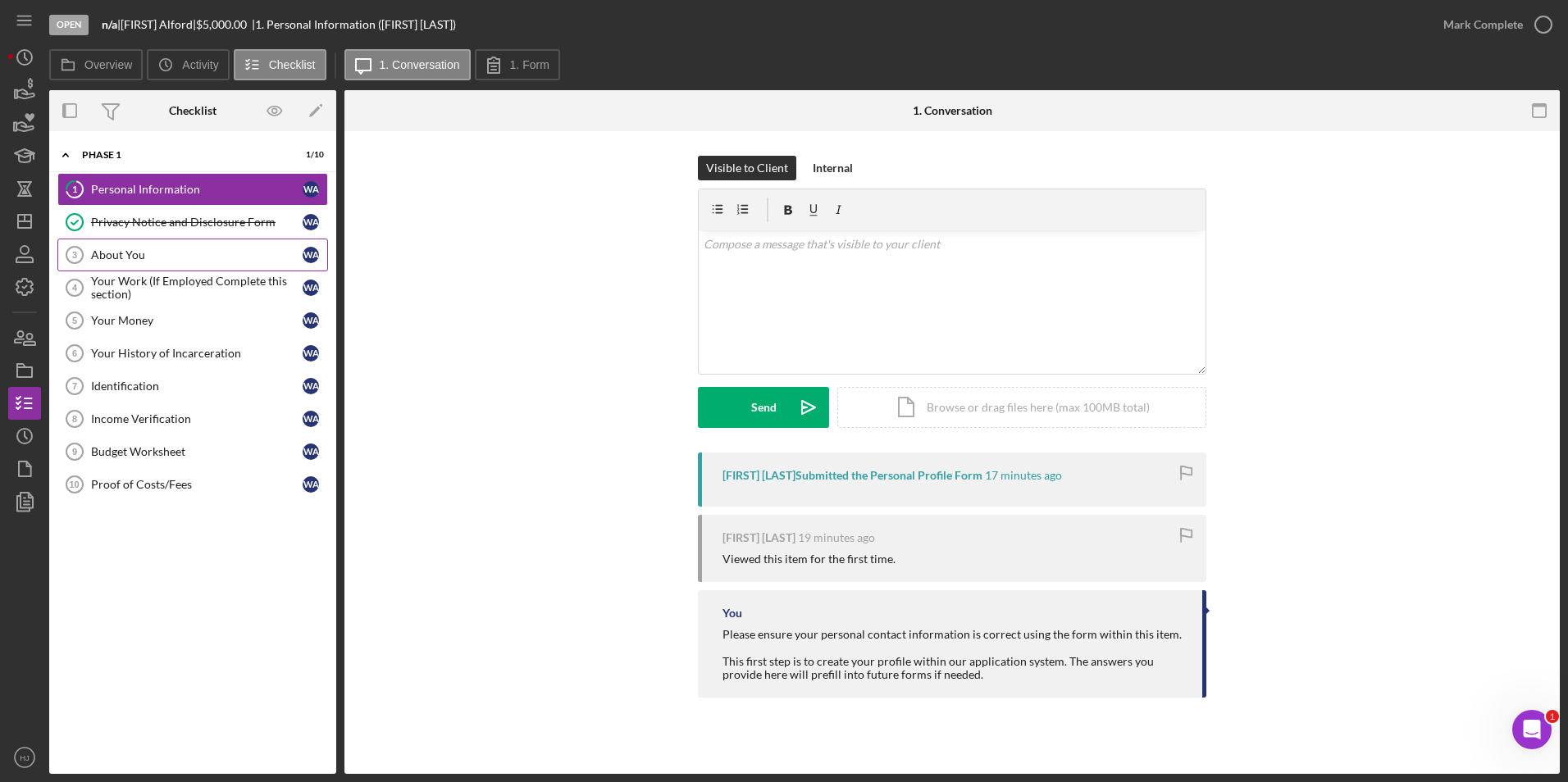 click on "About You" at bounding box center (197, 255) 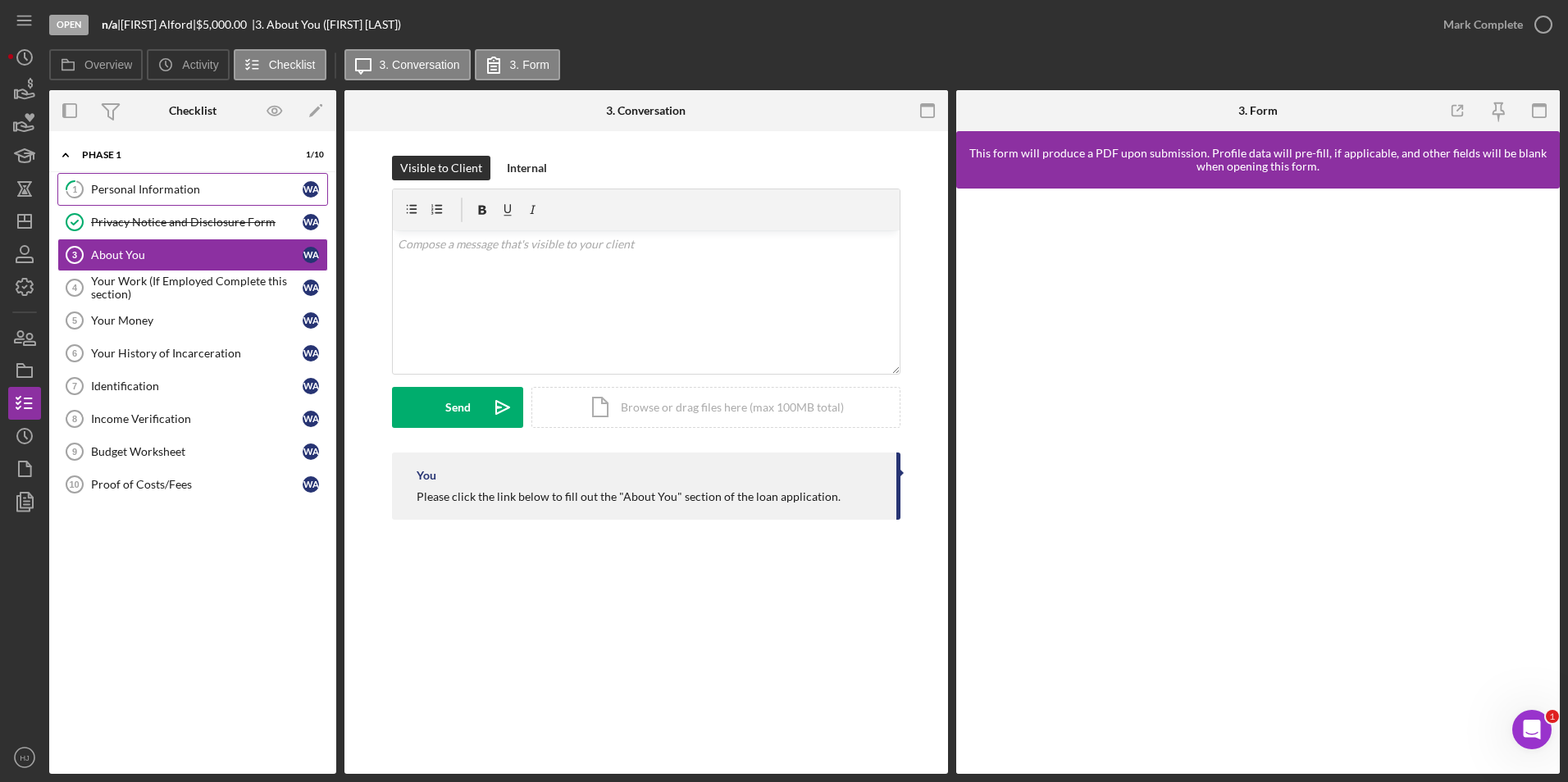 click on "Personal Information" at bounding box center (197, 189) 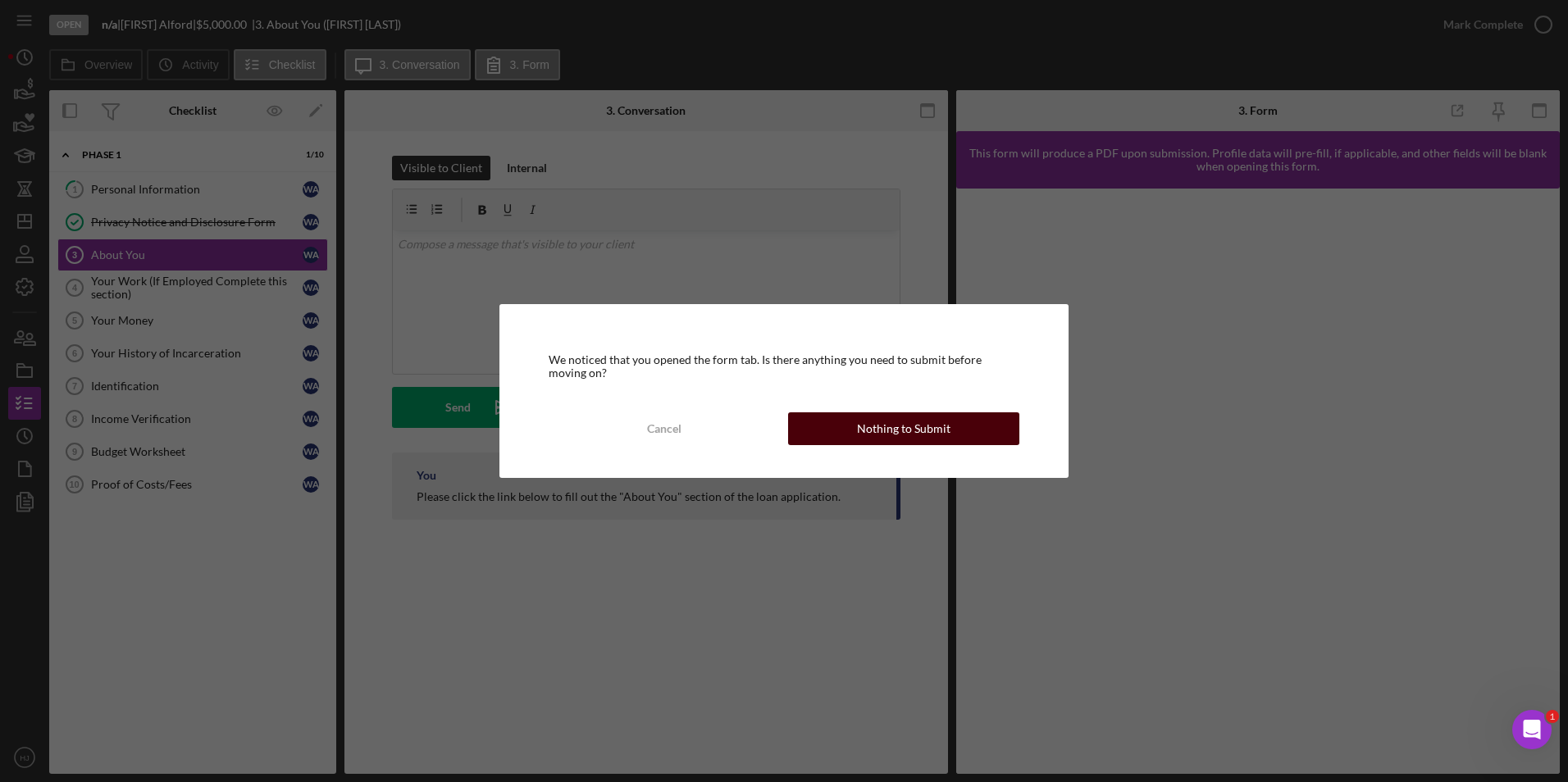 click on "Nothing to Submit" at bounding box center (904, 429) 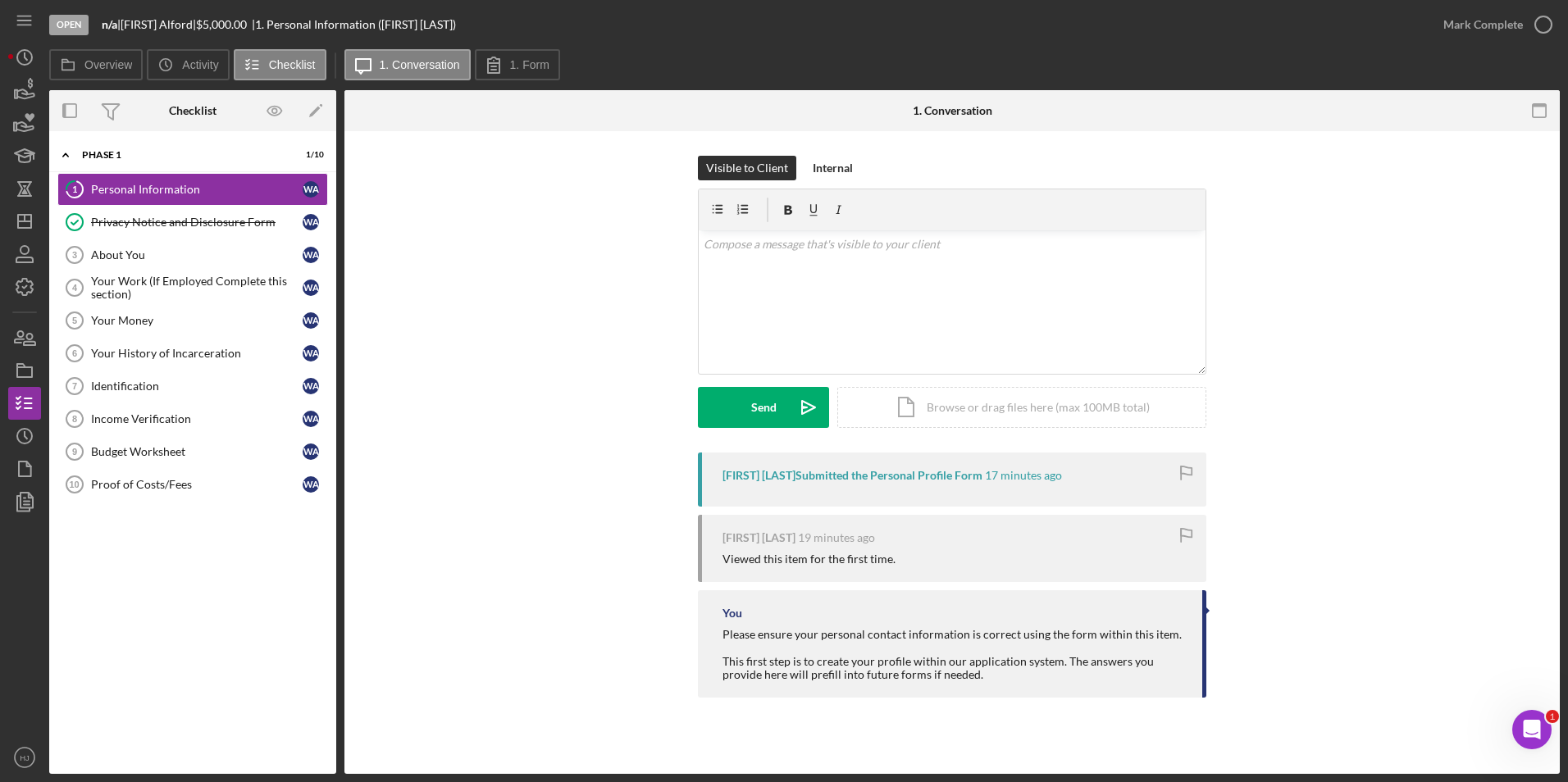 click on "Viewed this item for the first time." at bounding box center [809, 559] 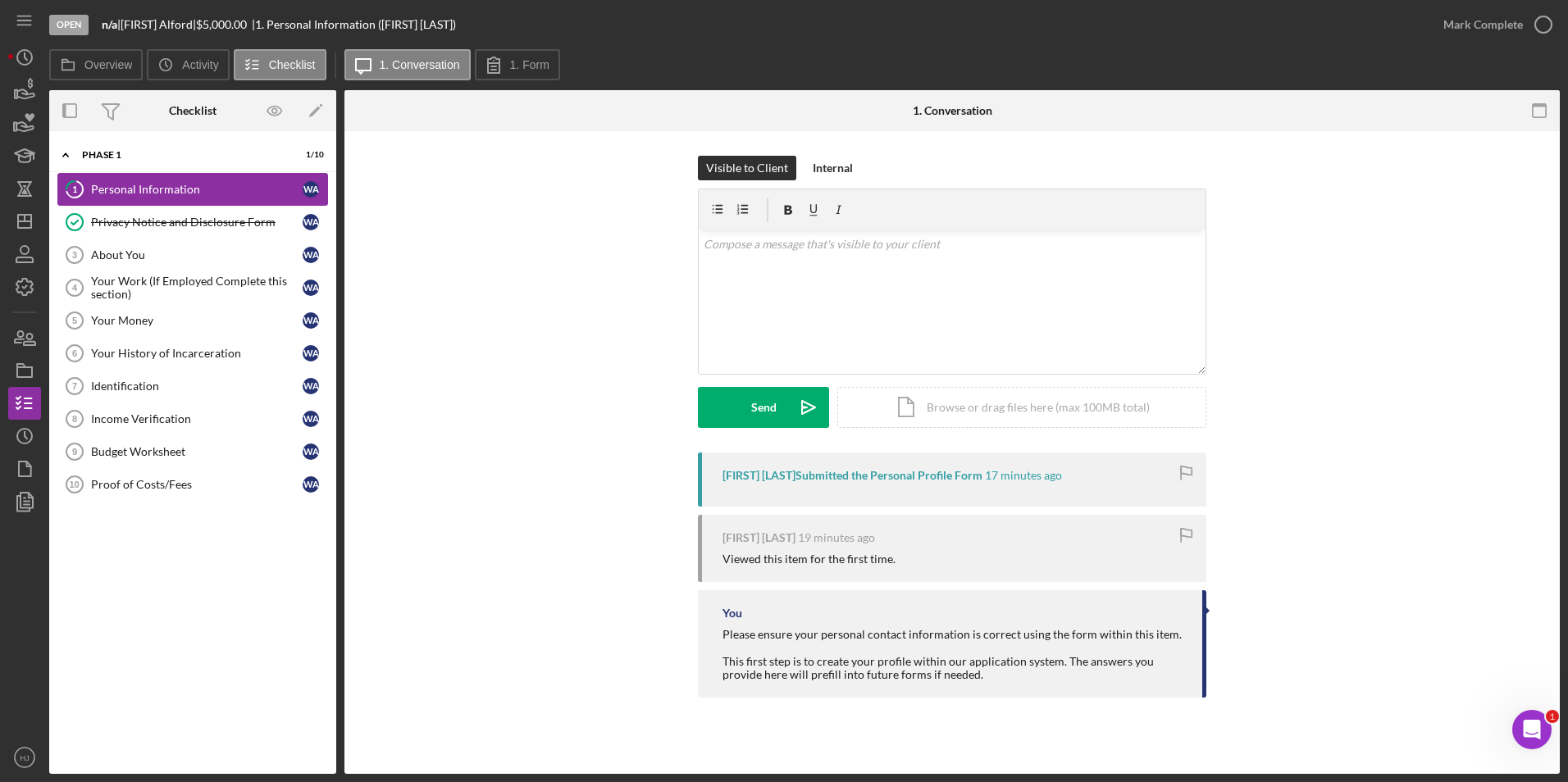 click on "1 Personal Information W A" at bounding box center (193, 189) 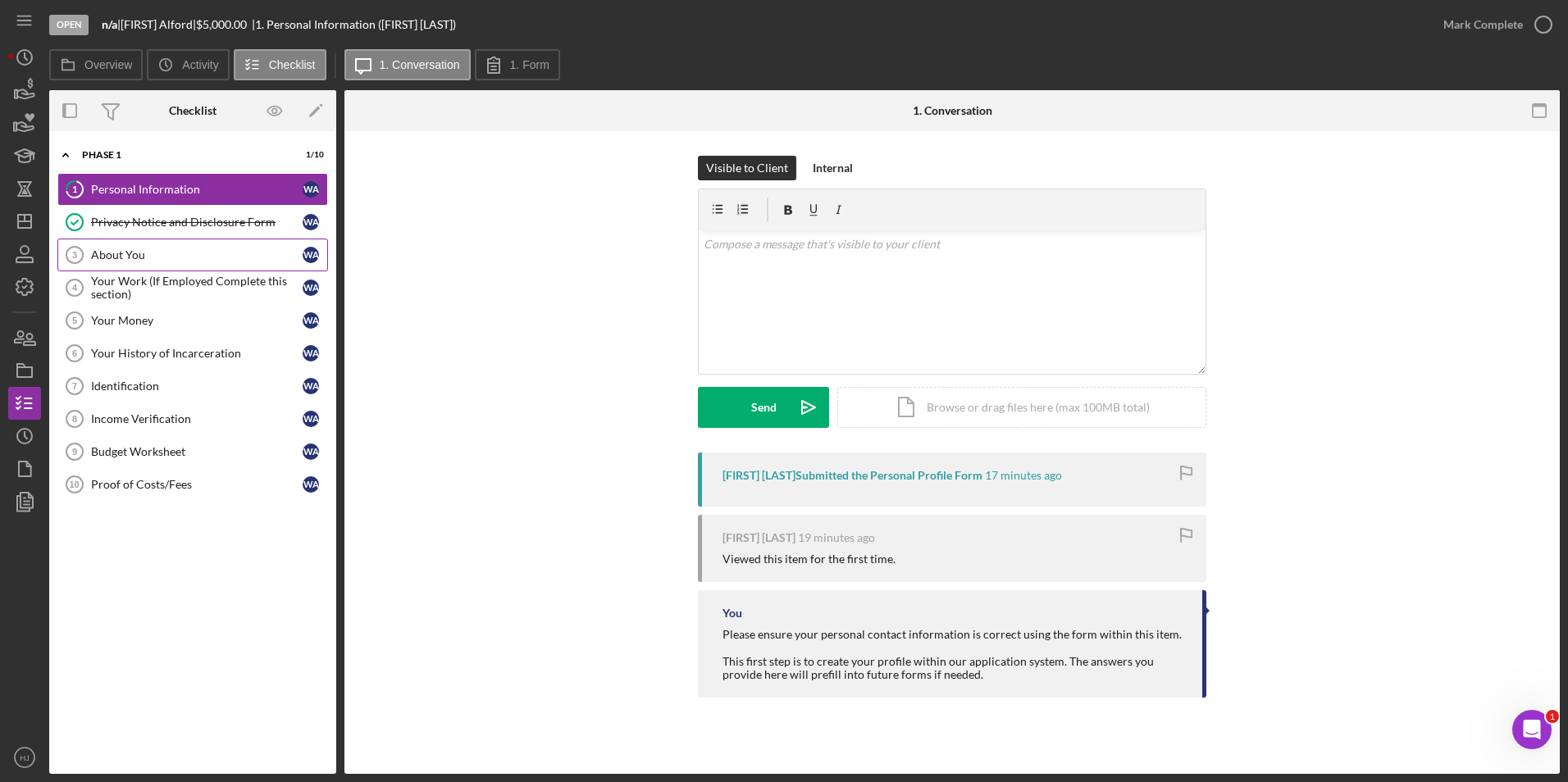 click on "About You" at bounding box center (197, 255) 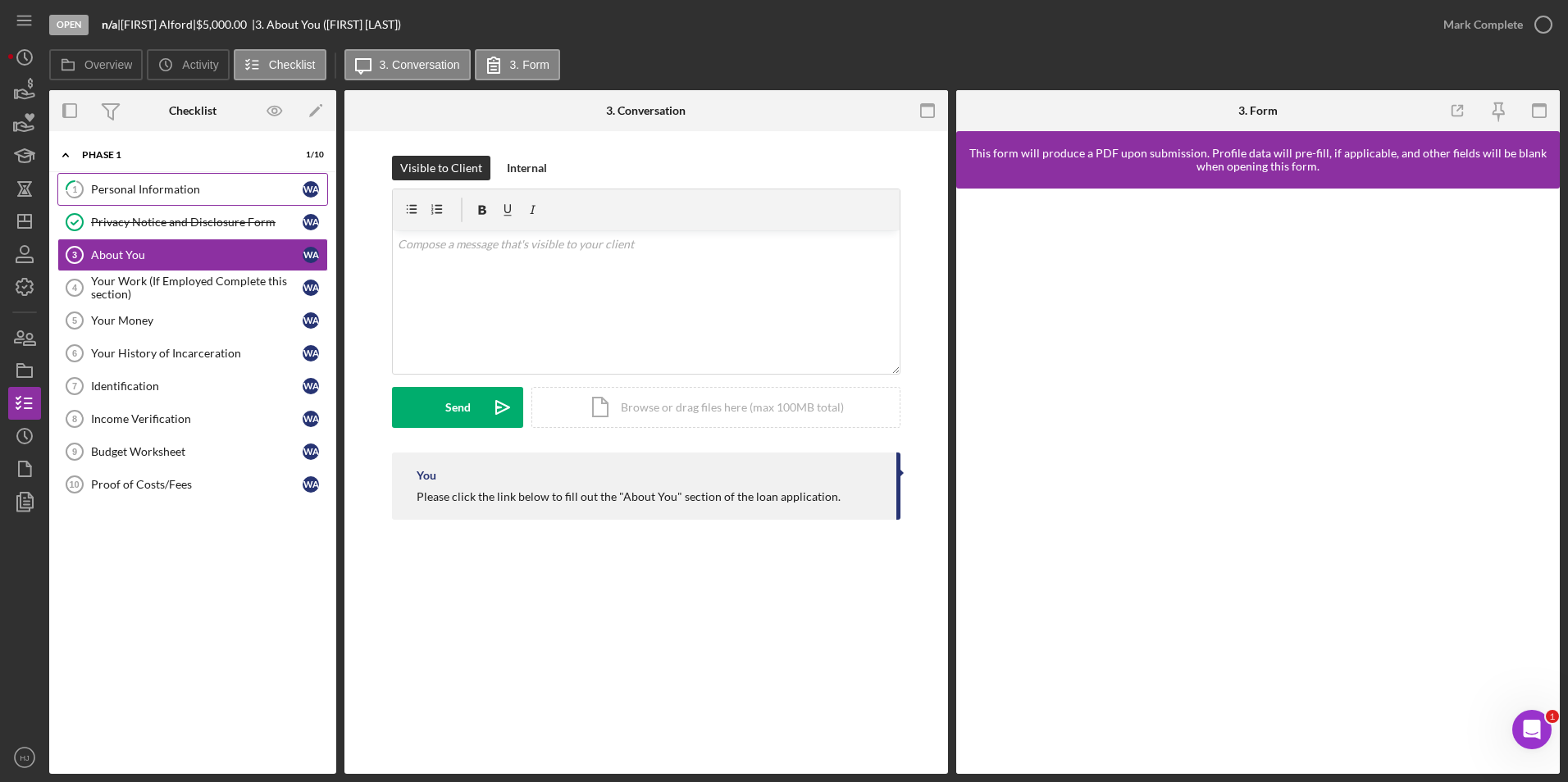 click on "Personal Information" at bounding box center [197, 189] 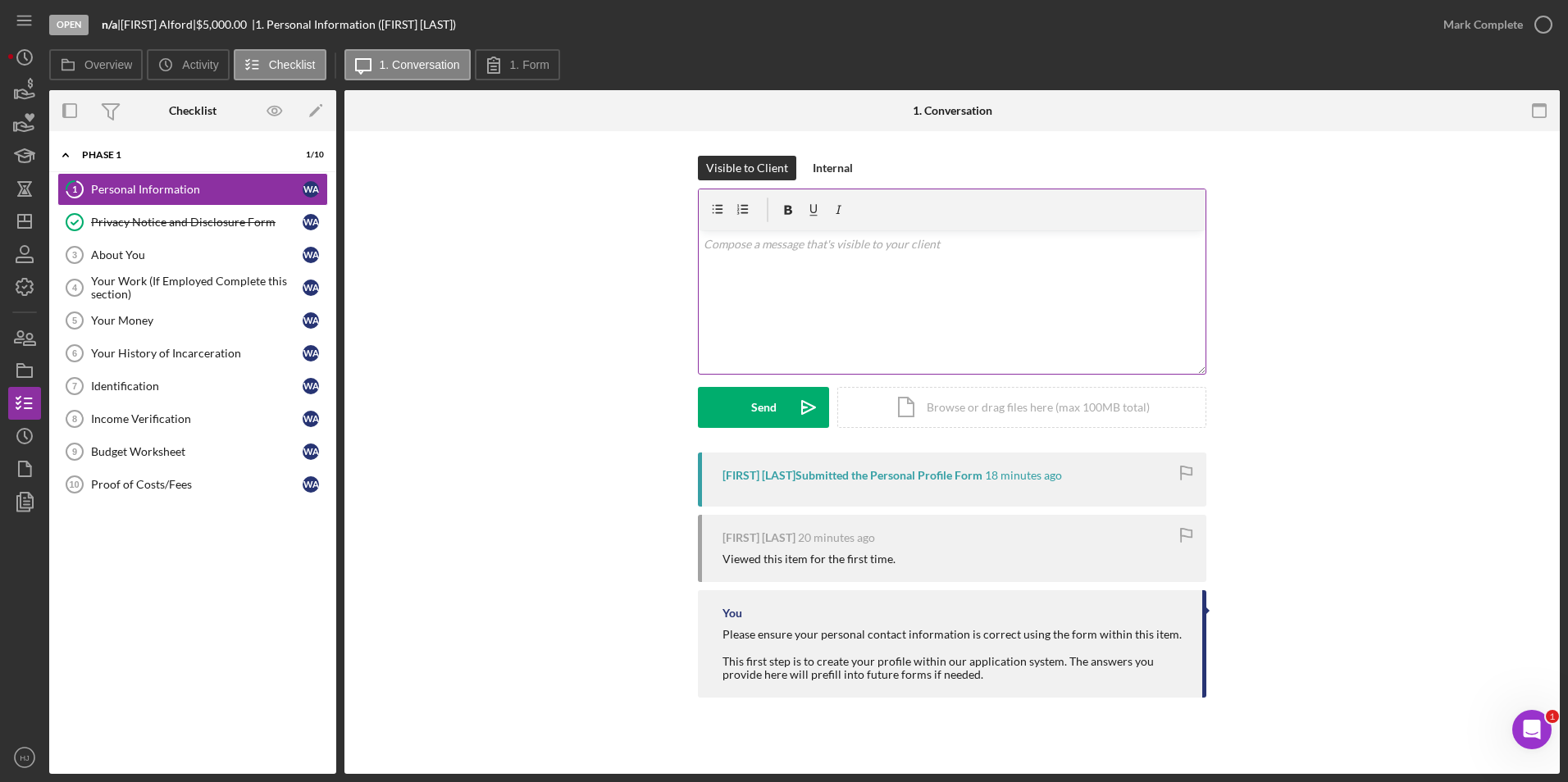 click on "v Color teal Color pink Remove color Add row above Add row below Add column before Add column after Merge cells Split cells Remove column Remove row Remove table" at bounding box center (952, 302) 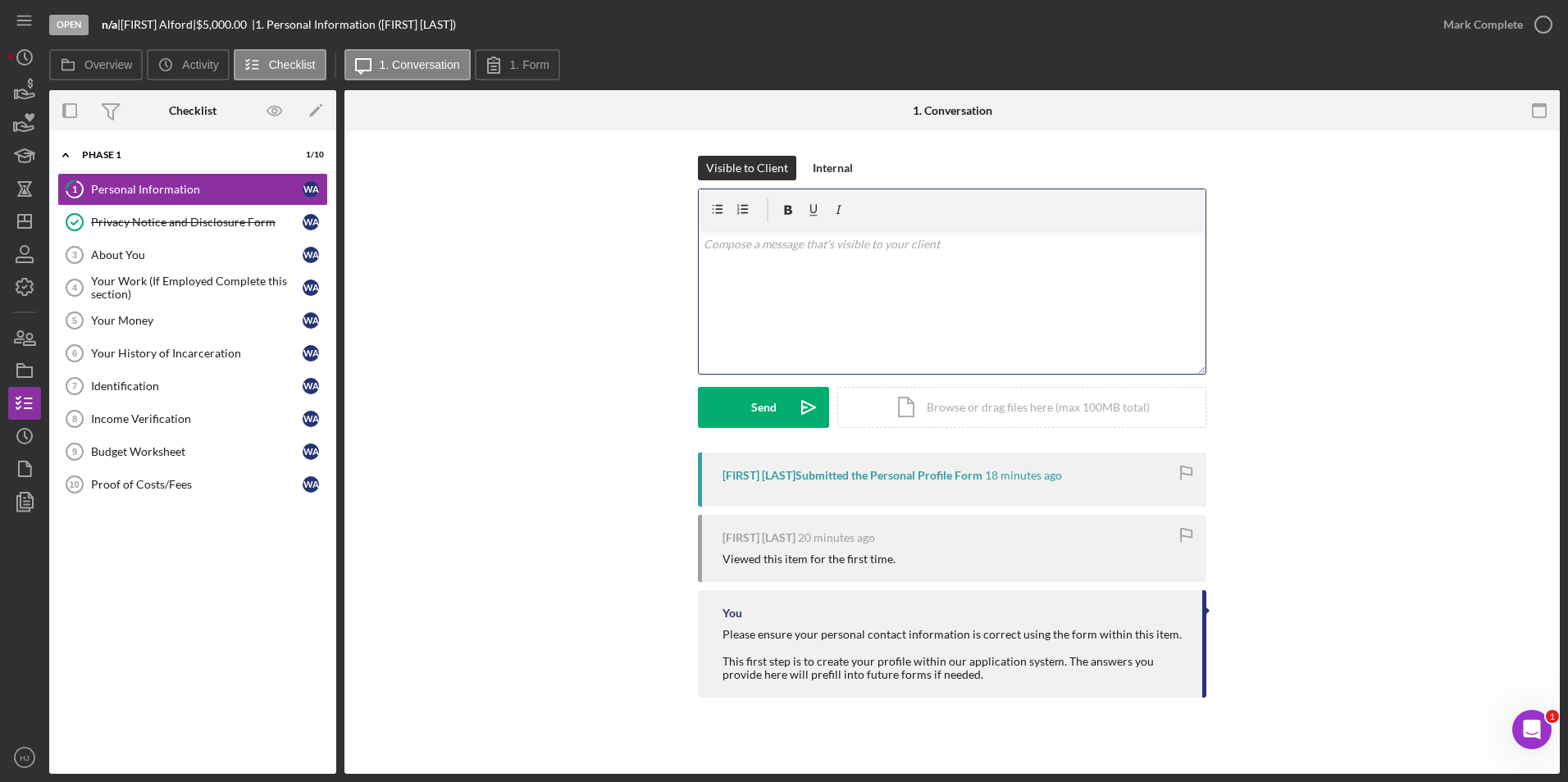 type 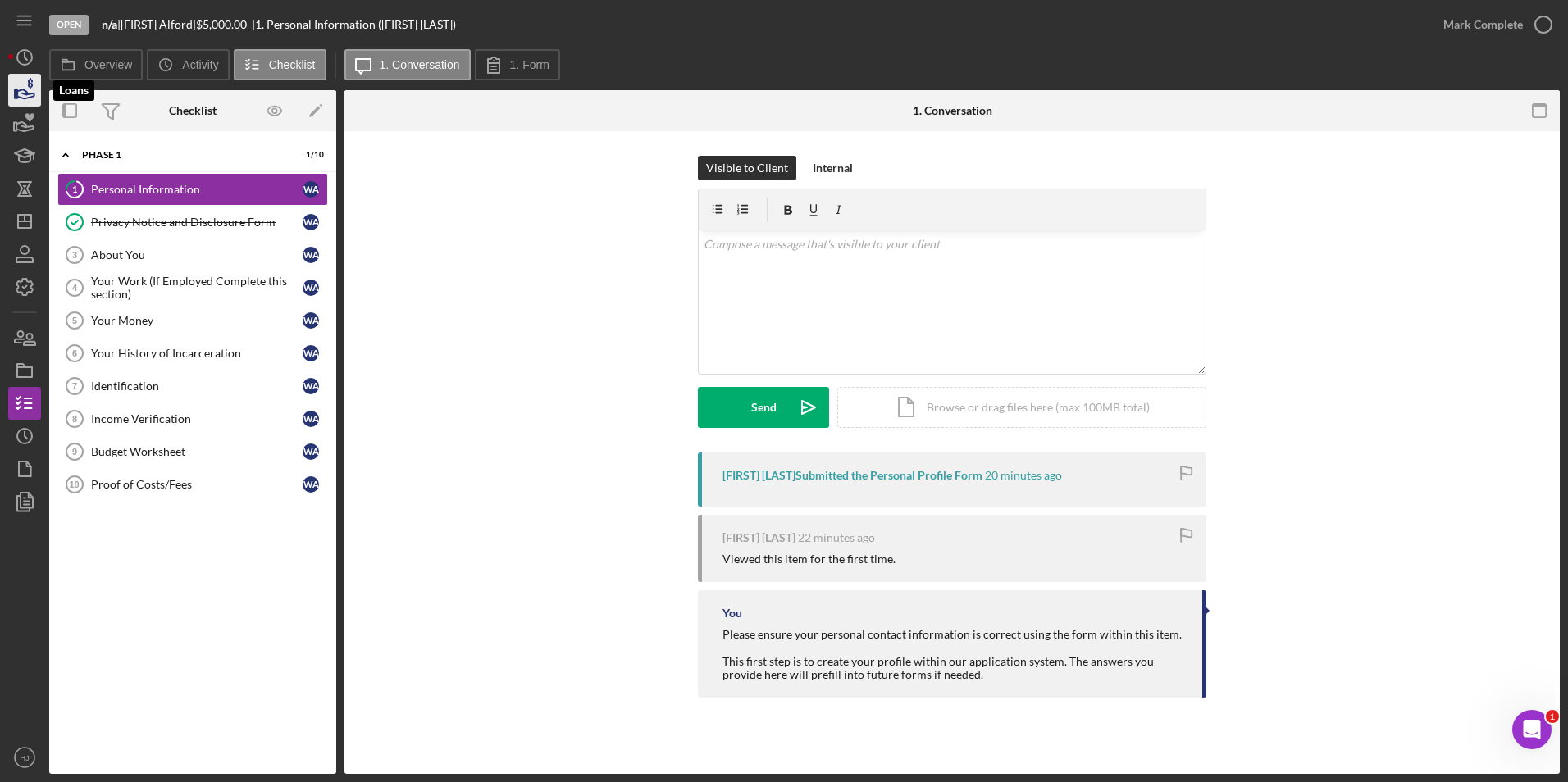 click 